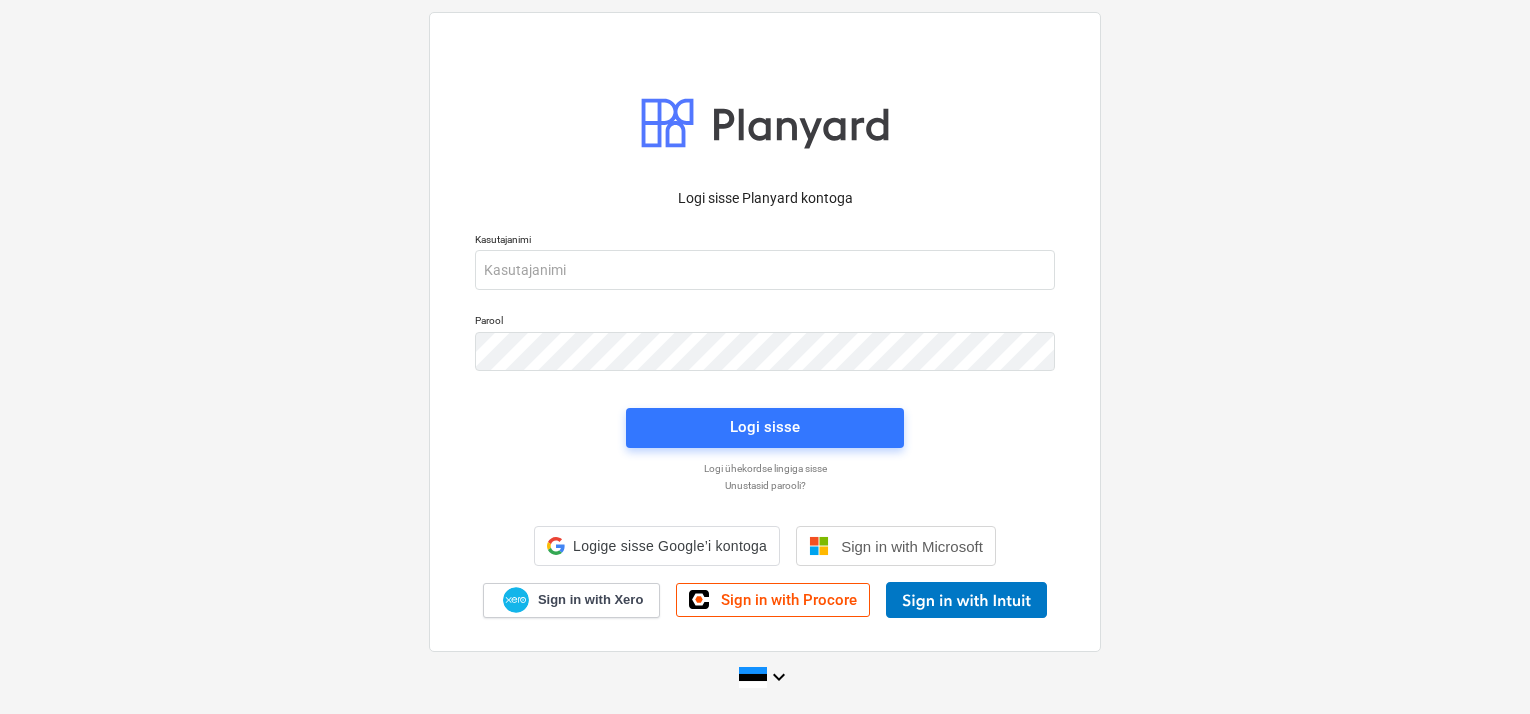 scroll, scrollTop: 0, scrollLeft: 0, axis: both 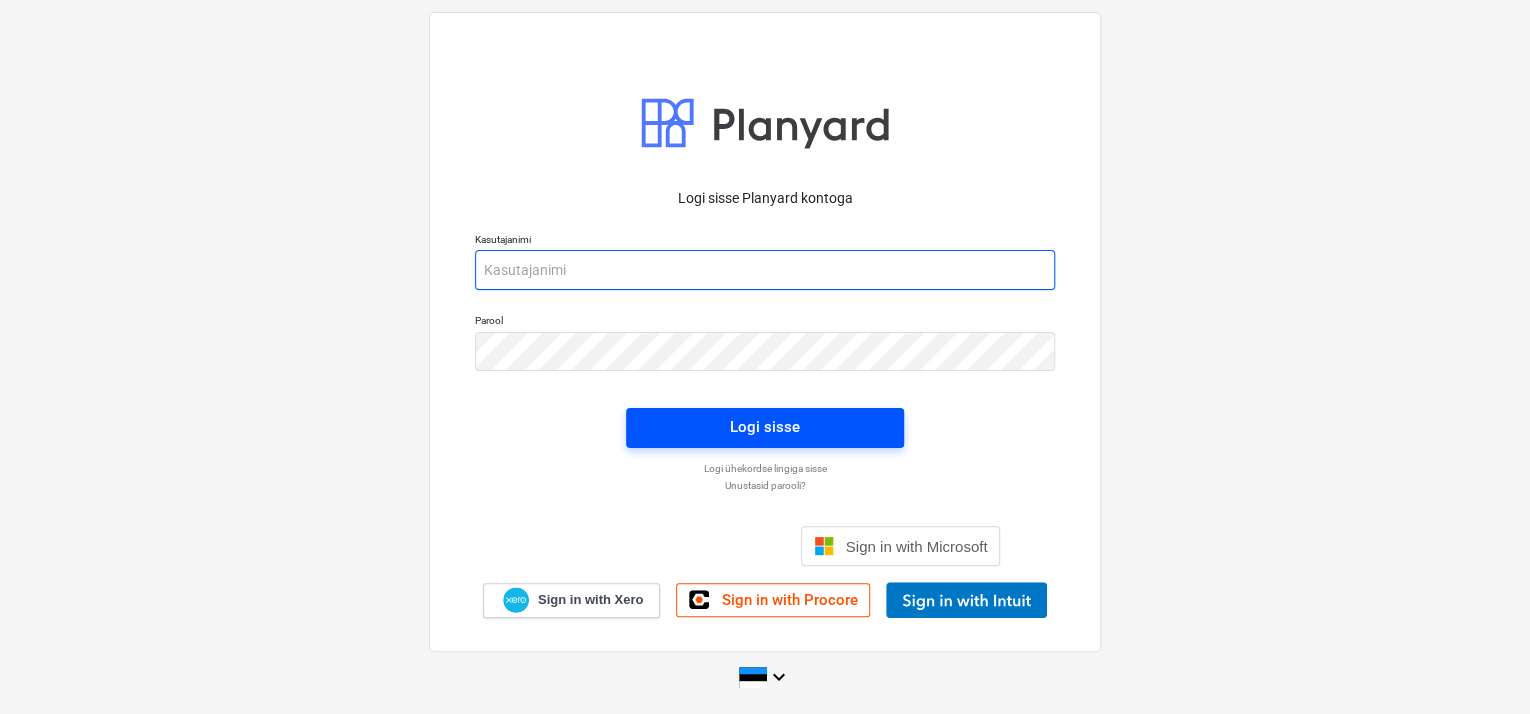 type on "aare@[DOMAIN]" 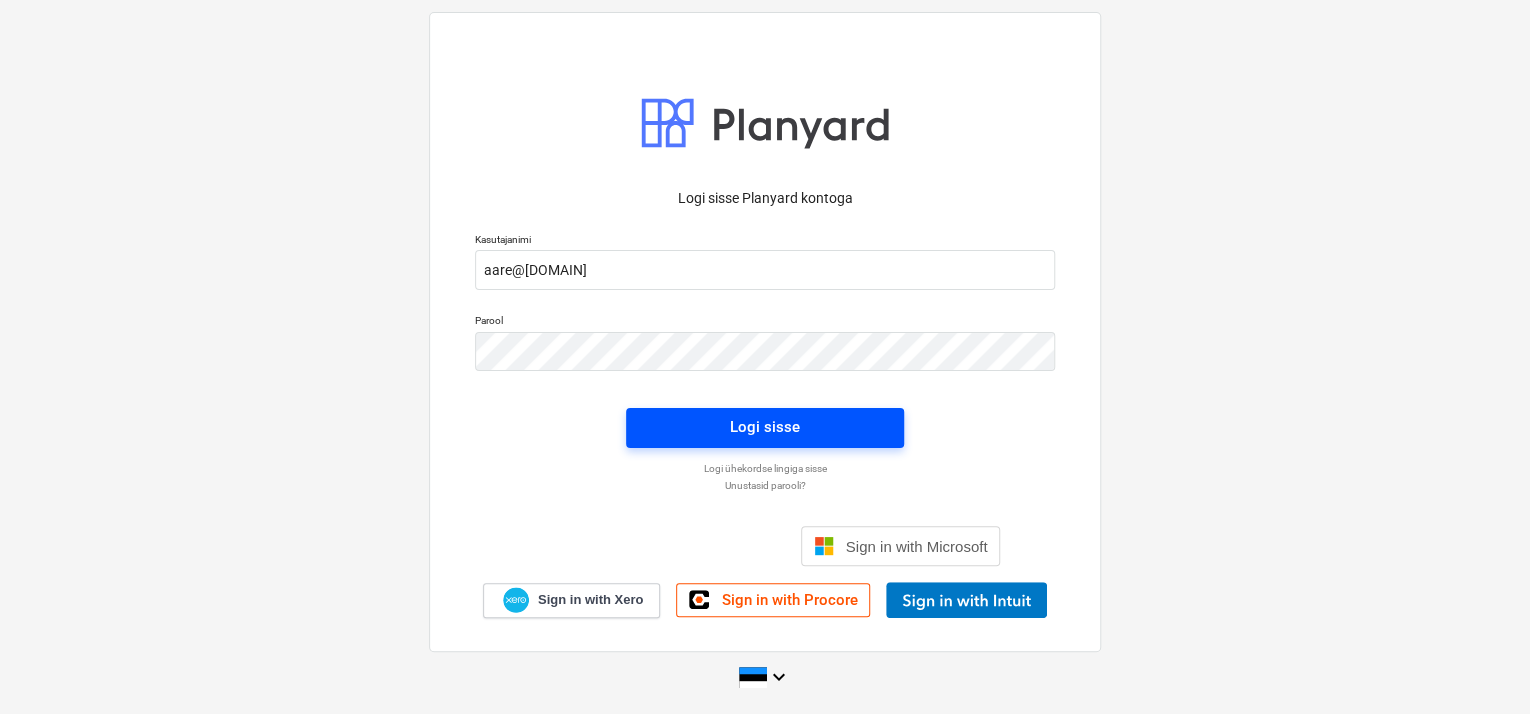 click on "Logi sisse" at bounding box center (765, 427) 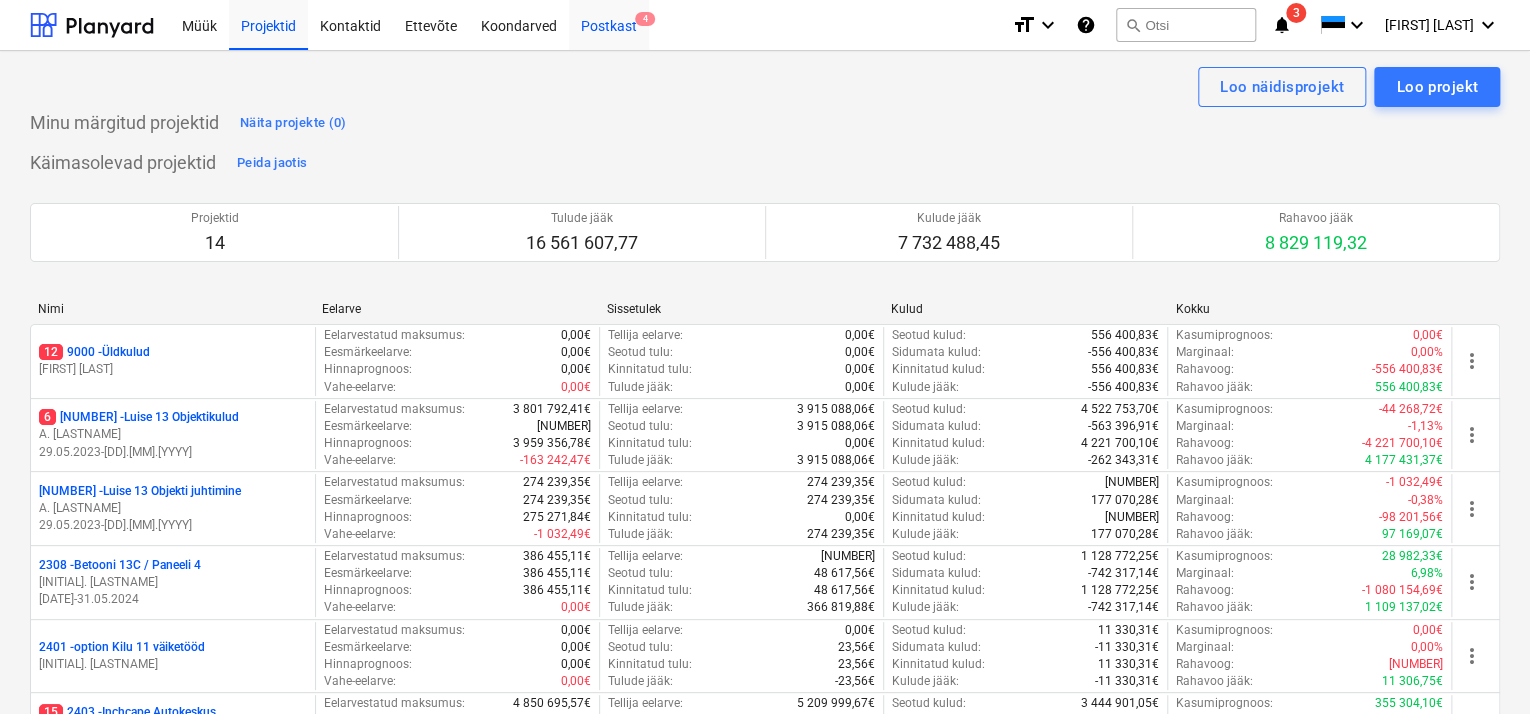 click on "Postkast 4" at bounding box center (609, 24) 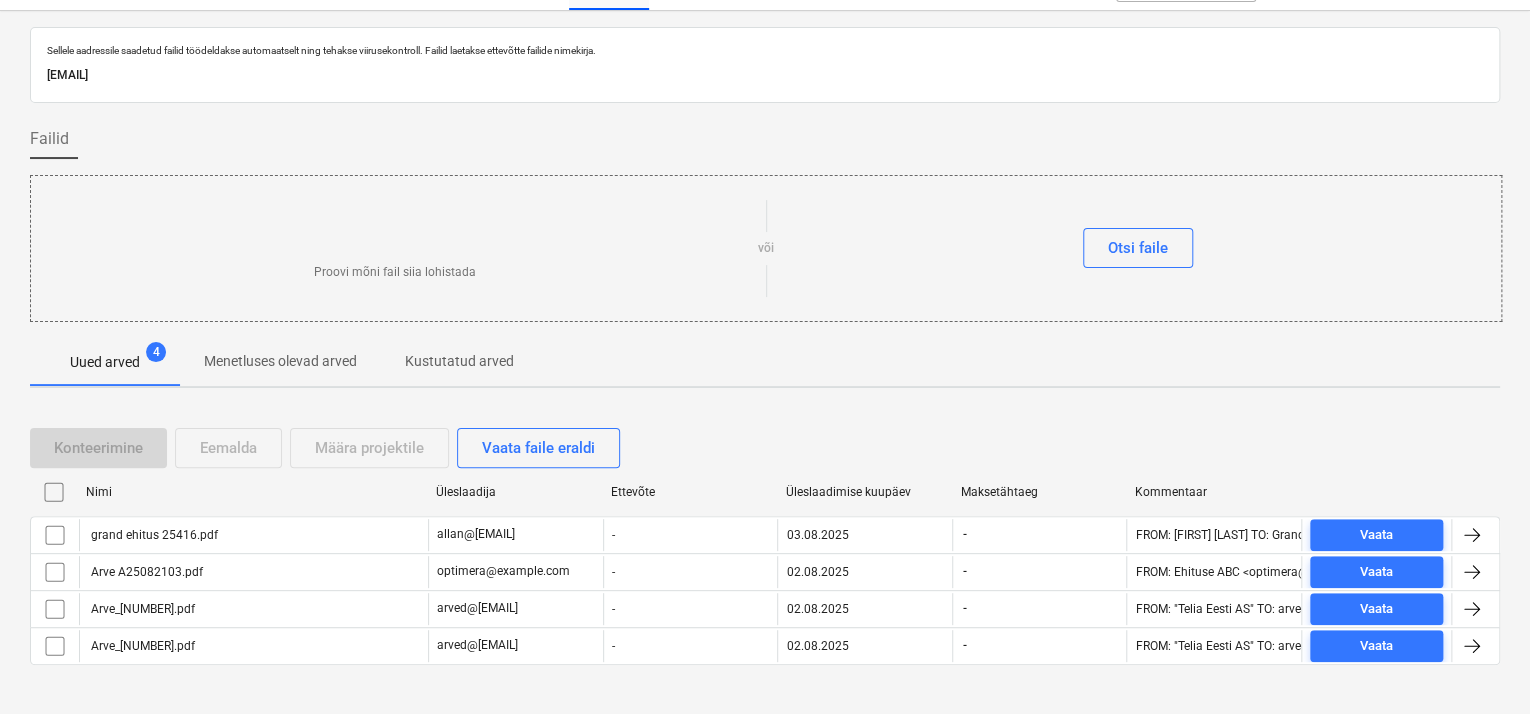 scroll, scrollTop: 60, scrollLeft: 0, axis: vertical 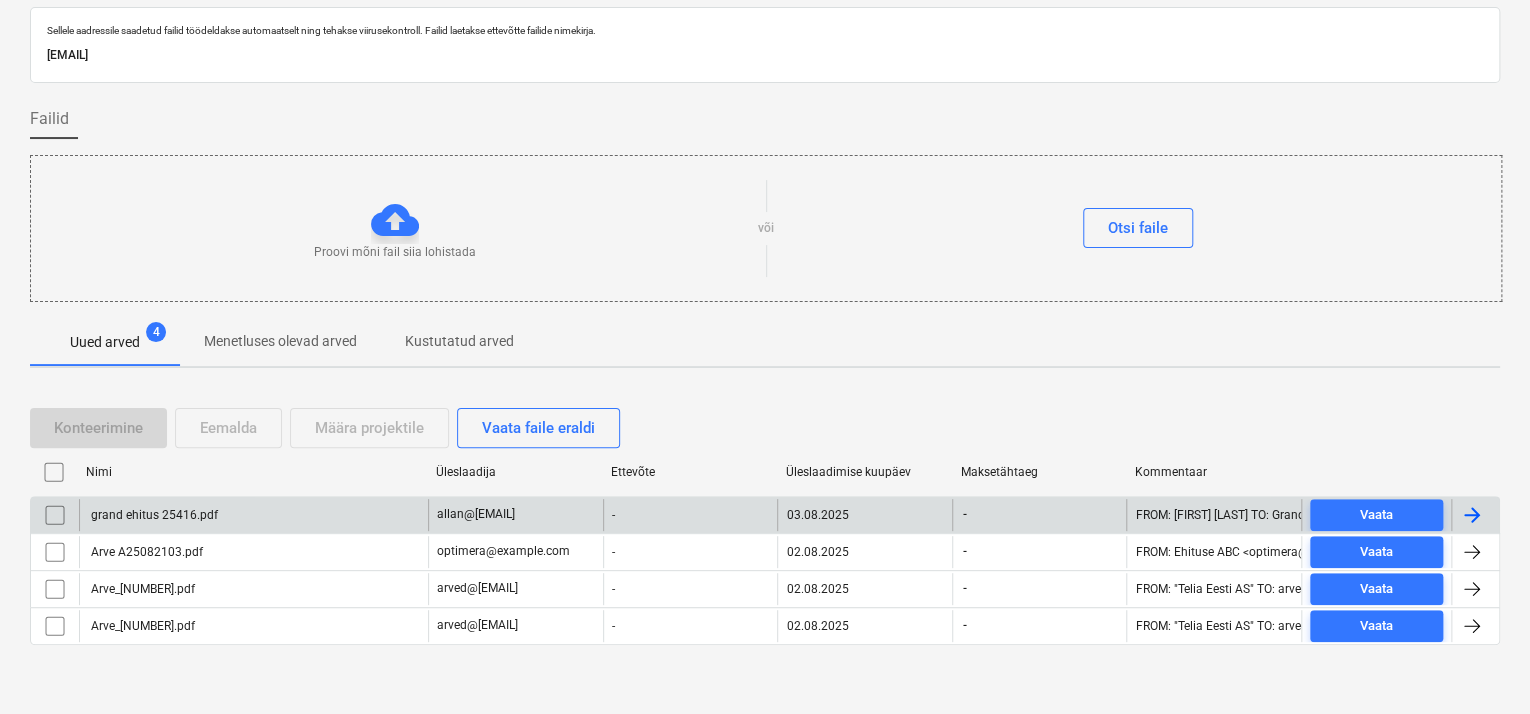 click on "grand ehitus 25416.pdf" at bounding box center (153, 515) 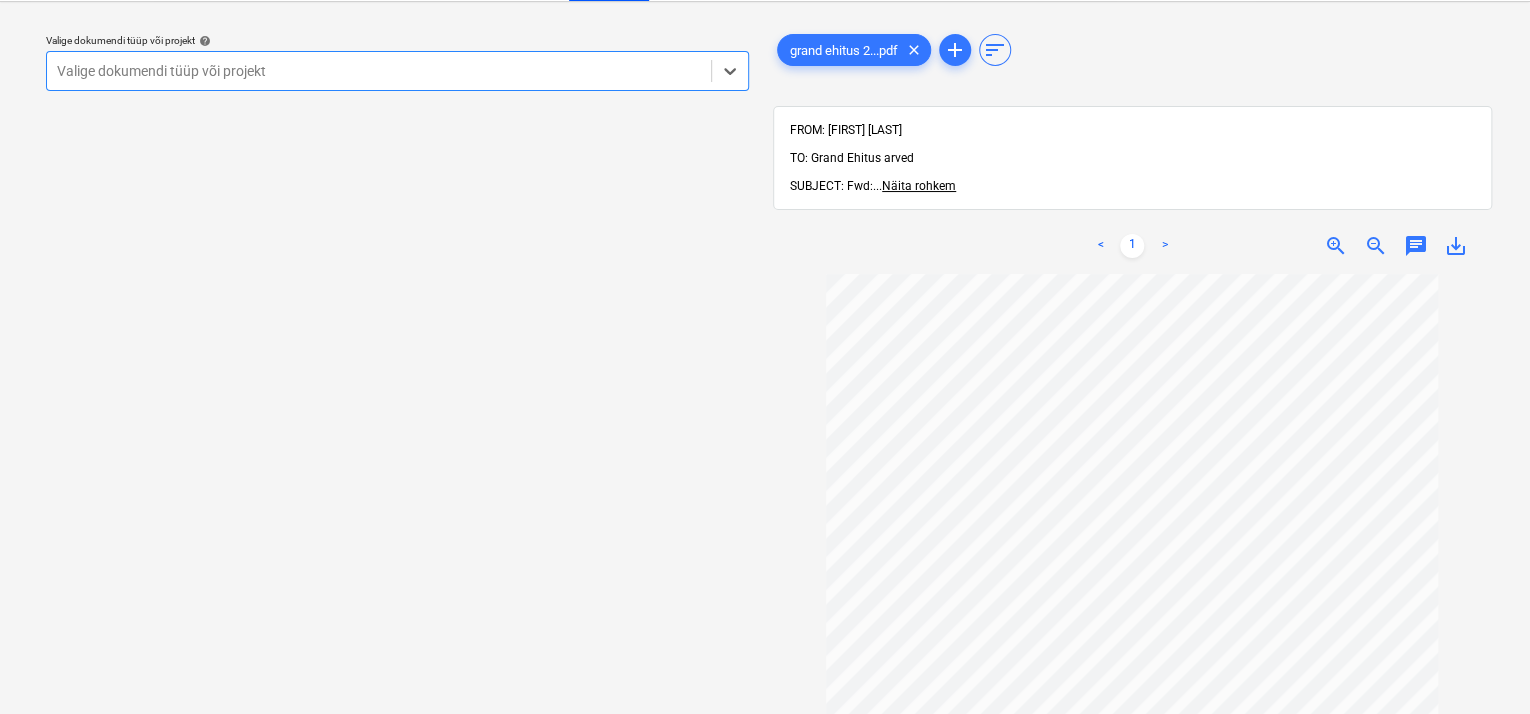 click at bounding box center (379, 71) 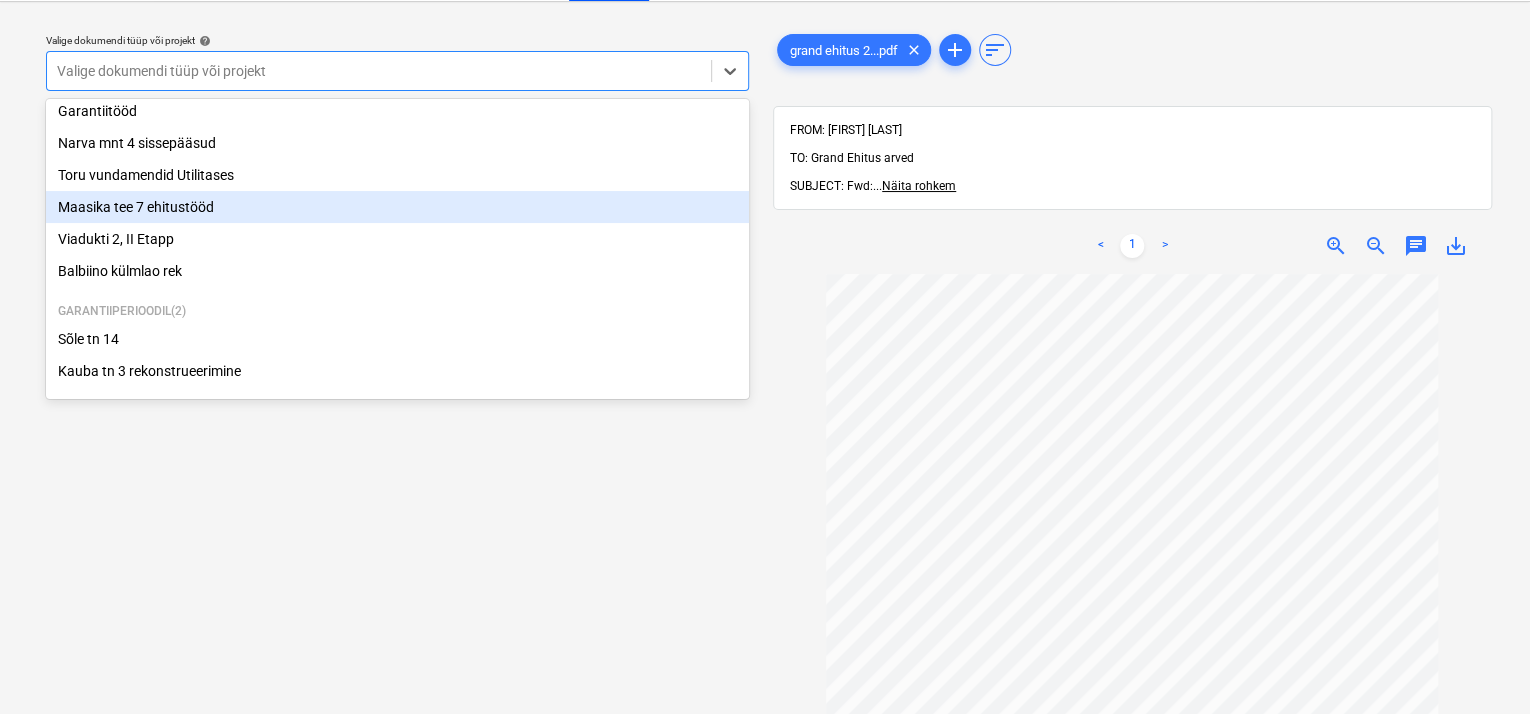 scroll, scrollTop: 269, scrollLeft: 0, axis: vertical 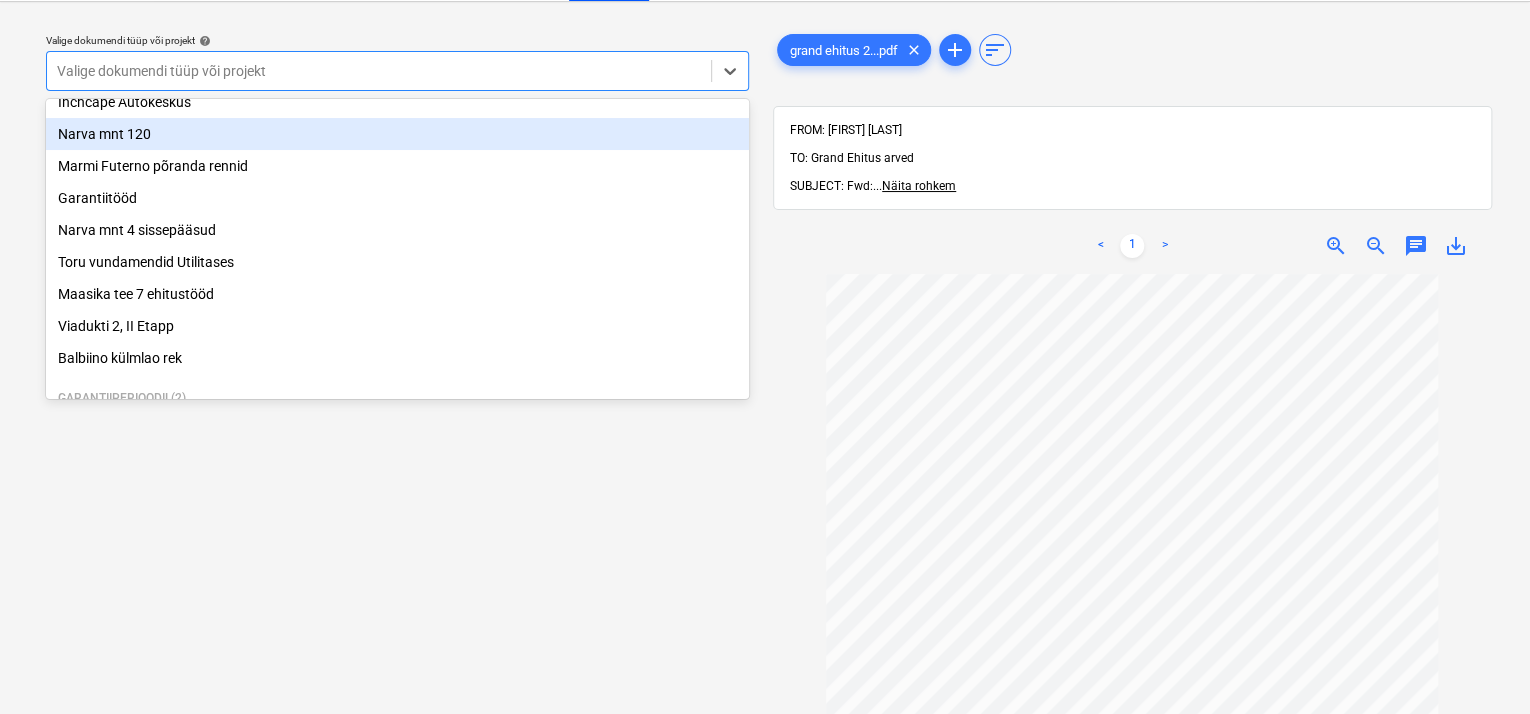 click on "Narva mnt 120" at bounding box center (397, 134) 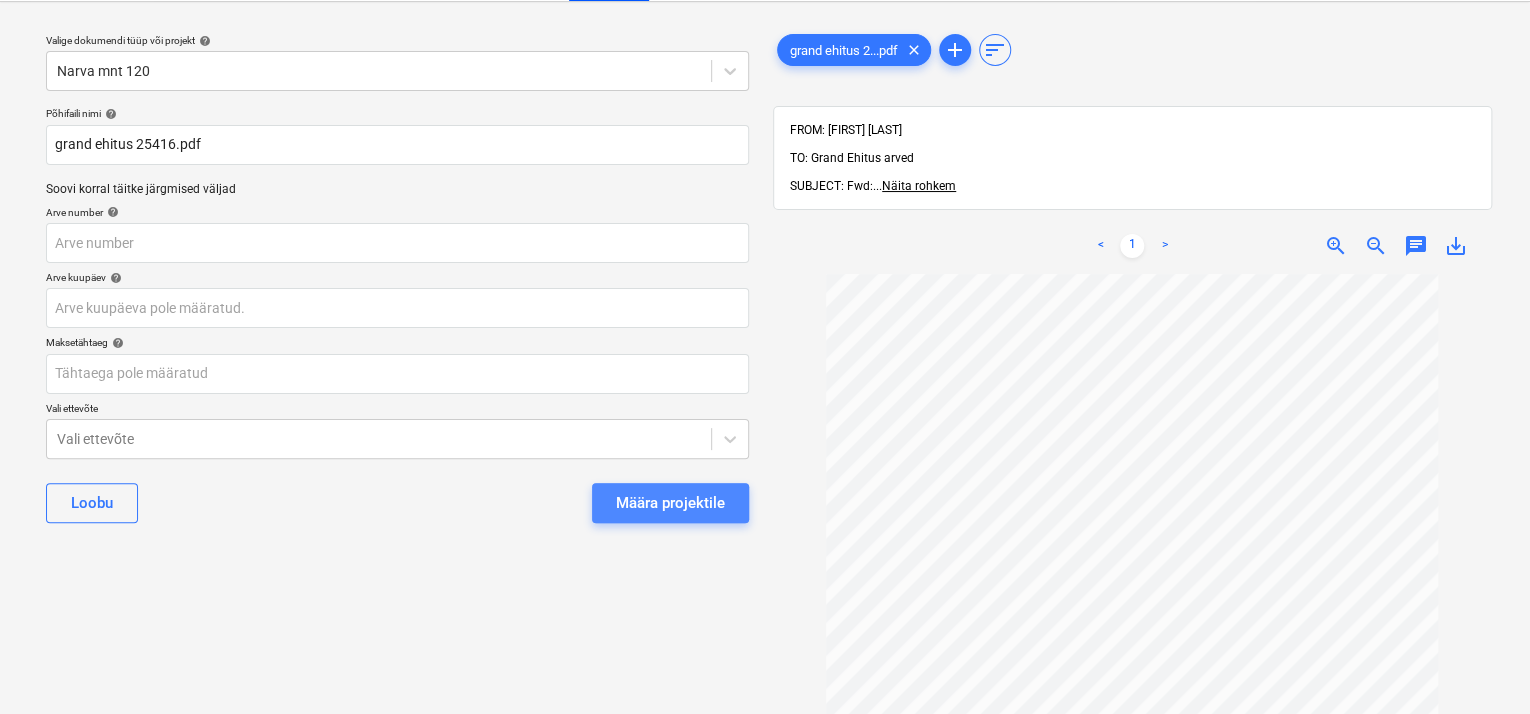 click on "Määra projektile" at bounding box center [670, 503] 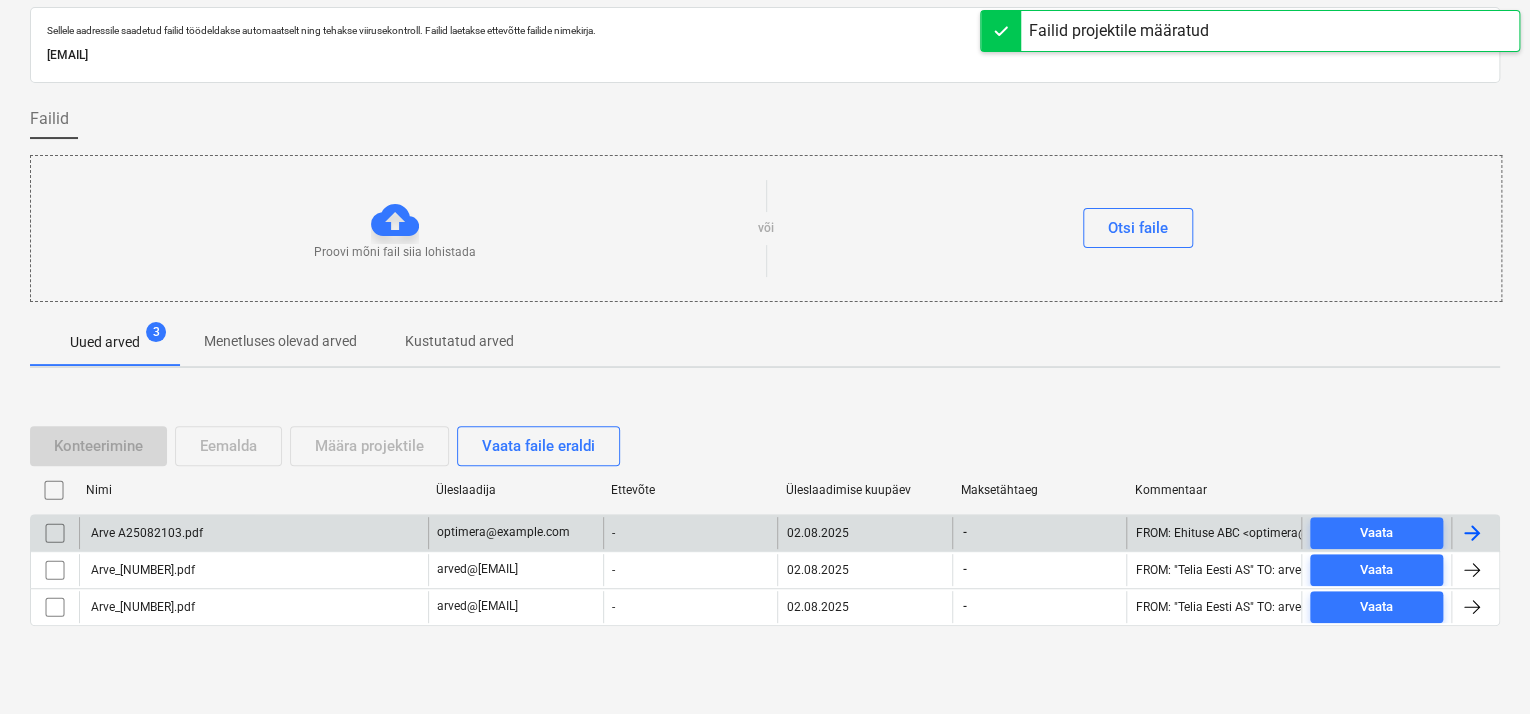 click on "Arve A25082103.pdf" at bounding box center [253, 533] 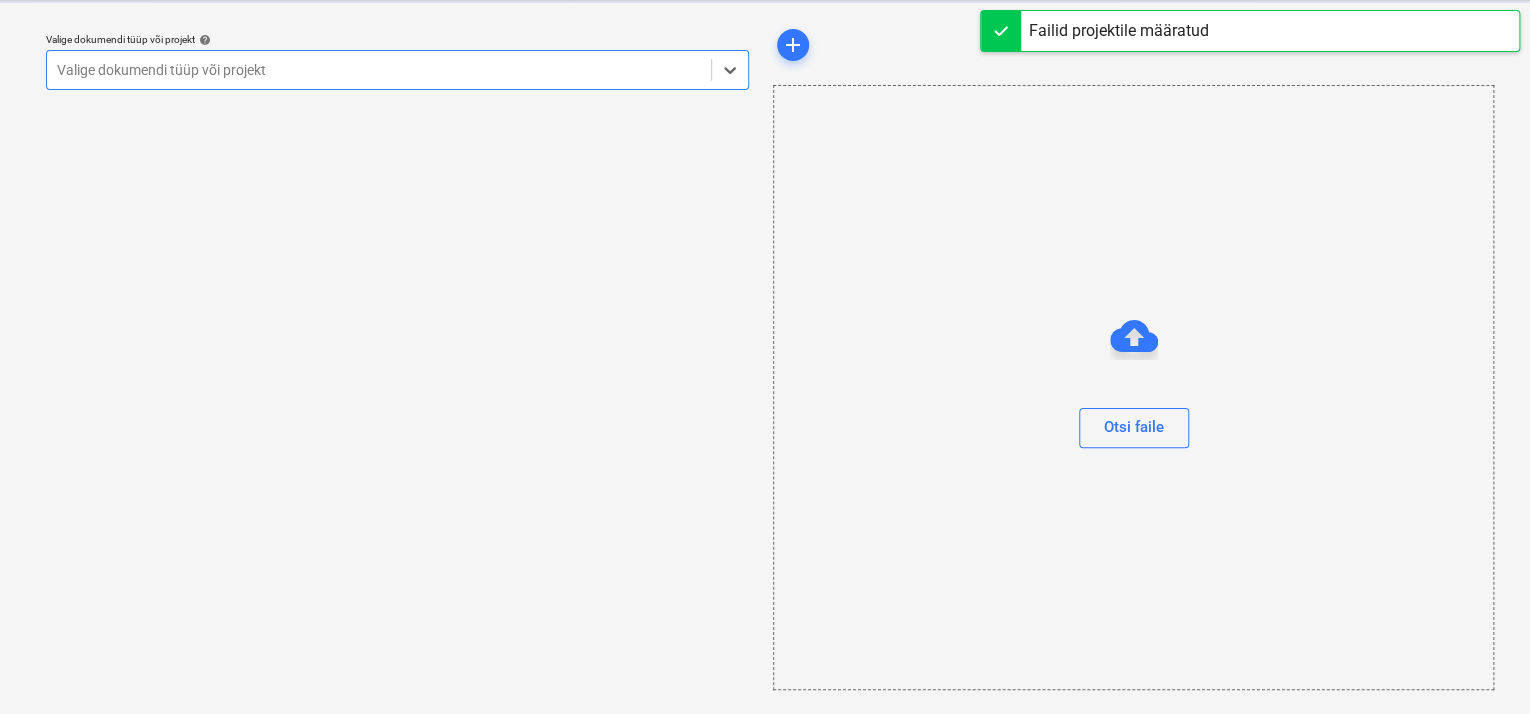 scroll, scrollTop: 49, scrollLeft: 0, axis: vertical 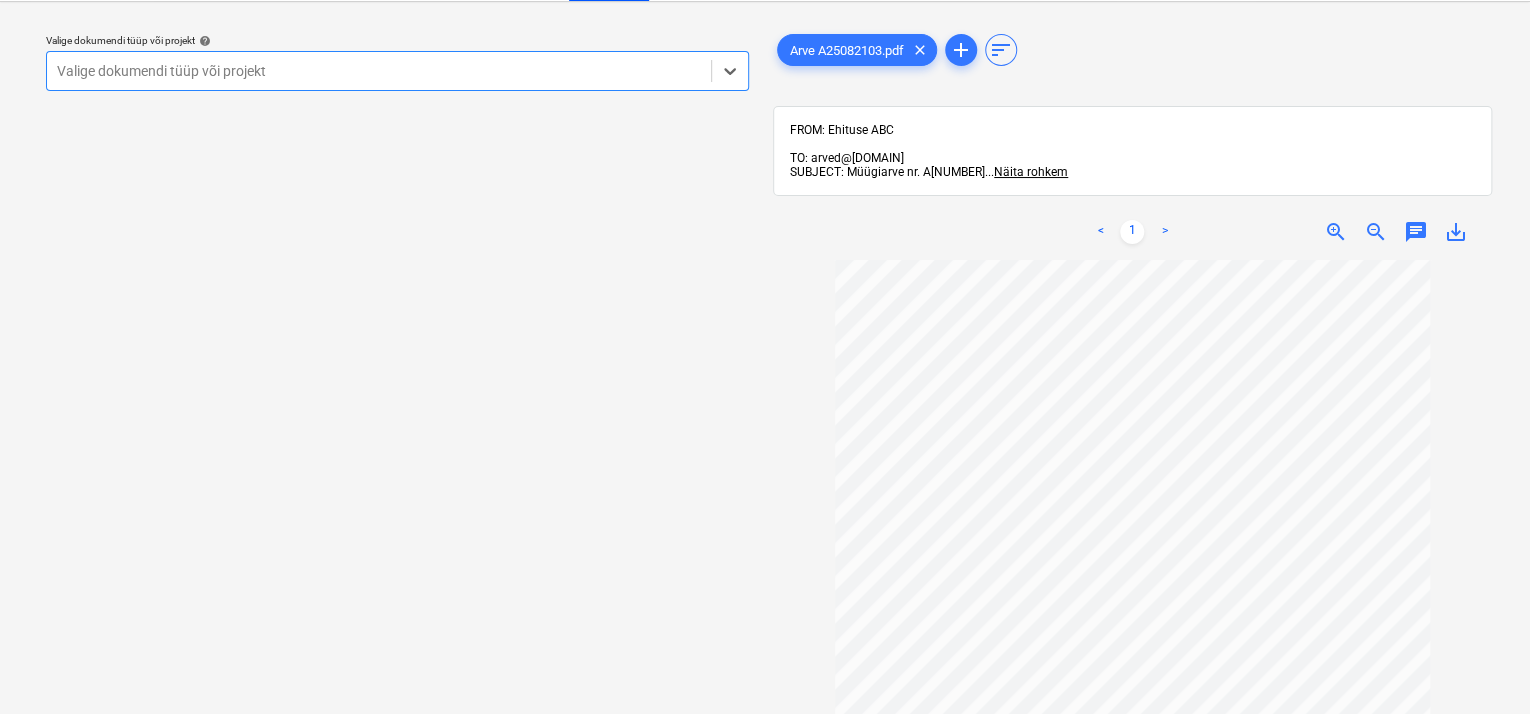 click at bounding box center [379, 71] 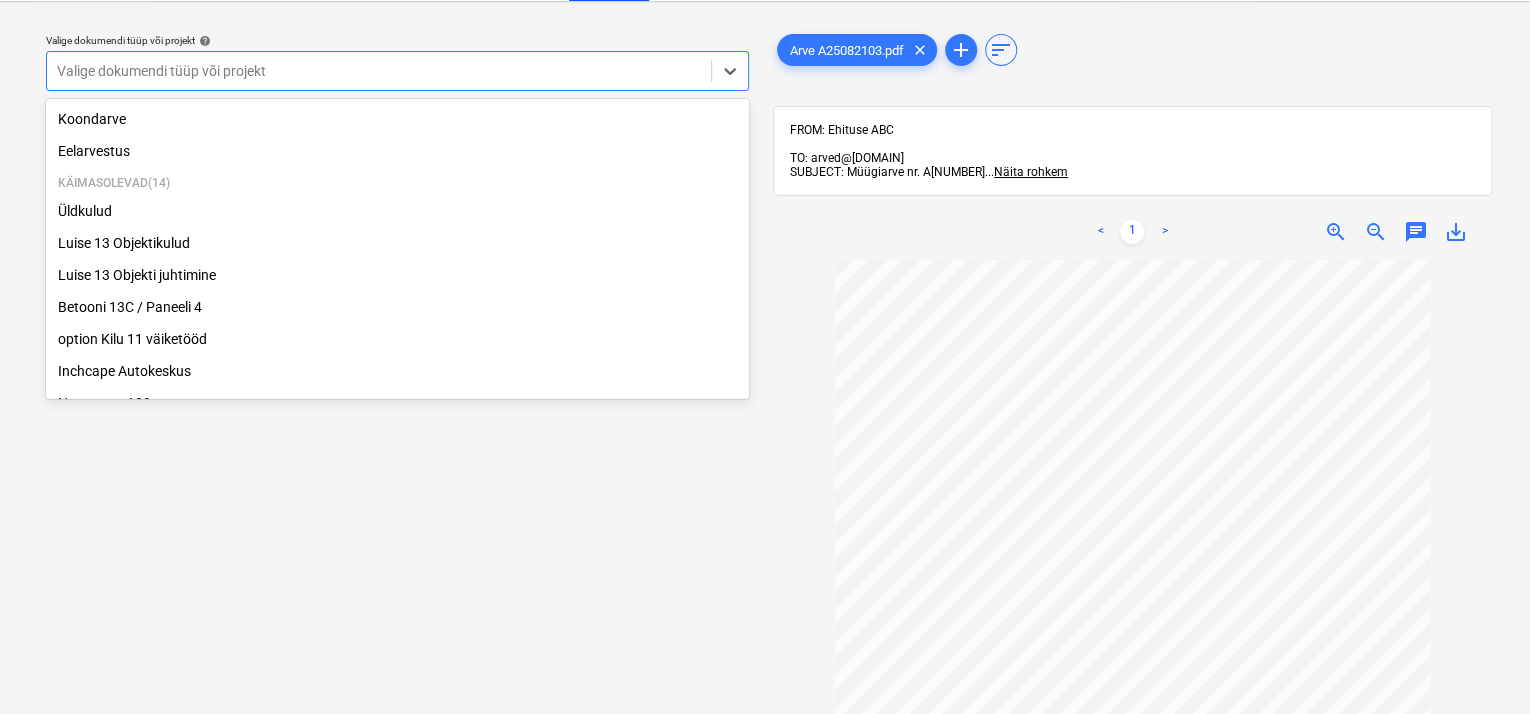 scroll, scrollTop: 369, scrollLeft: 0, axis: vertical 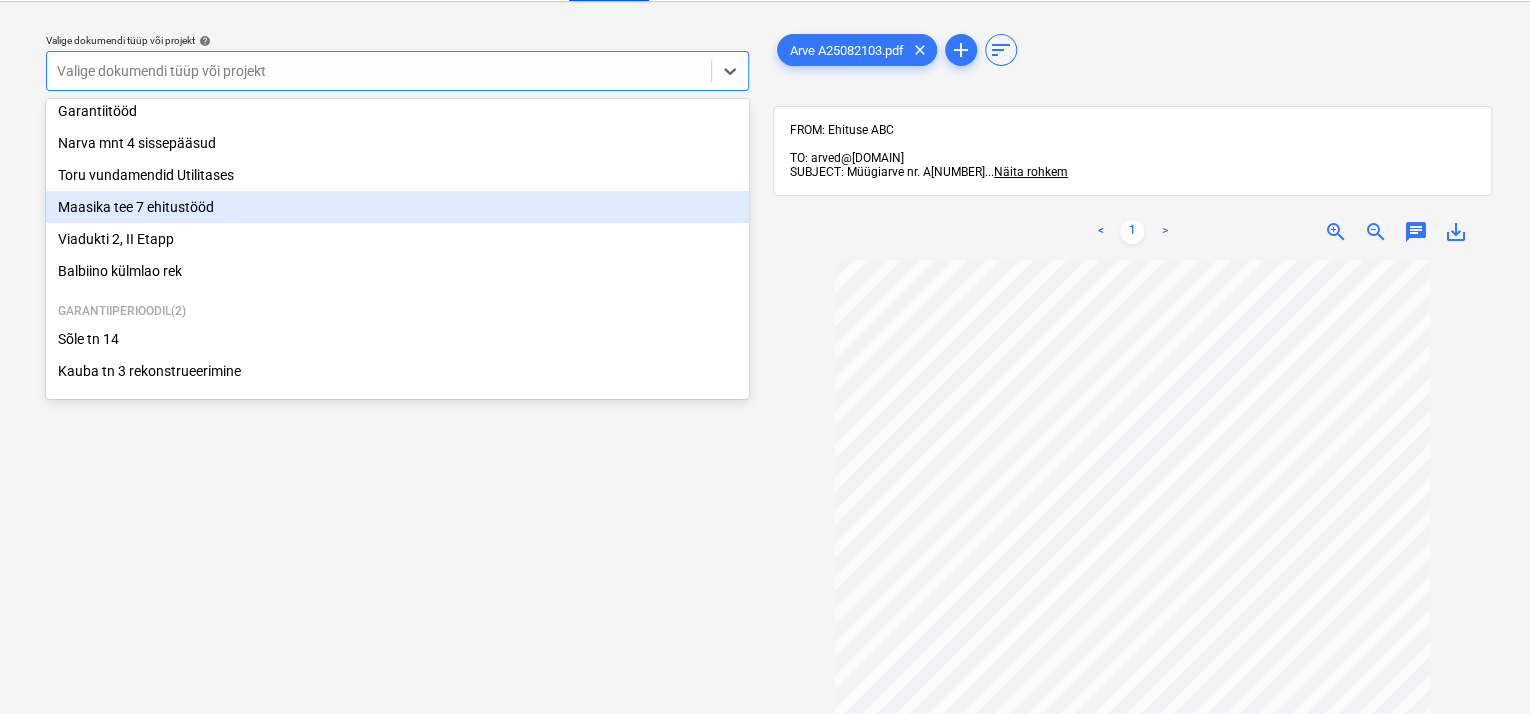 click on "Maasika tee 7 ehitustööd" at bounding box center [397, 207] 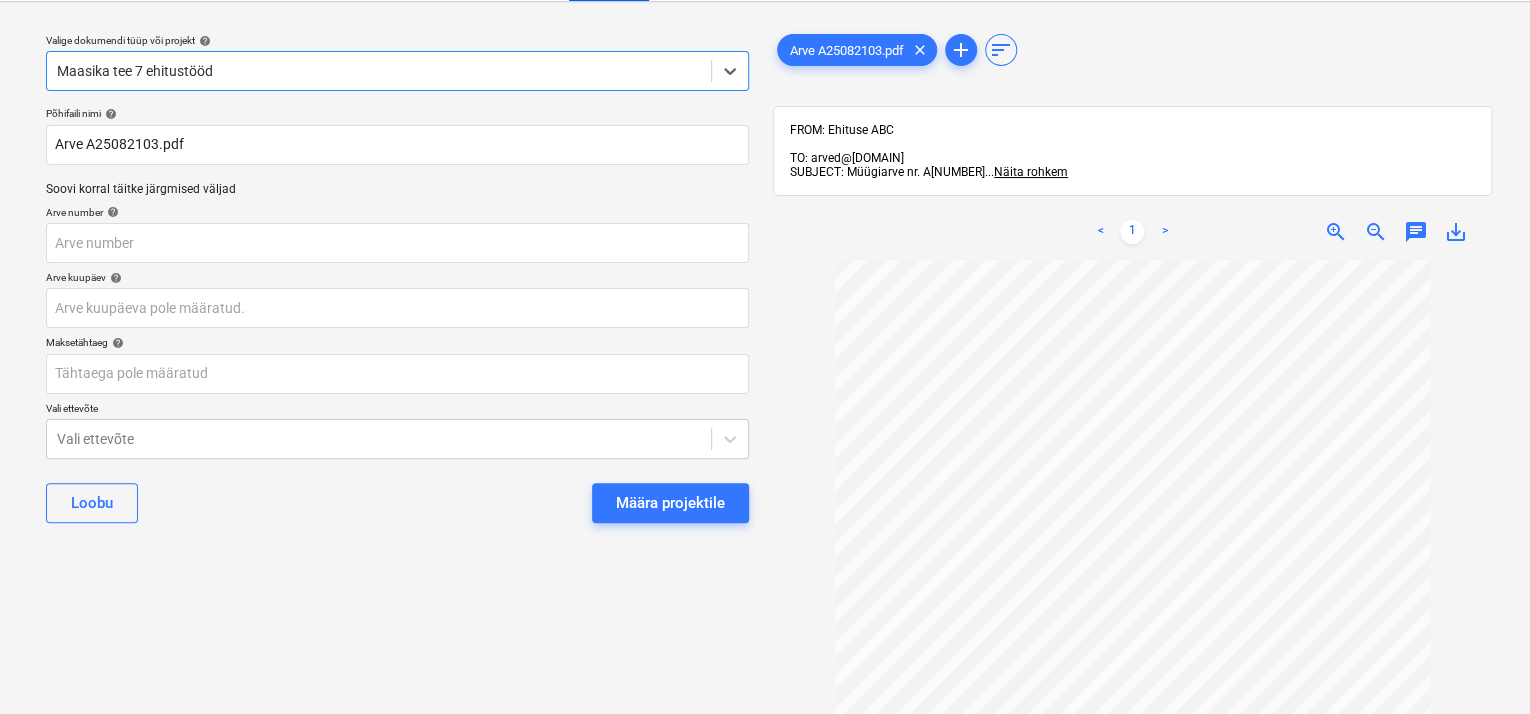 click on "Määra projektile" at bounding box center (670, 503) 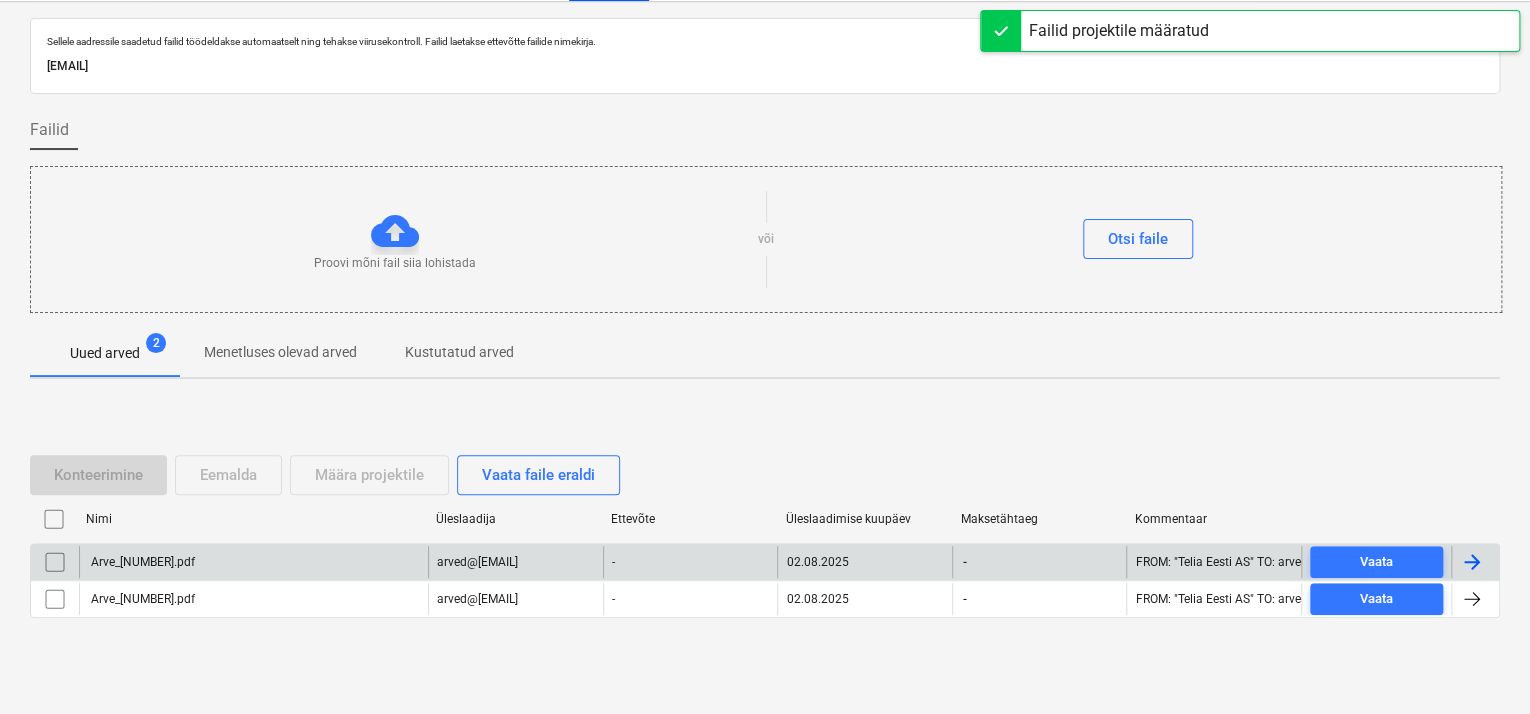 click on "Arve_[NUMBER].pdf" at bounding box center (253, 562) 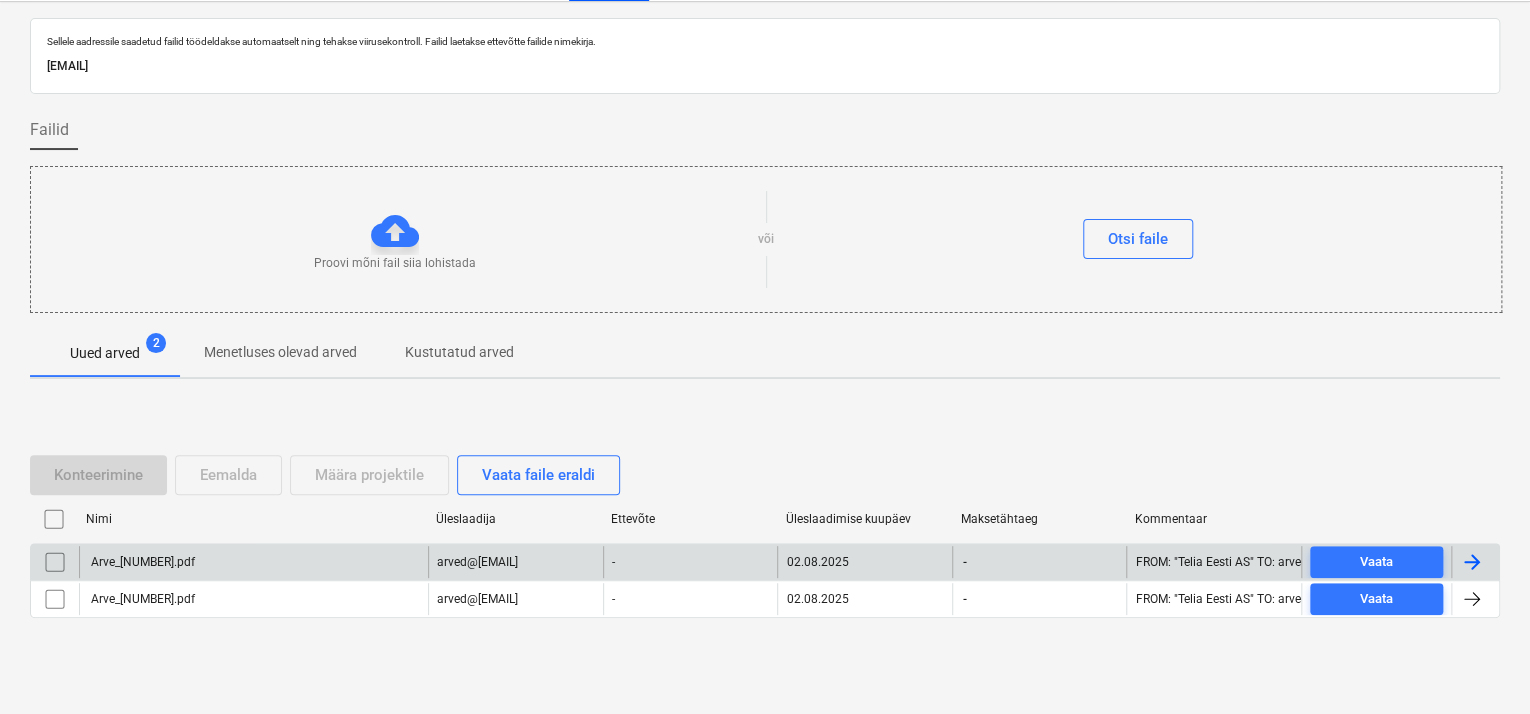 click on "Arve_[NUMBER].pdf" at bounding box center [253, 562] 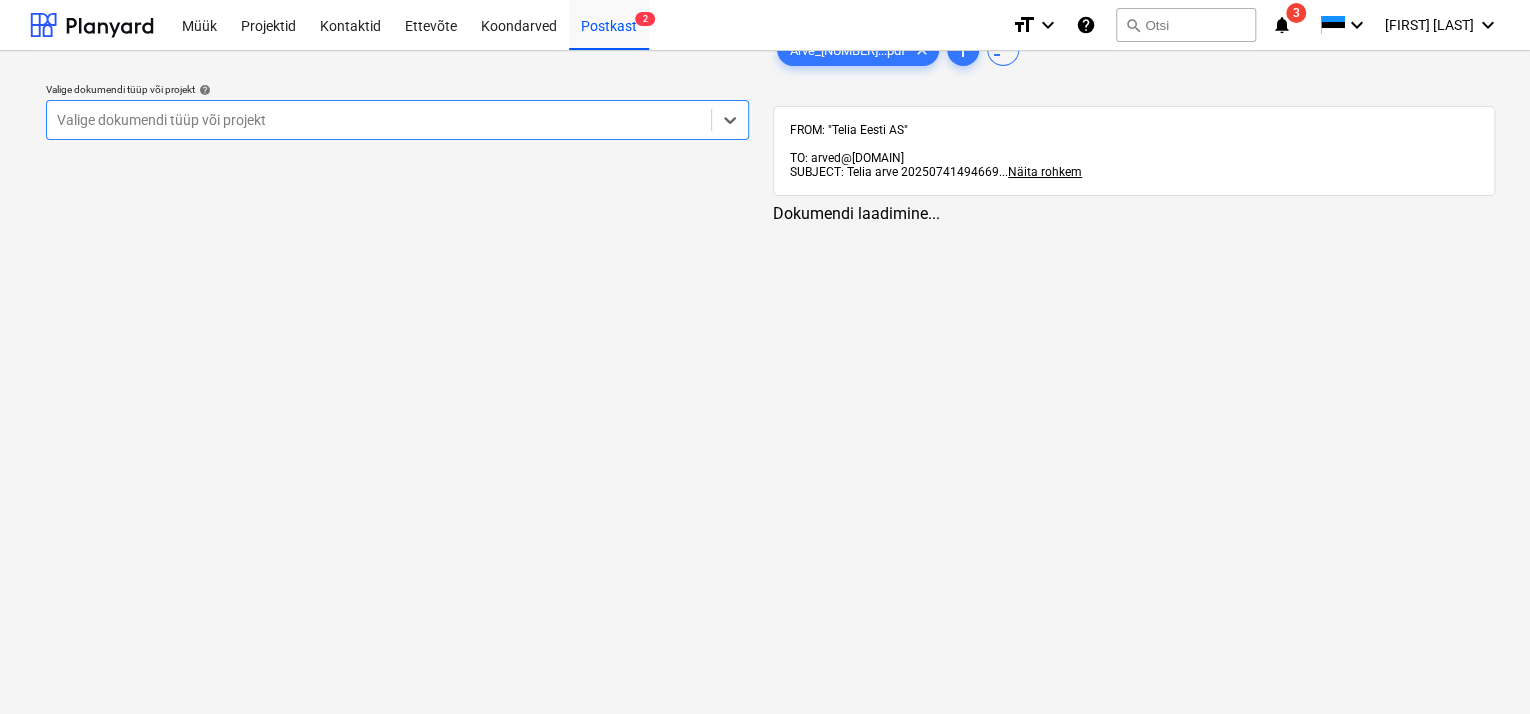 scroll, scrollTop: 0, scrollLeft: 0, axis: both 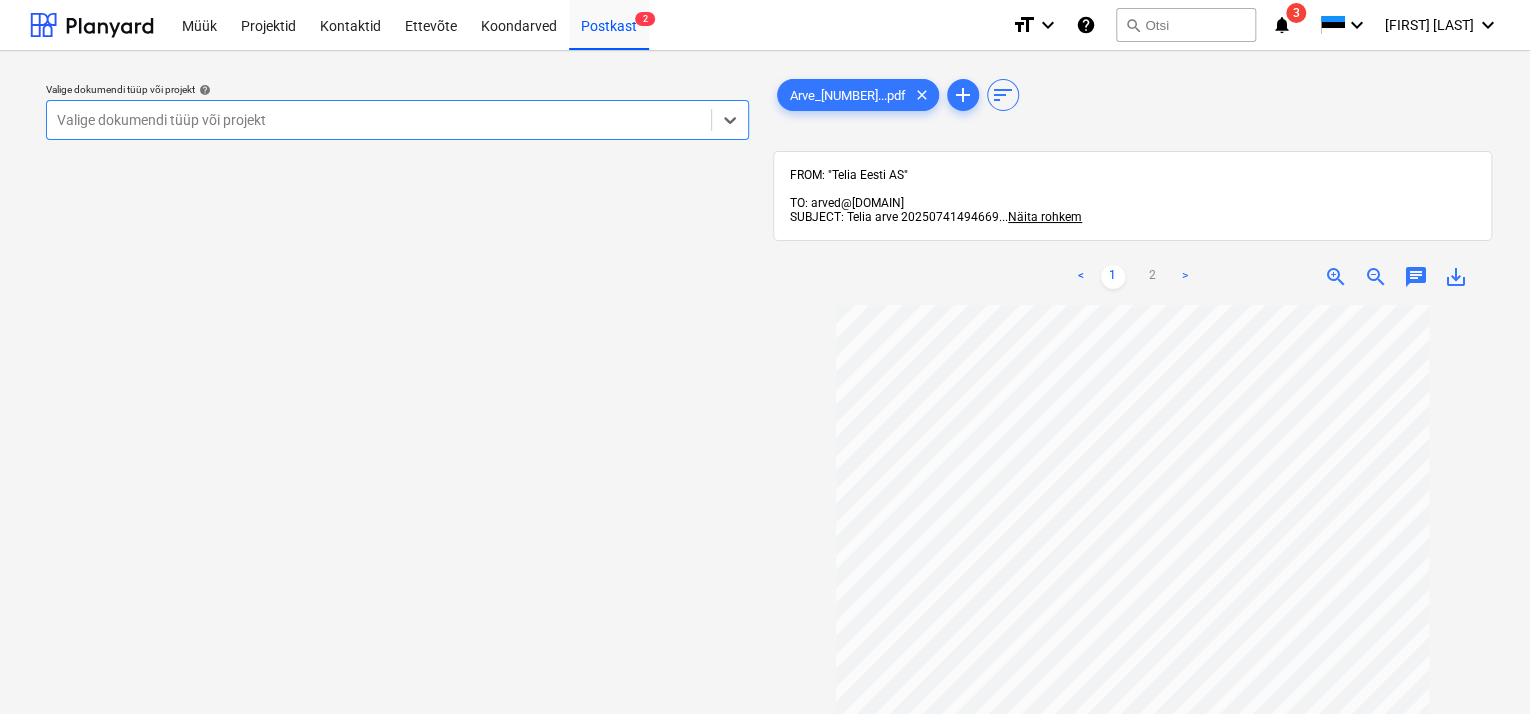 drag, startPoint x: 648, startPoint y: 112, endPoint x: 616, endPoint y: 124, distance: 34.176014 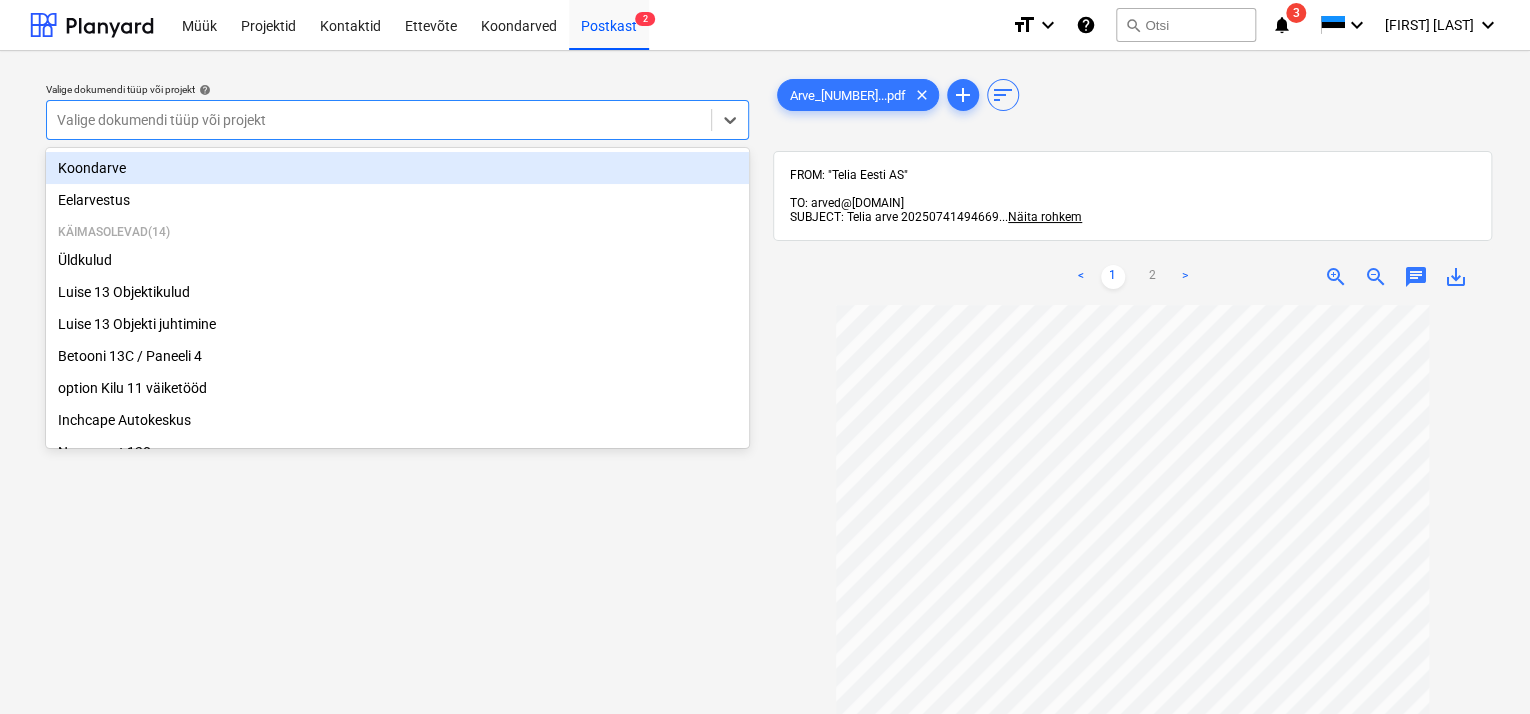 click on "Koondarve" at bounding box center [397, 168] 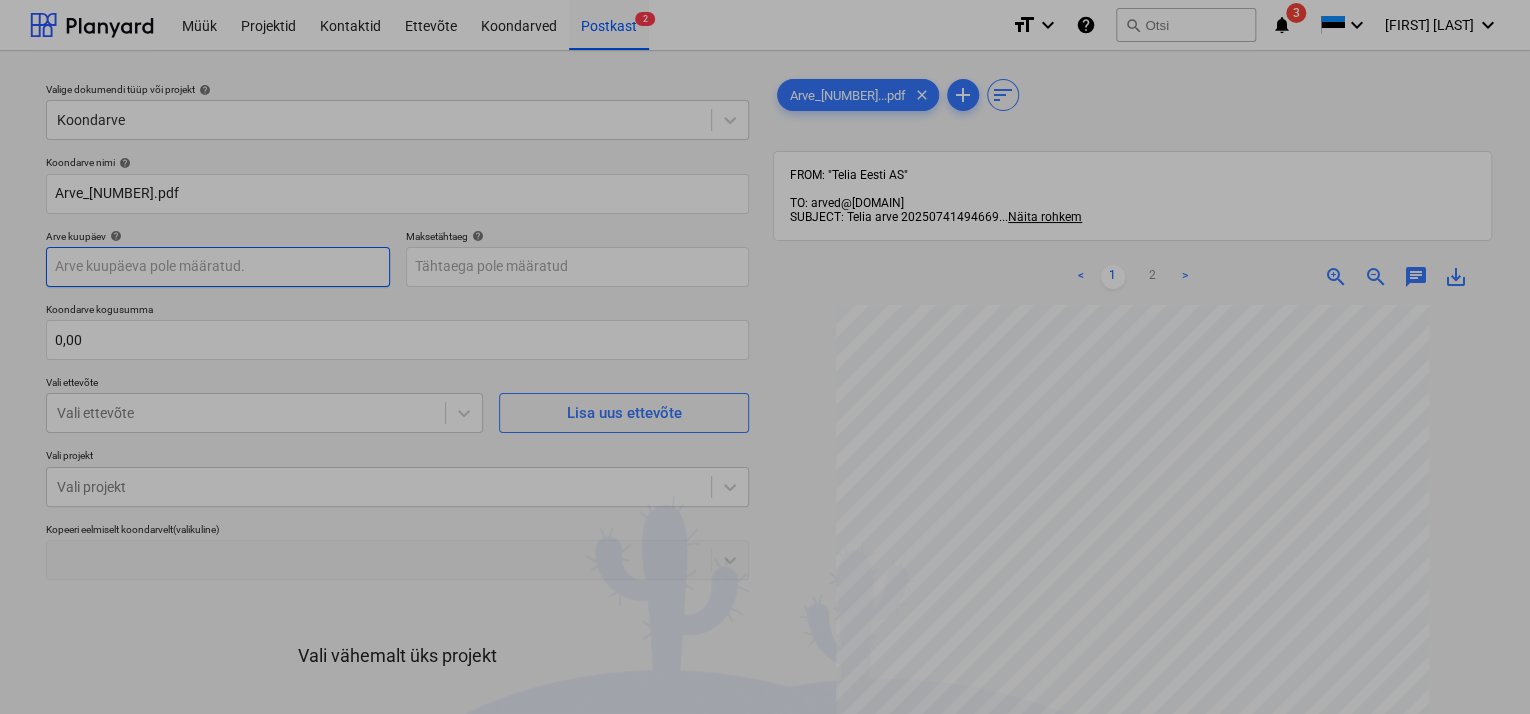 click on "Müük Projektid Kontaktid Ettevõte Koondarved Postkast 2 format_size keyboard_arrow_down help search Otsi notifications 3 keyboard_arrow_down A. Saliste keyboard_arrow_down Valige dokumendi tüüp või projekt help Koondarve Koondarve nimi help Arve_[NUMBER].pdf Arve kuupäev help Press the down arrow key to interact with the calendar and
select a date. Press the question mark key to get the keyboard shortcuts for changing dates. Maksetähtaeg help Press the down arrow key to interact with the calendar and
select a date. Press the question mark key to get the keyboard shortcuts for changing dates. Koondarve kogusumma 0,00 Vali ettevõte Vali ettevõte Lisa uus ettevõte Vali projekt Vali projekt Kopeeri eelmiselt koondarvelt  (valikuline) Vali vähemalt üks projekt Loobu Kinnita ja sisesta kulud Kinnita projektid Arve_[NUMBER]...pdf clear add sort FROM: "Telia Eesti AS"  TO: arved@[DOMAIN] SUBJECT: Telia arve [NUMBER] ...  Näita rohkem ...  Näita rohkem < 1 2 > zoom_in chat 0" at bounding box center [765, 357] 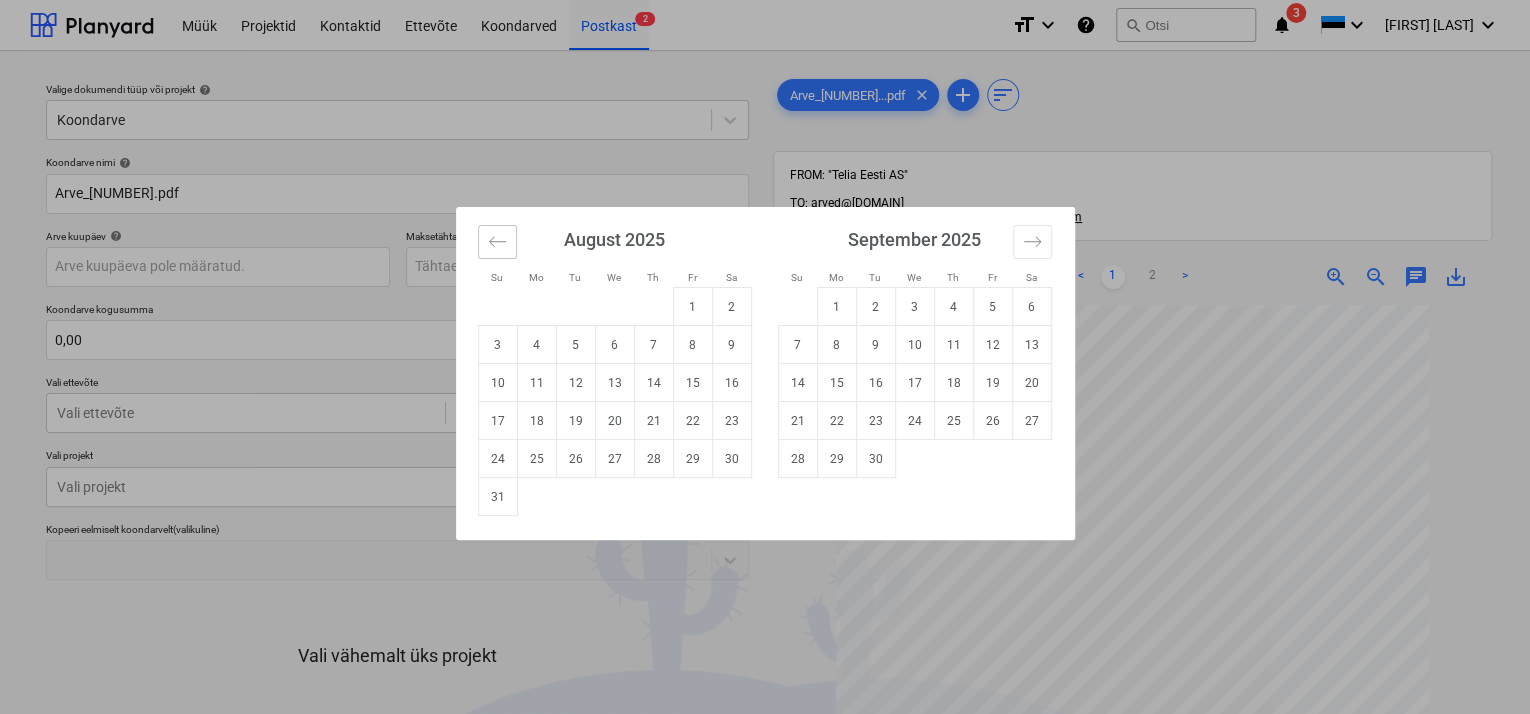 click at bounding box center [497, 242] 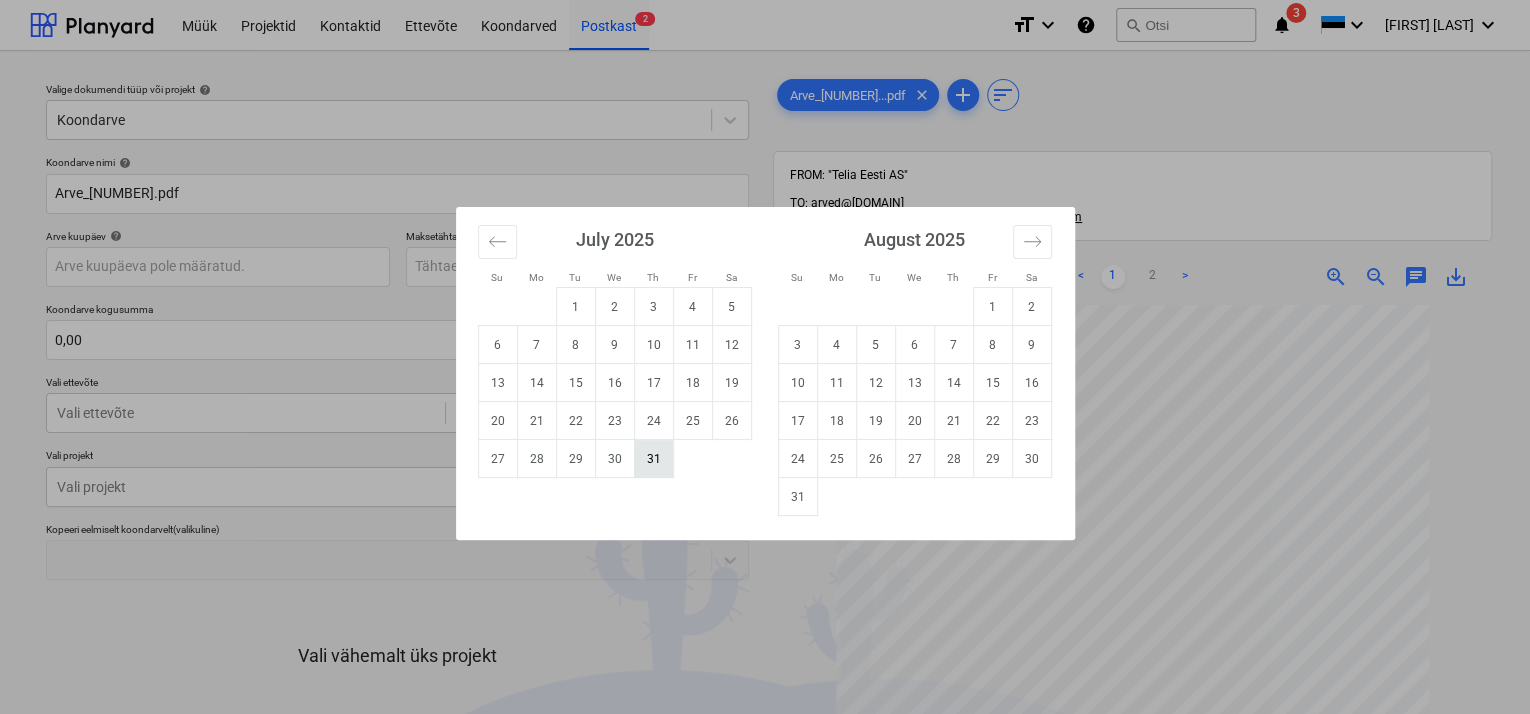 click on "31" at bounding box center [653, 459] 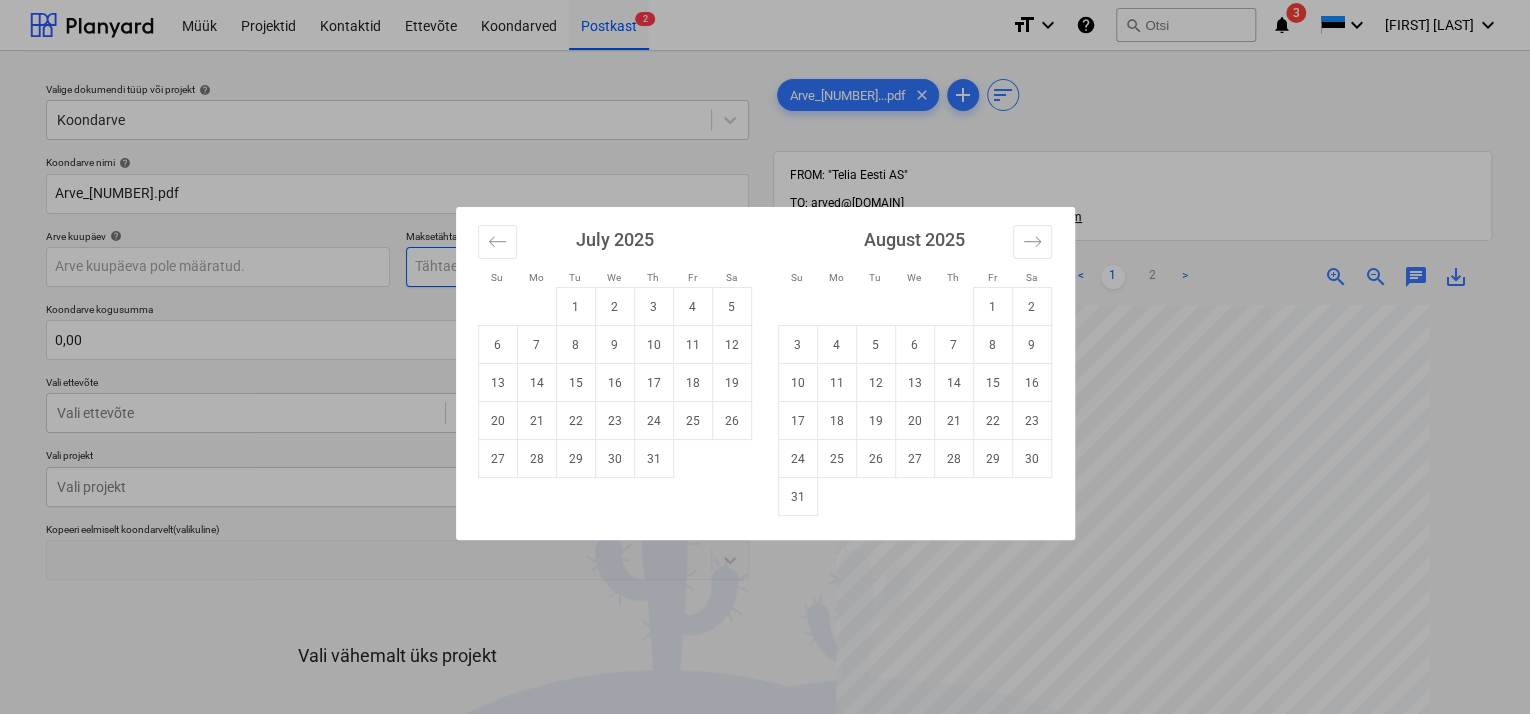 type on "31 Jul 2025" 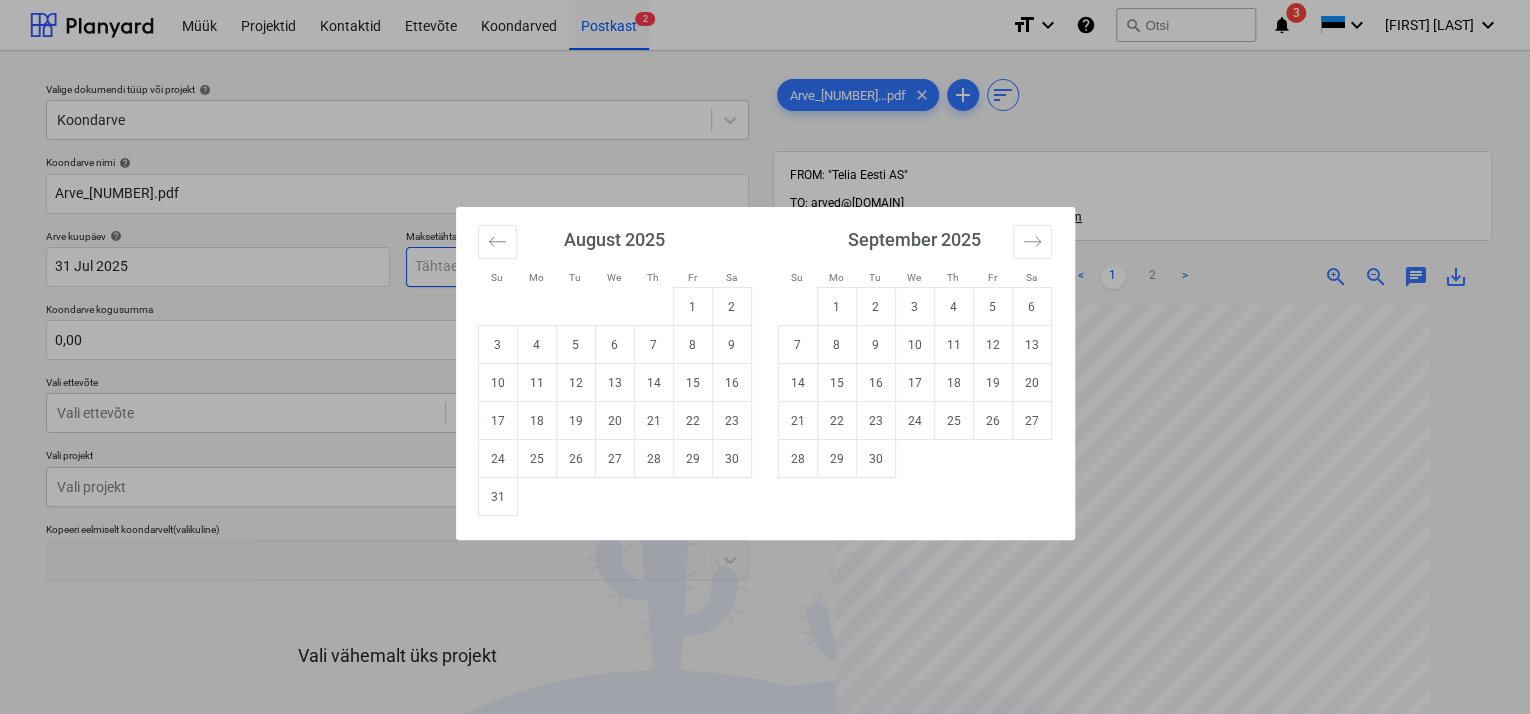 click on "Müük Projektid Kontaktid Ettevõte Koondarved Postkast 2 format_size keyboard_arrow_down help search Otsi notifications 3 keyboard_arrow_down [FIRST] [LAST] keyboard_arrow_down Valige dokumendi tüüp või projekt help Koondarve Koondarve nimi help Arve_20250741494669.pdf Arve kuupäev help 31 Jul 2025 31.07.2025 Press the down arrow key to interact with the calendar and
select a date. Press the question mark key to get the keyboard shortcuts for changing dates. Maksetähtaeg help Press the down arrow key to interact with the calendar and
select a date. Press the question mark key to get the keyboard shortcuts for changing dates. Koondarve kogusumma 0,00 Vali ettevõte Vali ettevõte Lisa uus ettevõte Vali projekt Vali projekt Kopeeri eelmiselt koondarvelt  (valikuline) Vali vähemalt üks projekt Loobu Kinnita ja sisesta kulud Kinnita projektid Arve_202507414...pdf clear add sort FROM: "Telia Eesti AS"  TO: arved@grandehitus.ee SUBJECT: Telia arve 20250741494669 ...  Näita rohkem ...  Näita rohkem" at bounding box center [765, 357] 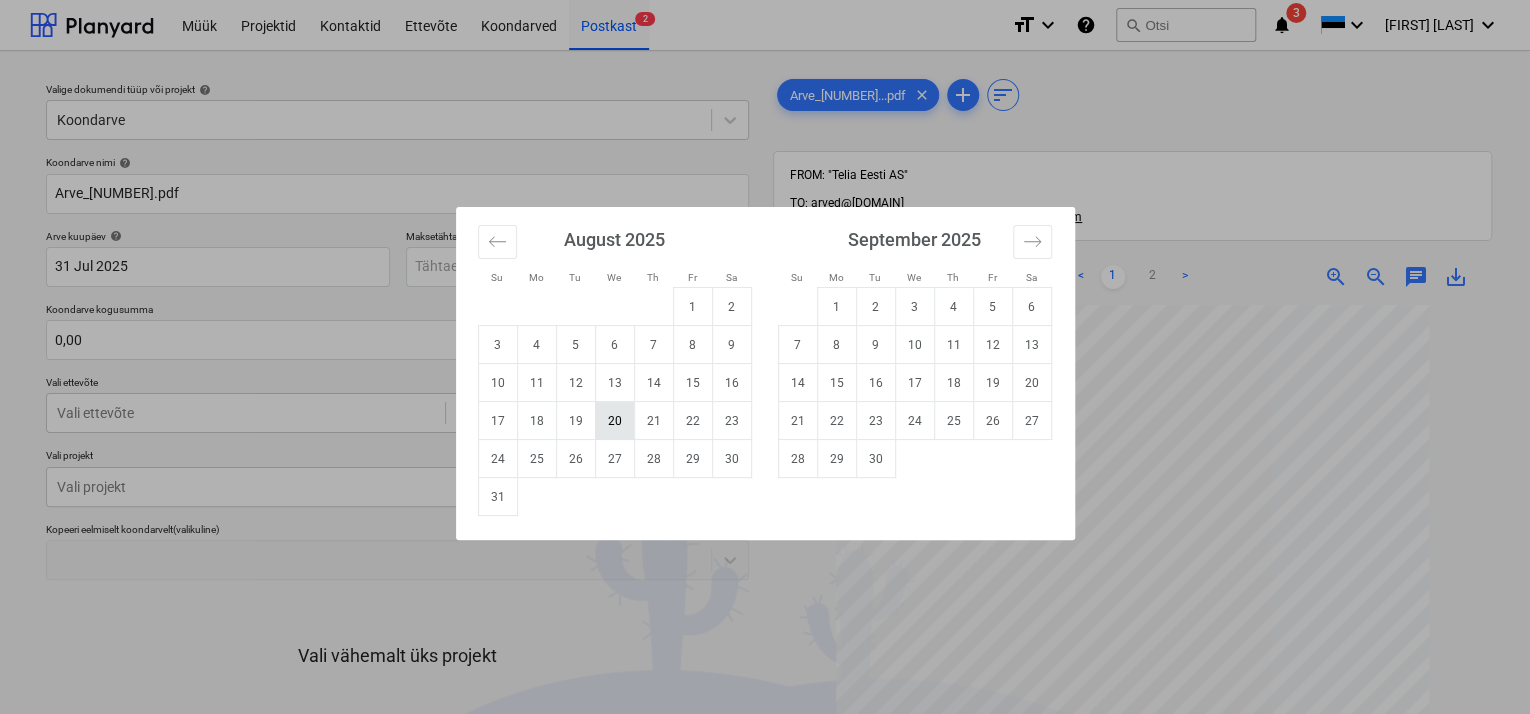 click on "20" at bounding box center (614, 421) 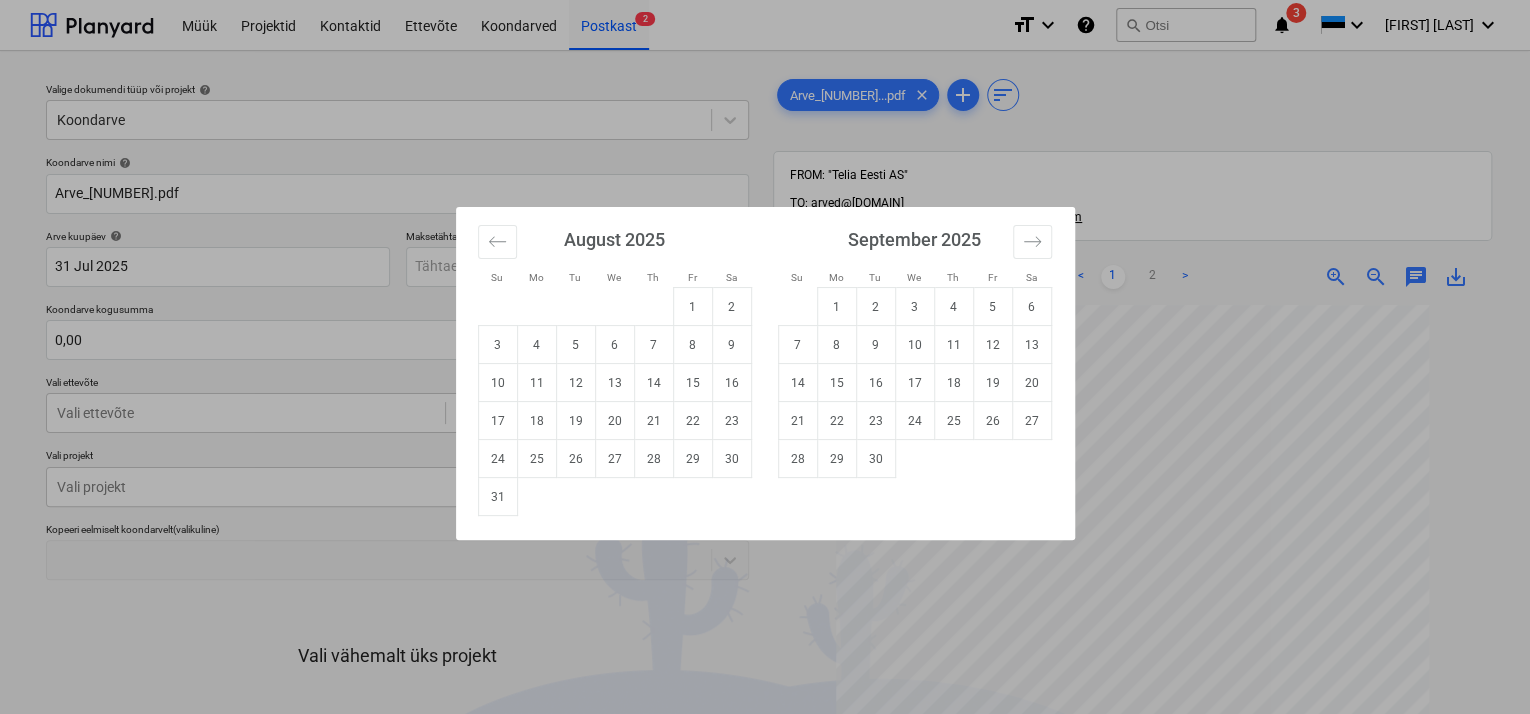 type on "[DD] [MONTH] [YYYY]" 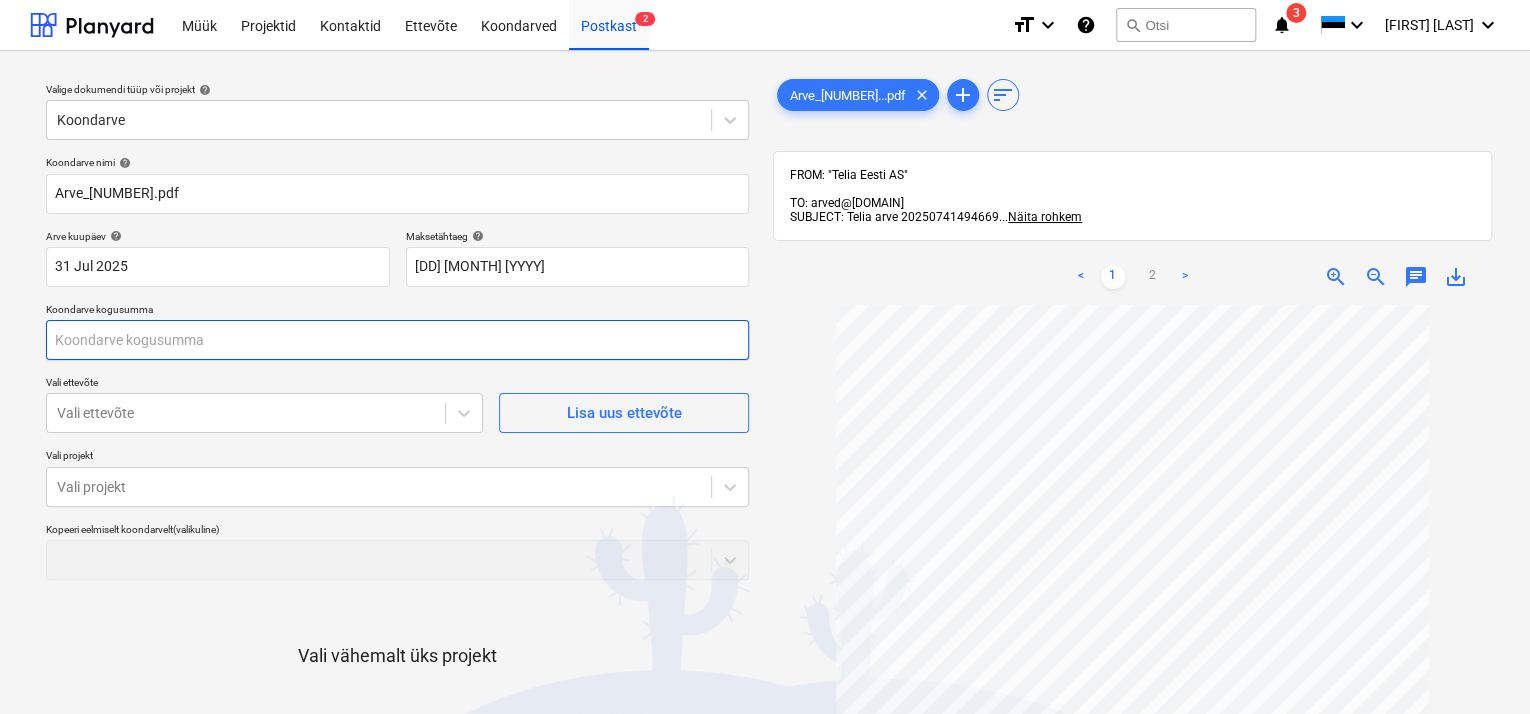 click at bounding box center (397, 340) 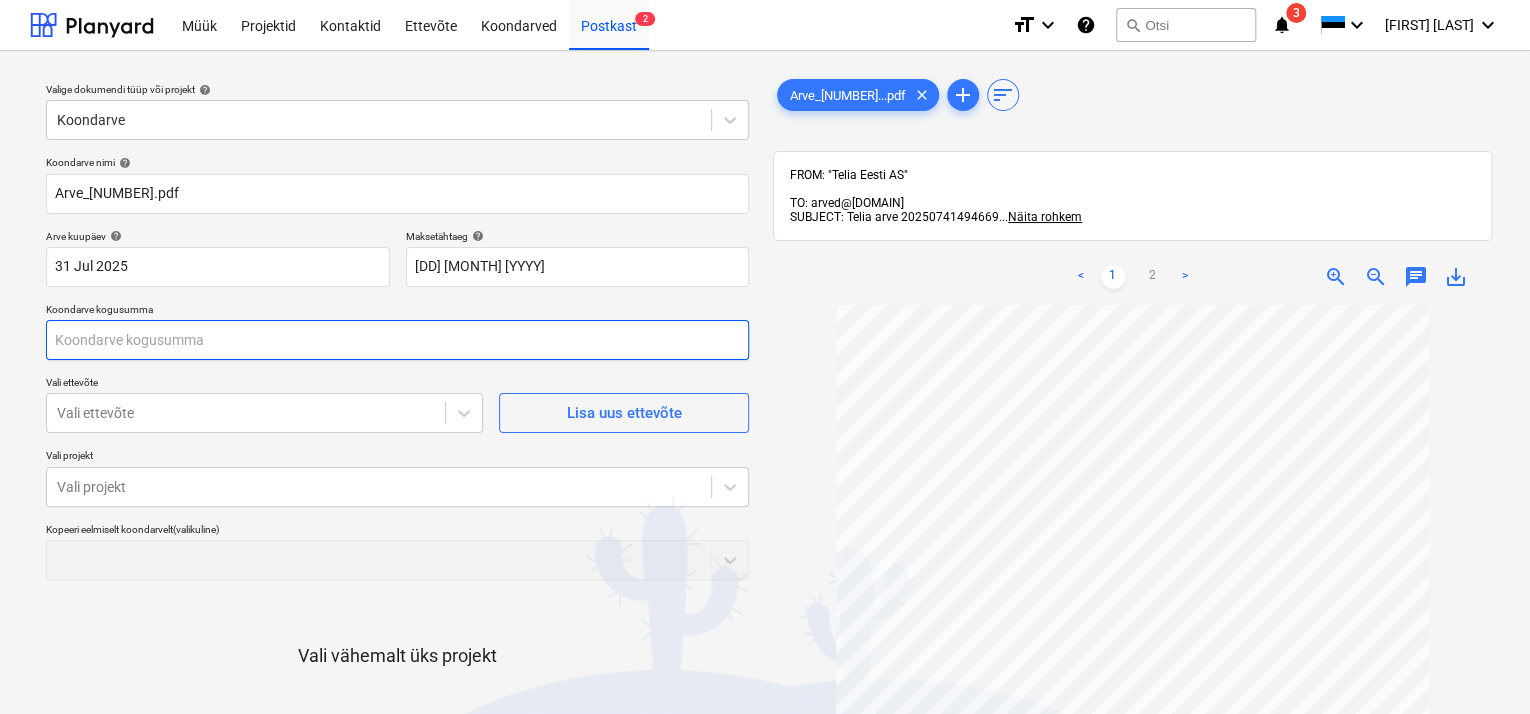 scroll, scrollTop: 184, scrollLeft: 0, axis: vertical 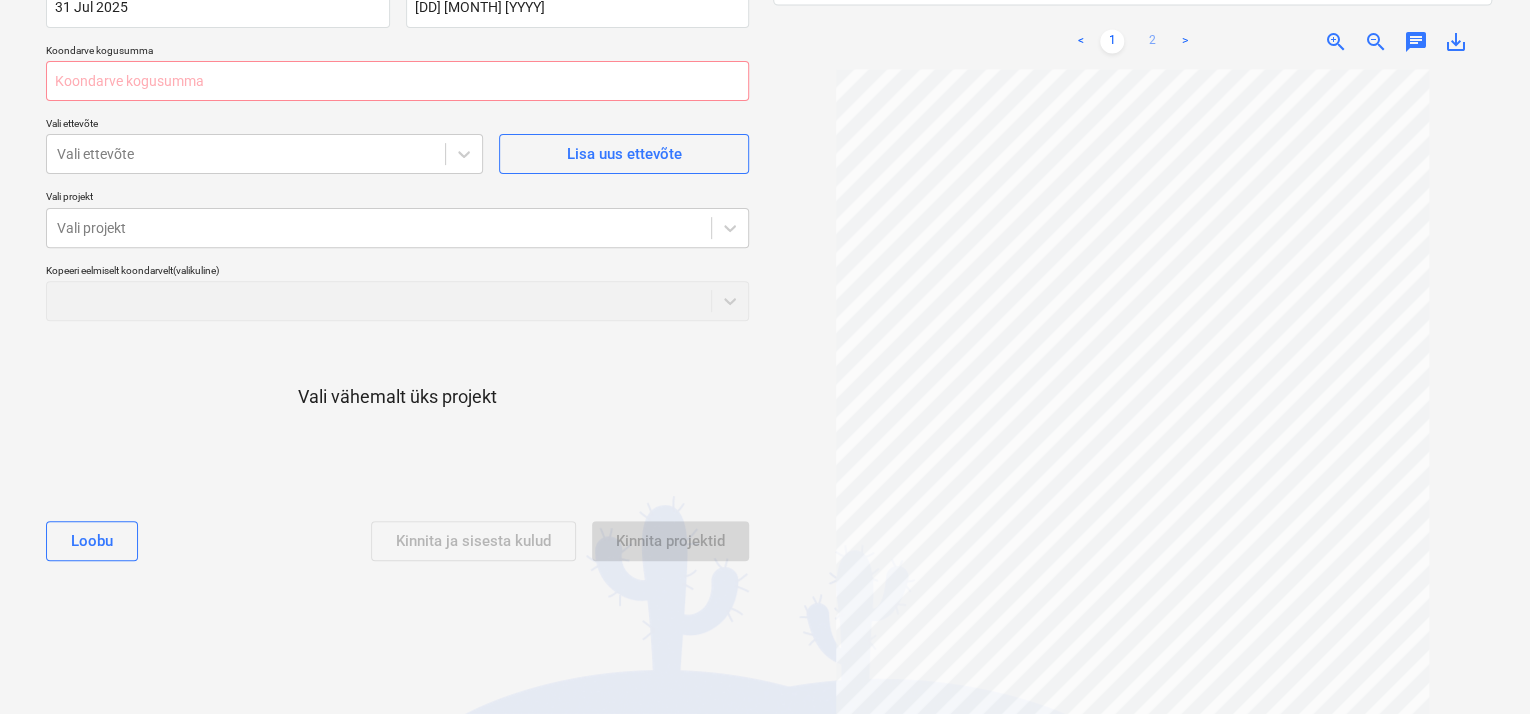 click on "2" at bounding box center [1152, 42] 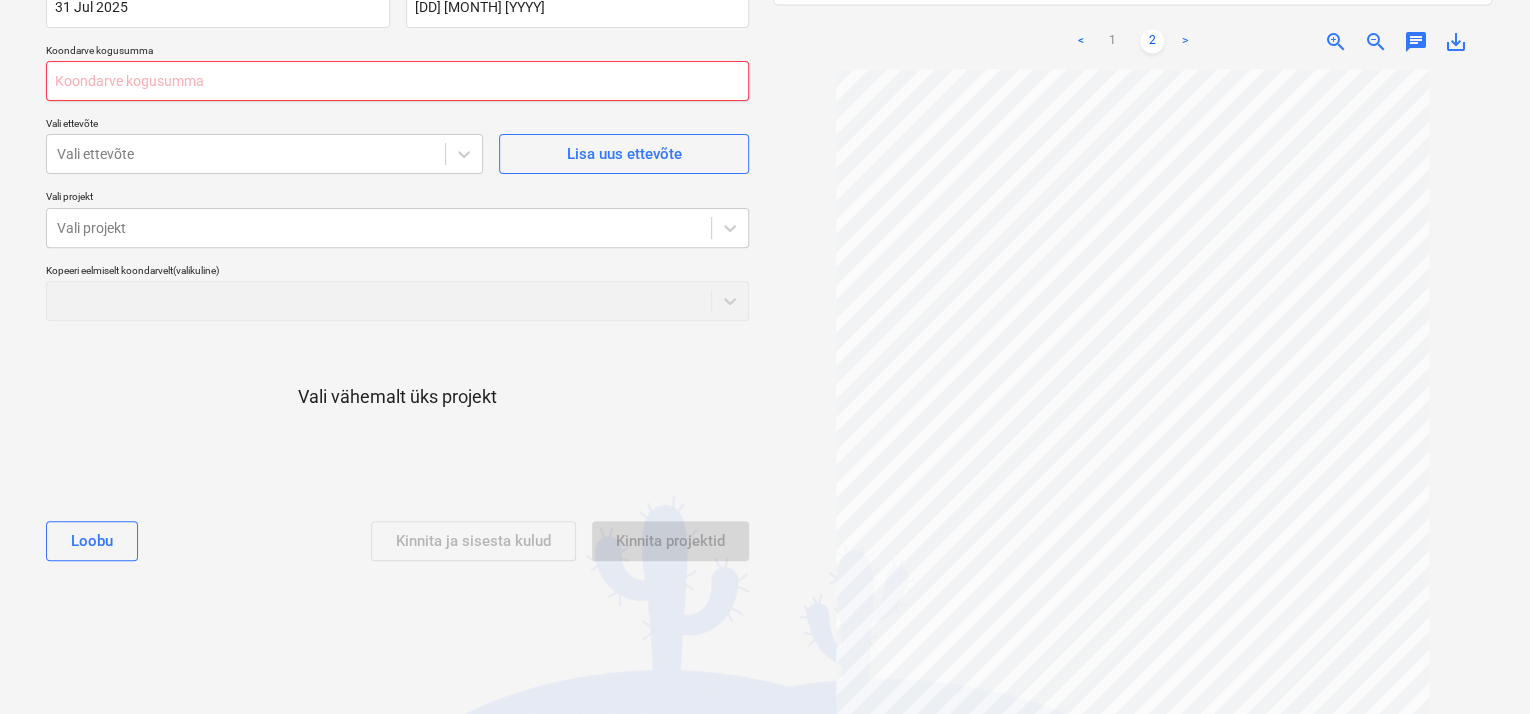 click at bounding box center [397, 81] 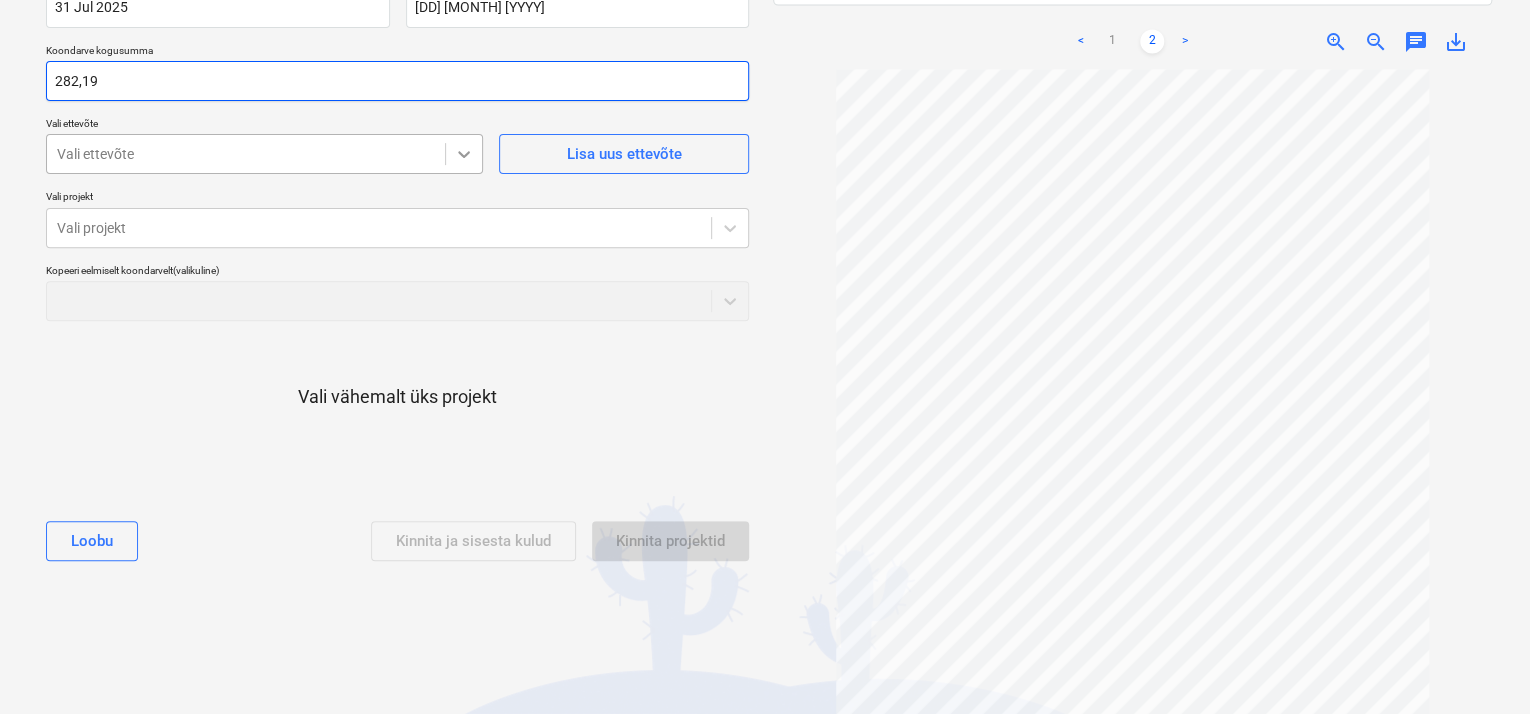 type on "282,19" 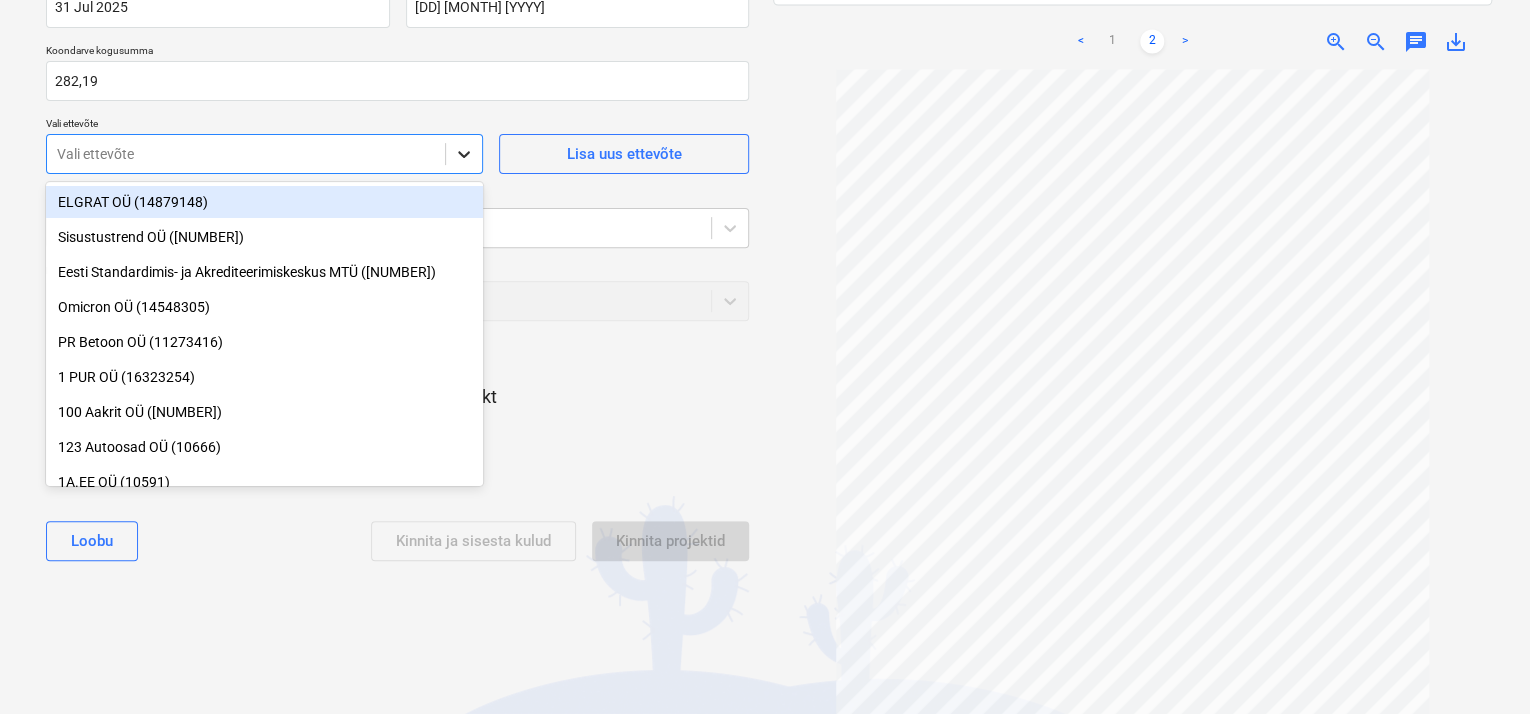 click 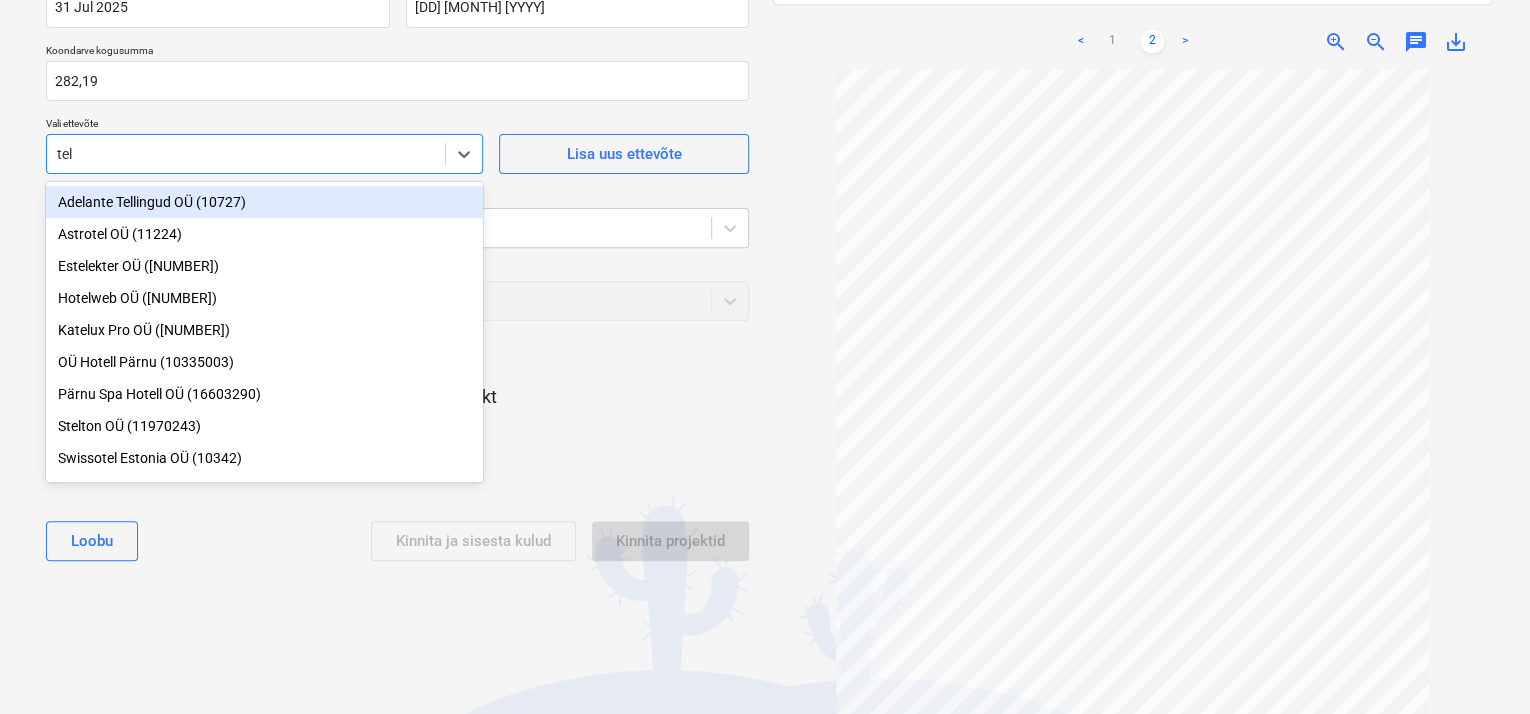 type on "teli" 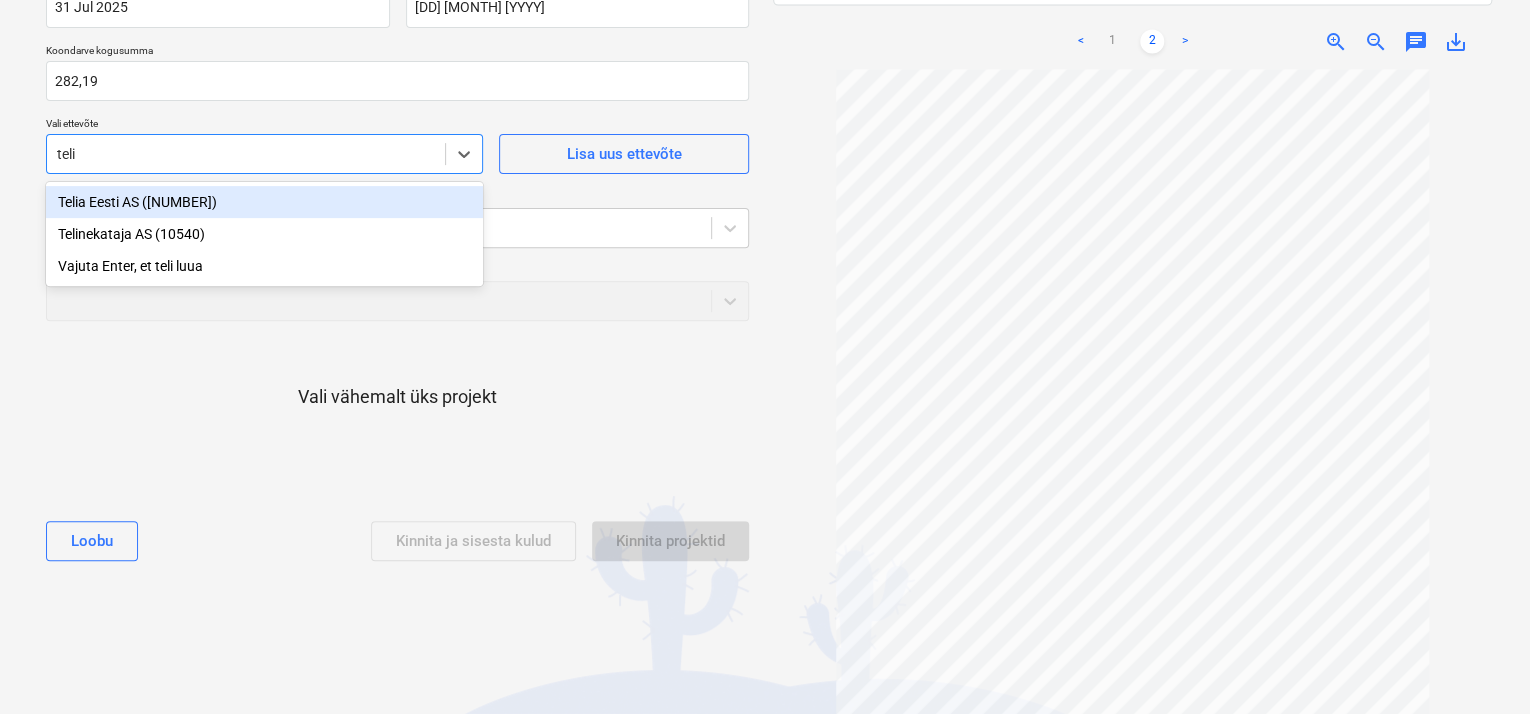 click on "Telia Eesti AS ([NUMBER])" at bounding box center (264, 202) 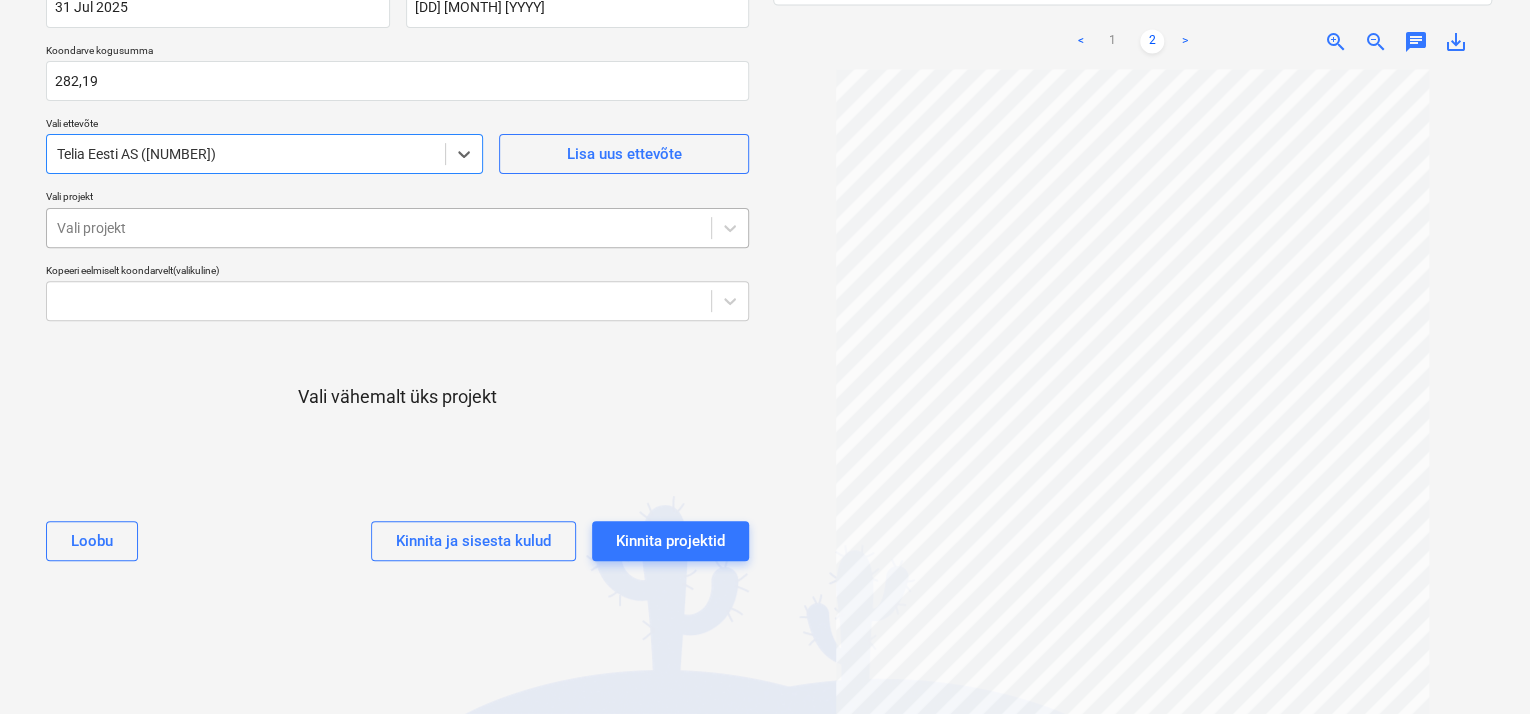 click at bounding box center [379, 228] 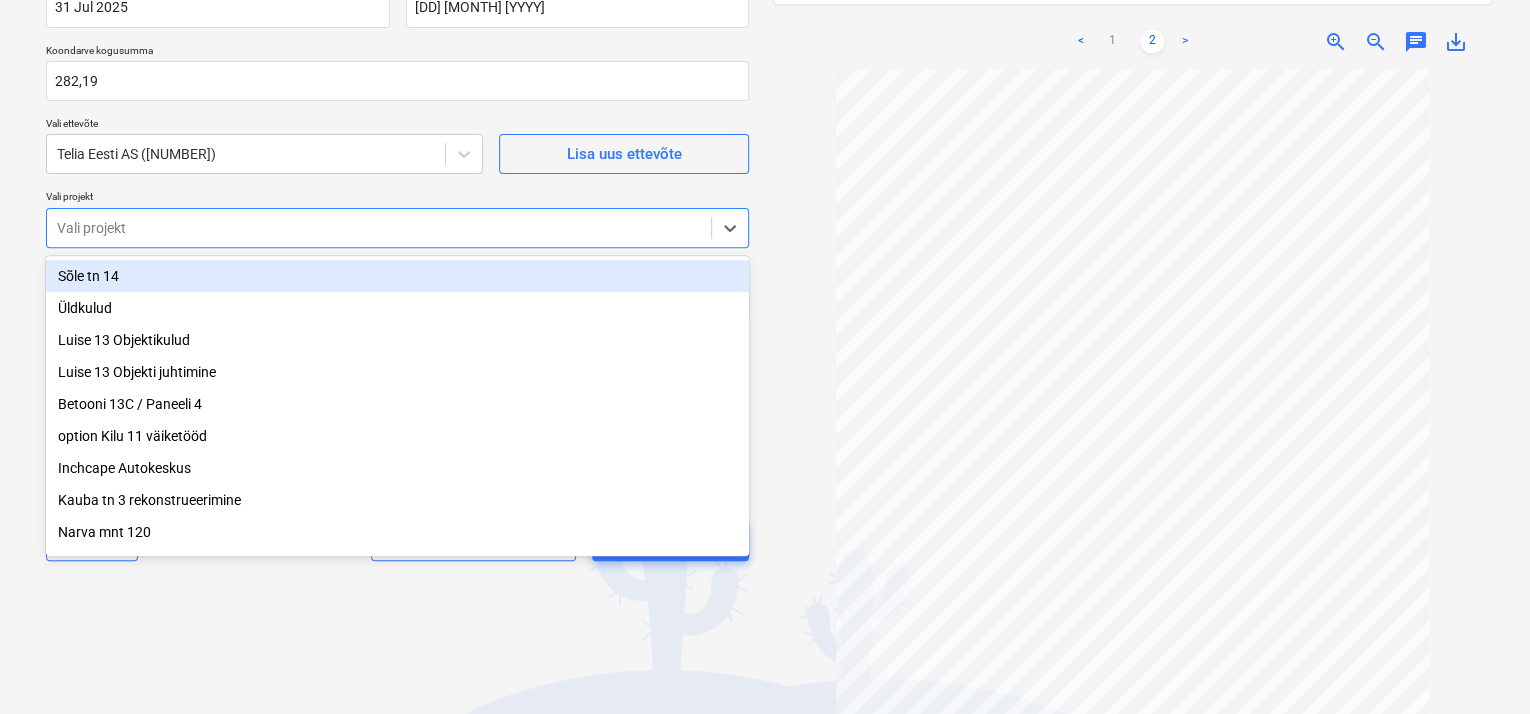 scroll, scrollTop: 0, scrollLeft: 0, axis: both 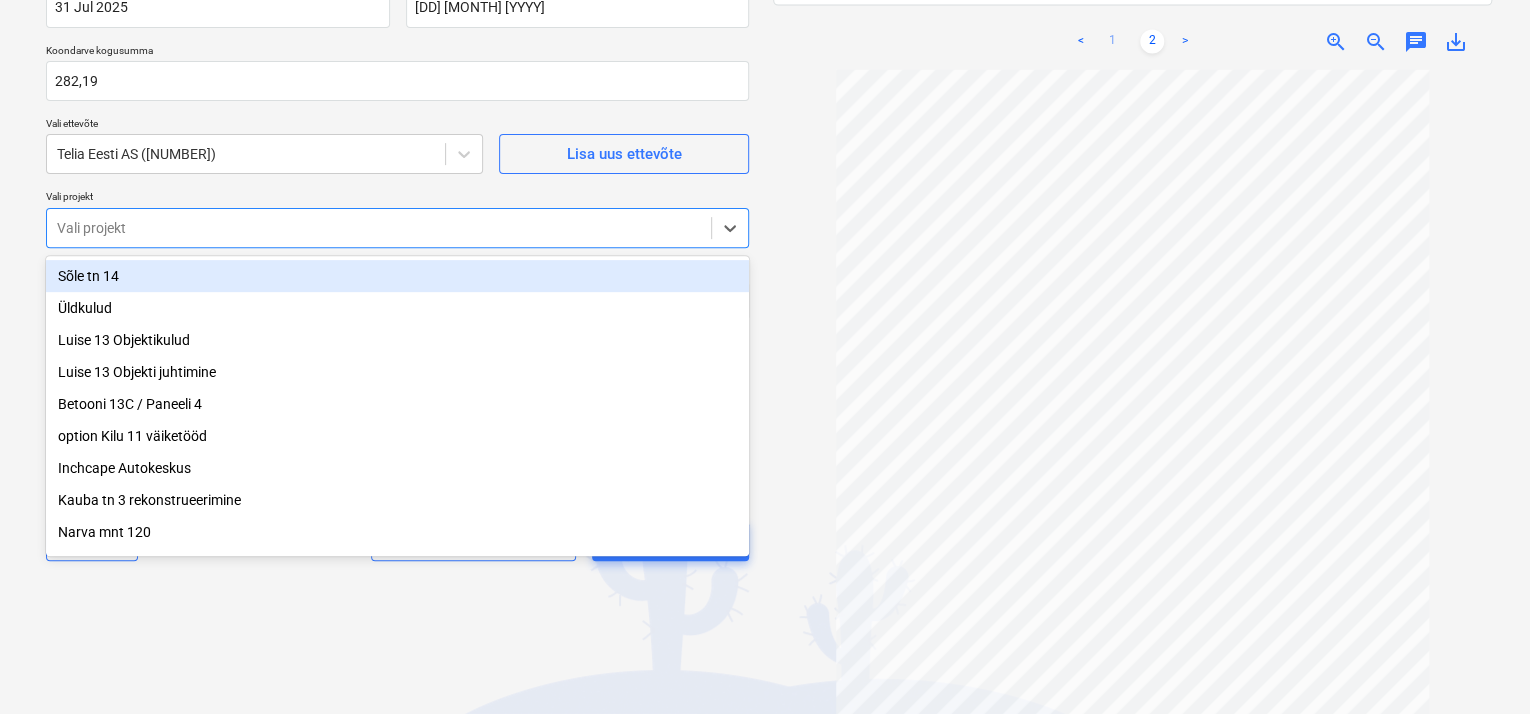 click on "1" at bounding box center [1112, 42] 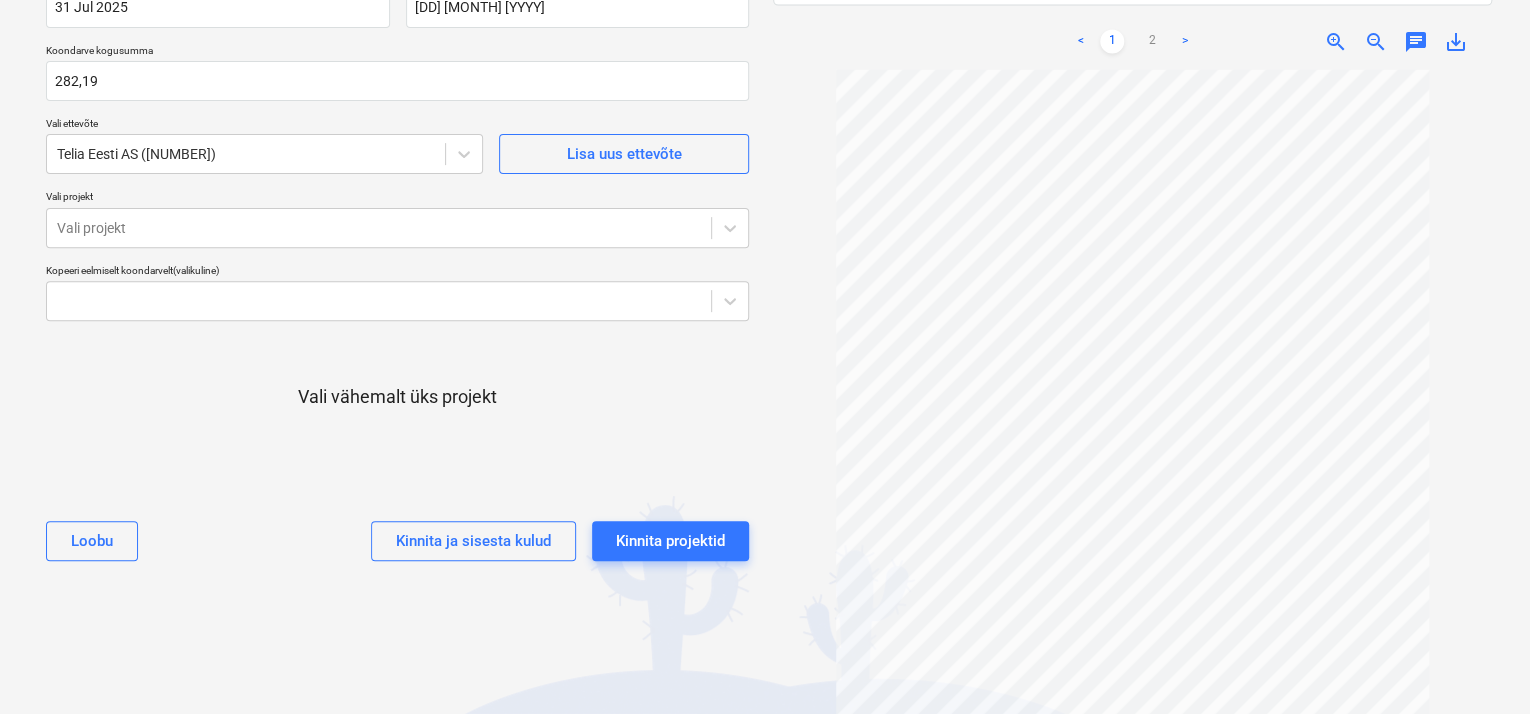 scroll, scrollTop: 100, scrollLeft: 0, axis: vertical 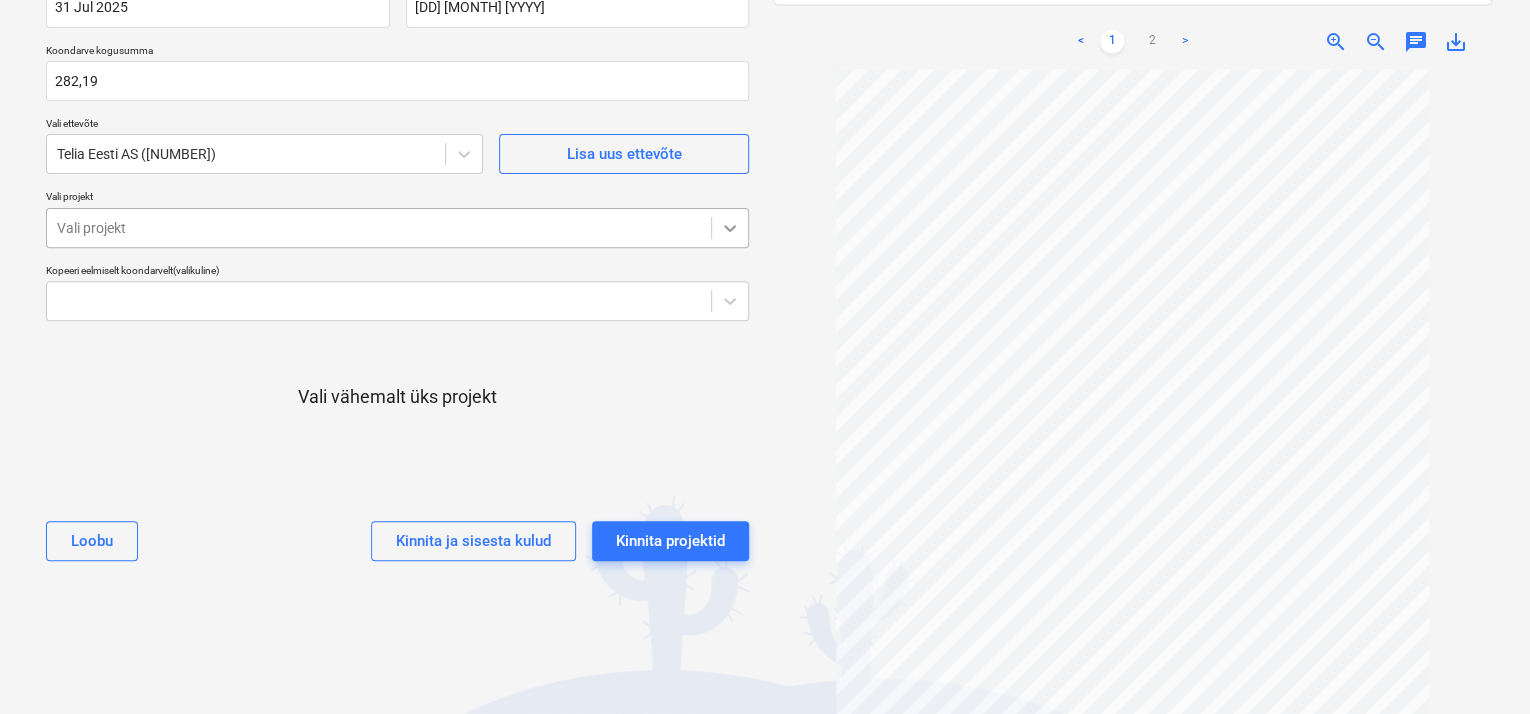 click 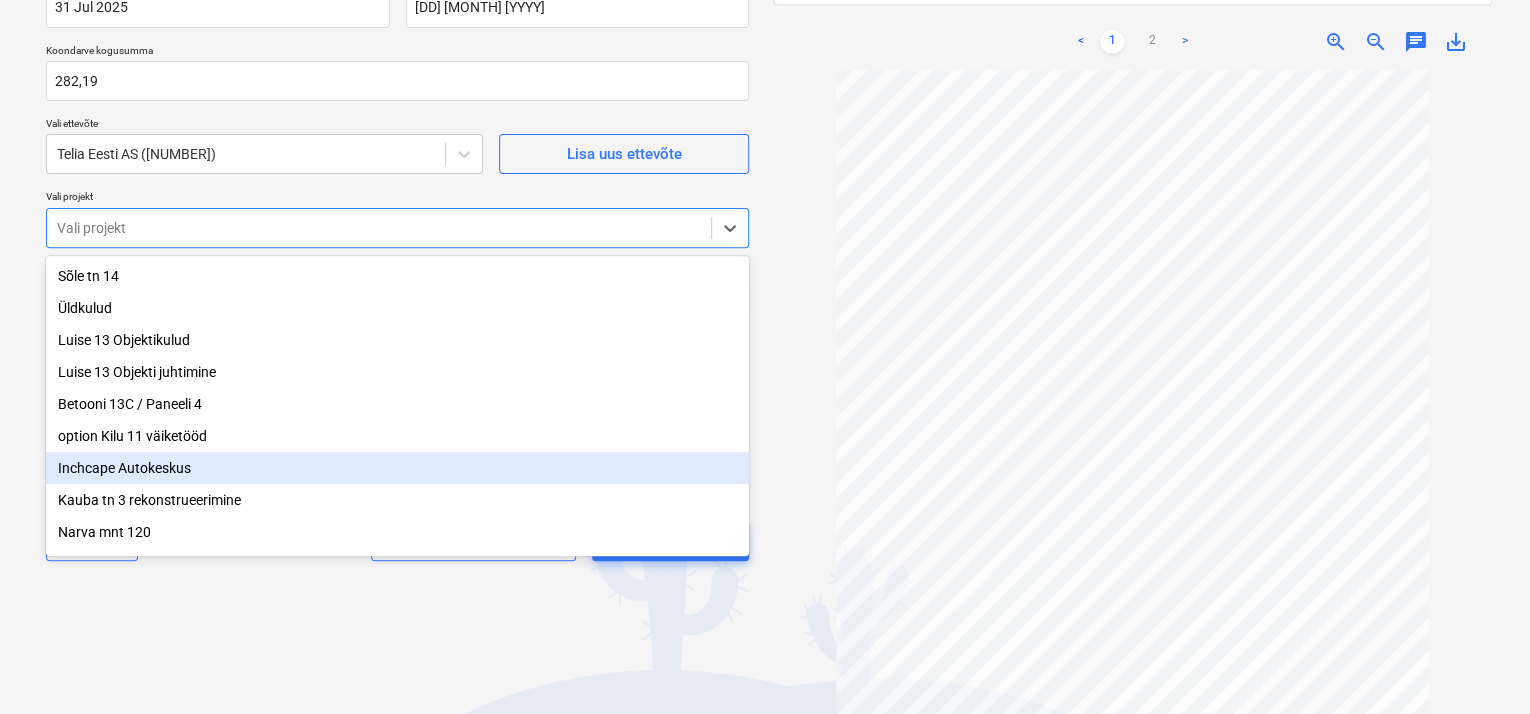 click on "Inchcape Autokeskus" at bounding box center (397, 468) 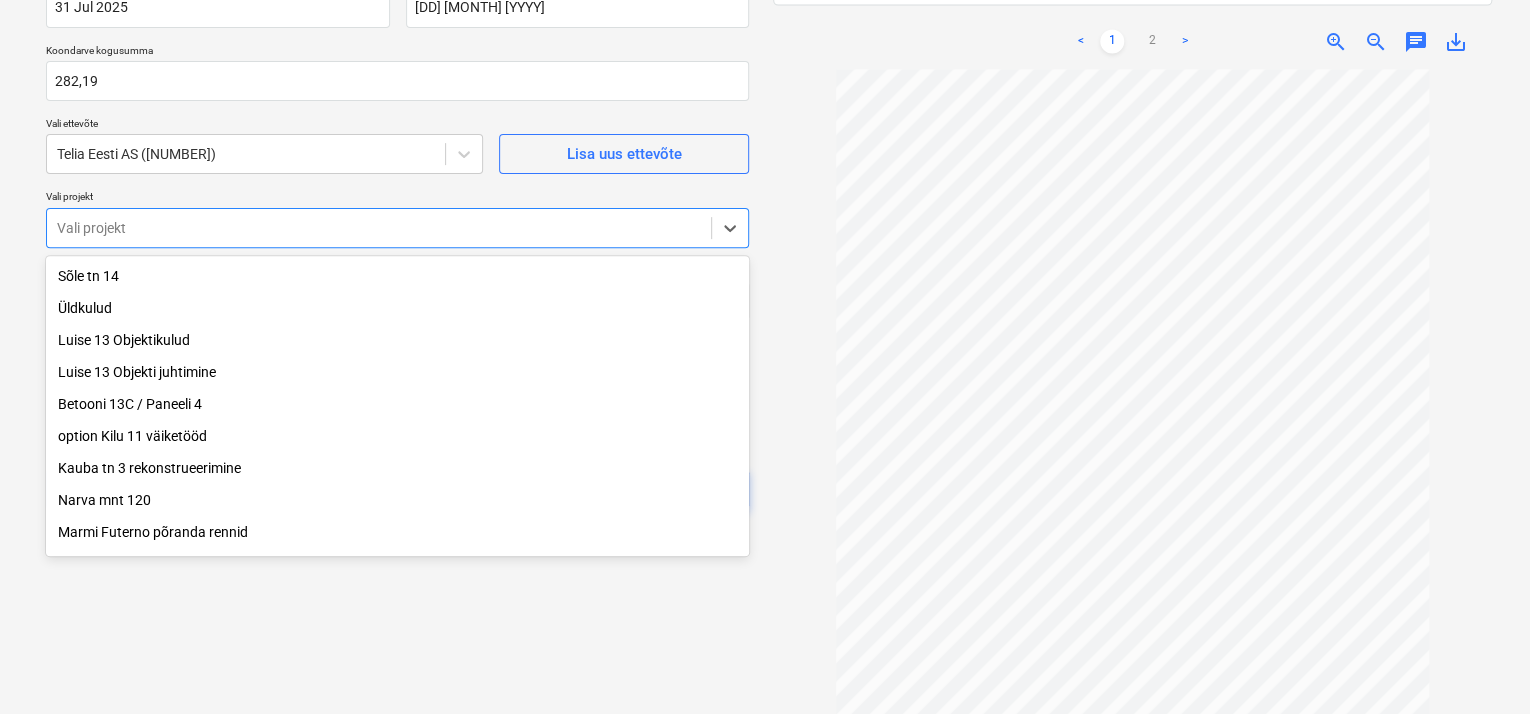 scroll, scrollTop: 200, scrollLeft: 0, axis: vertical 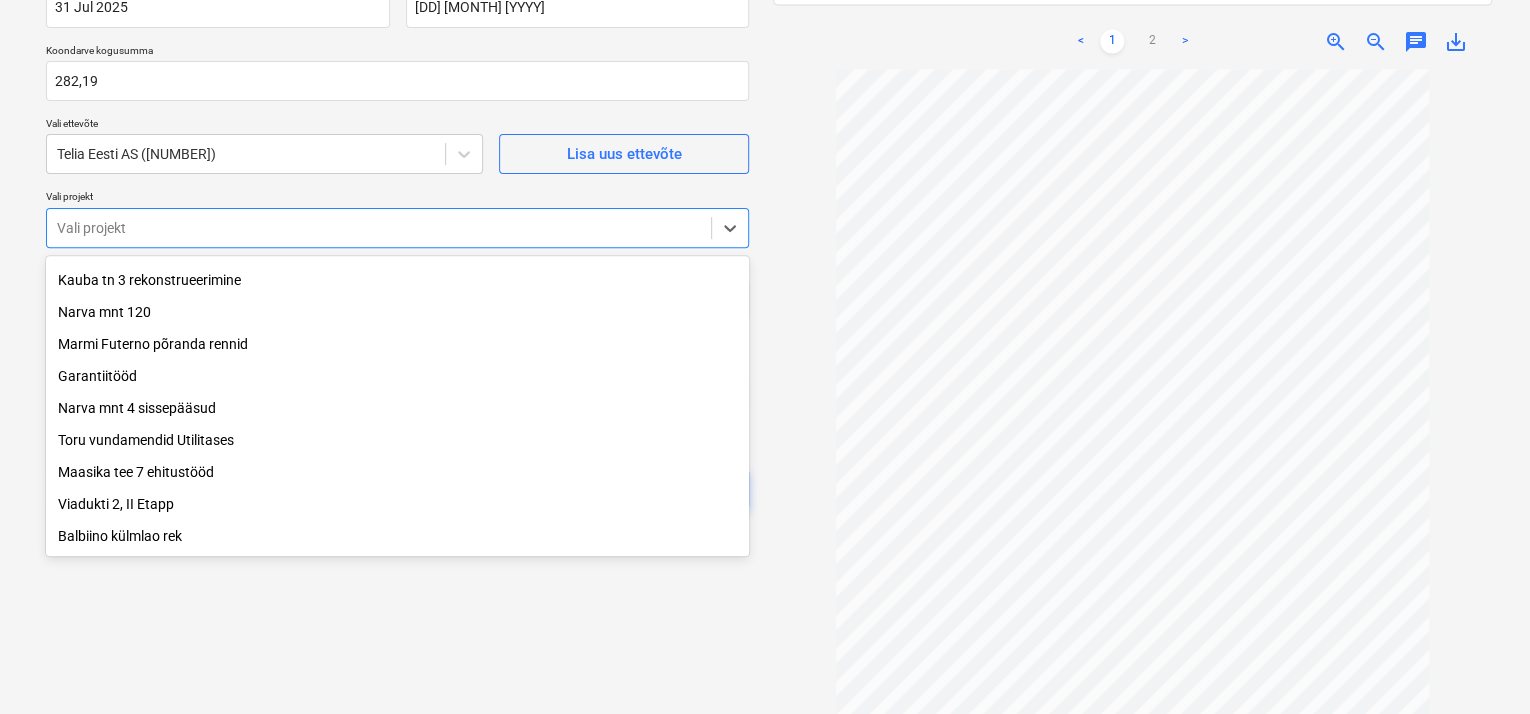 click on "Narva mnt 120" at bounding box center [397, 312] 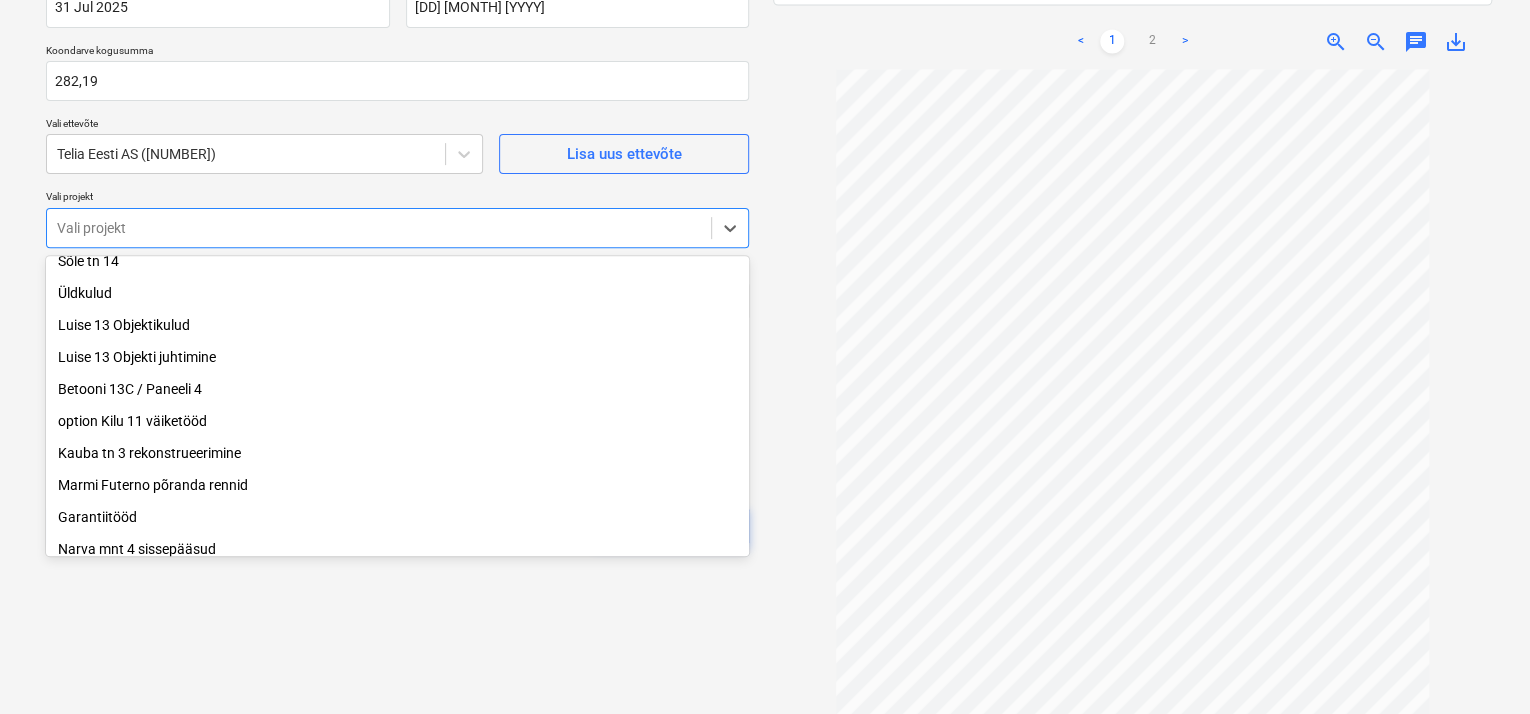 scroll, scrollTop: 0, scrollLeft: 0, axis: both 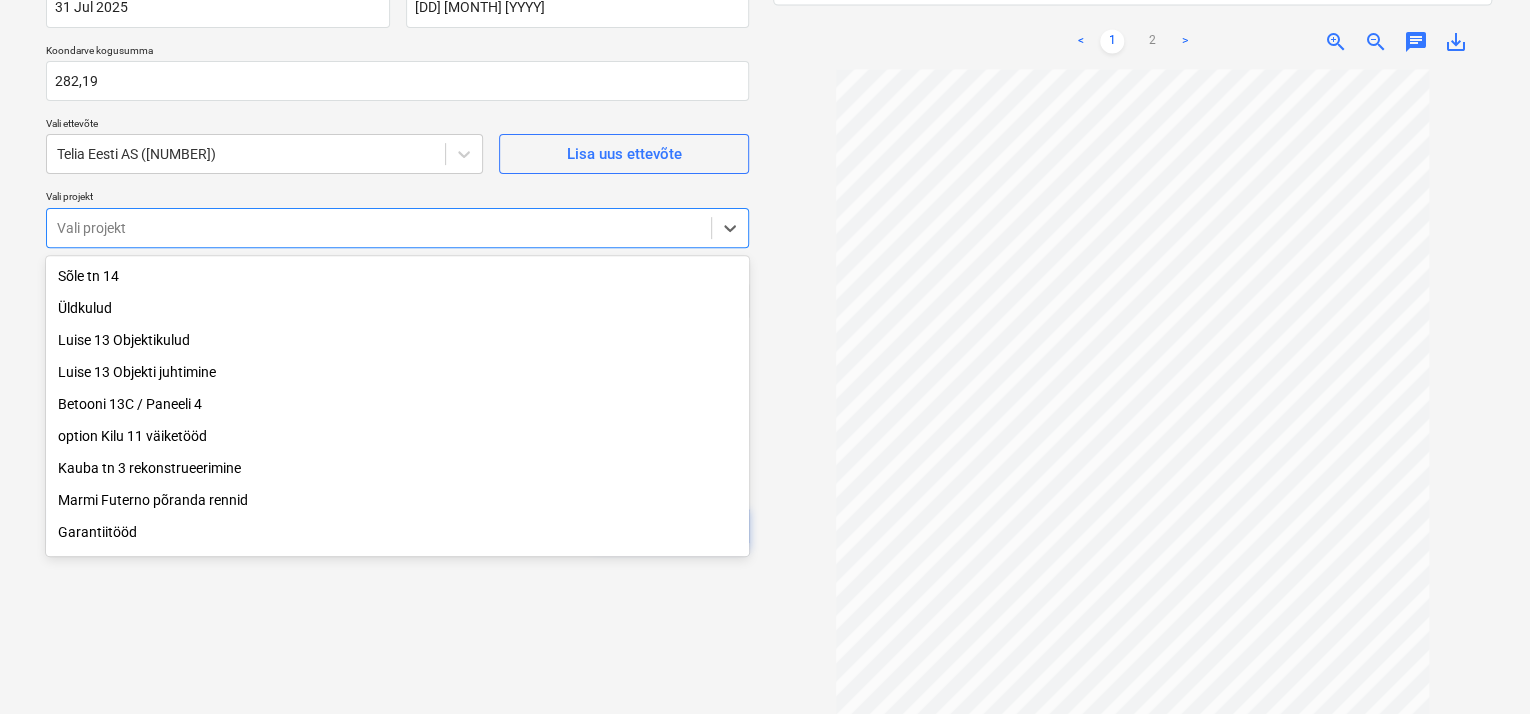 click on "Üldkulud" at bounding box center [397, 308] 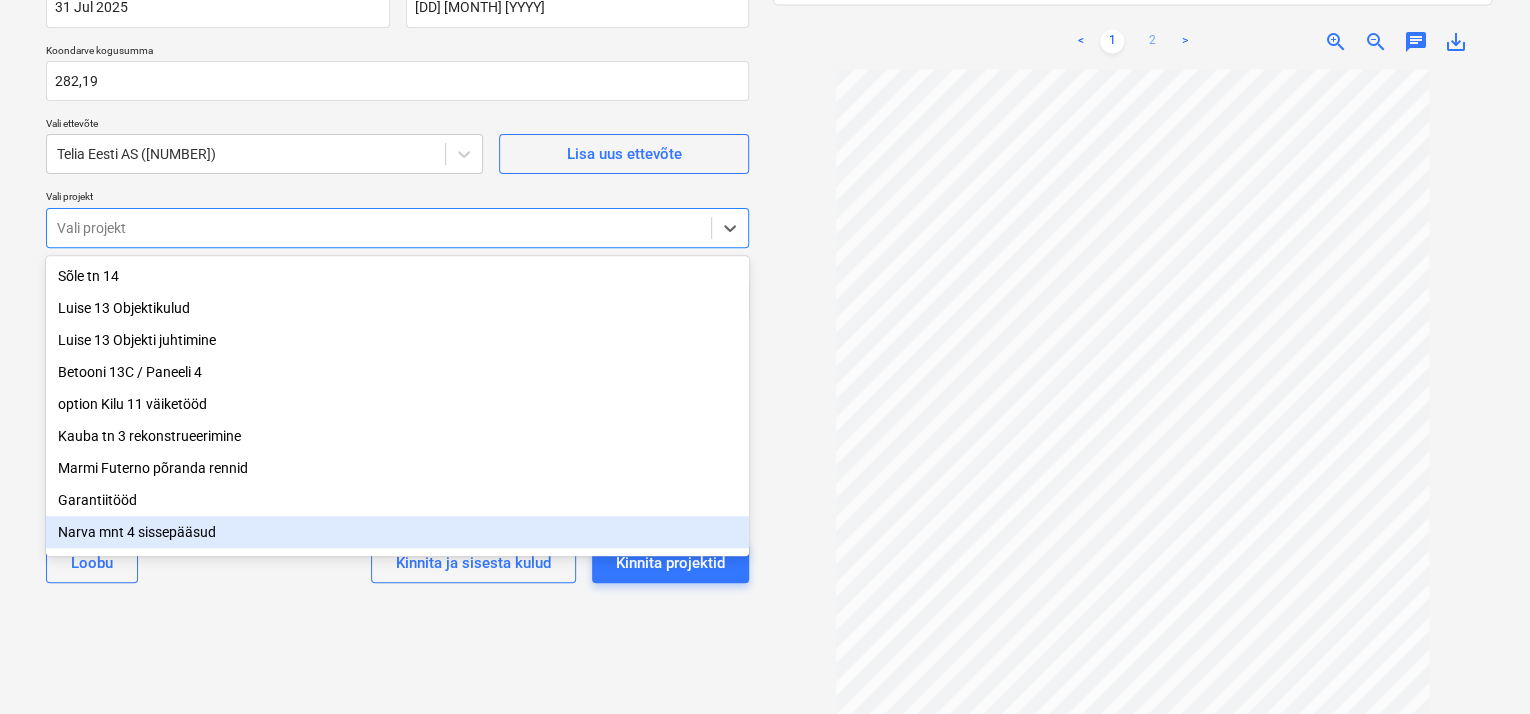 click on "2" at bounding box center (1152, 42) 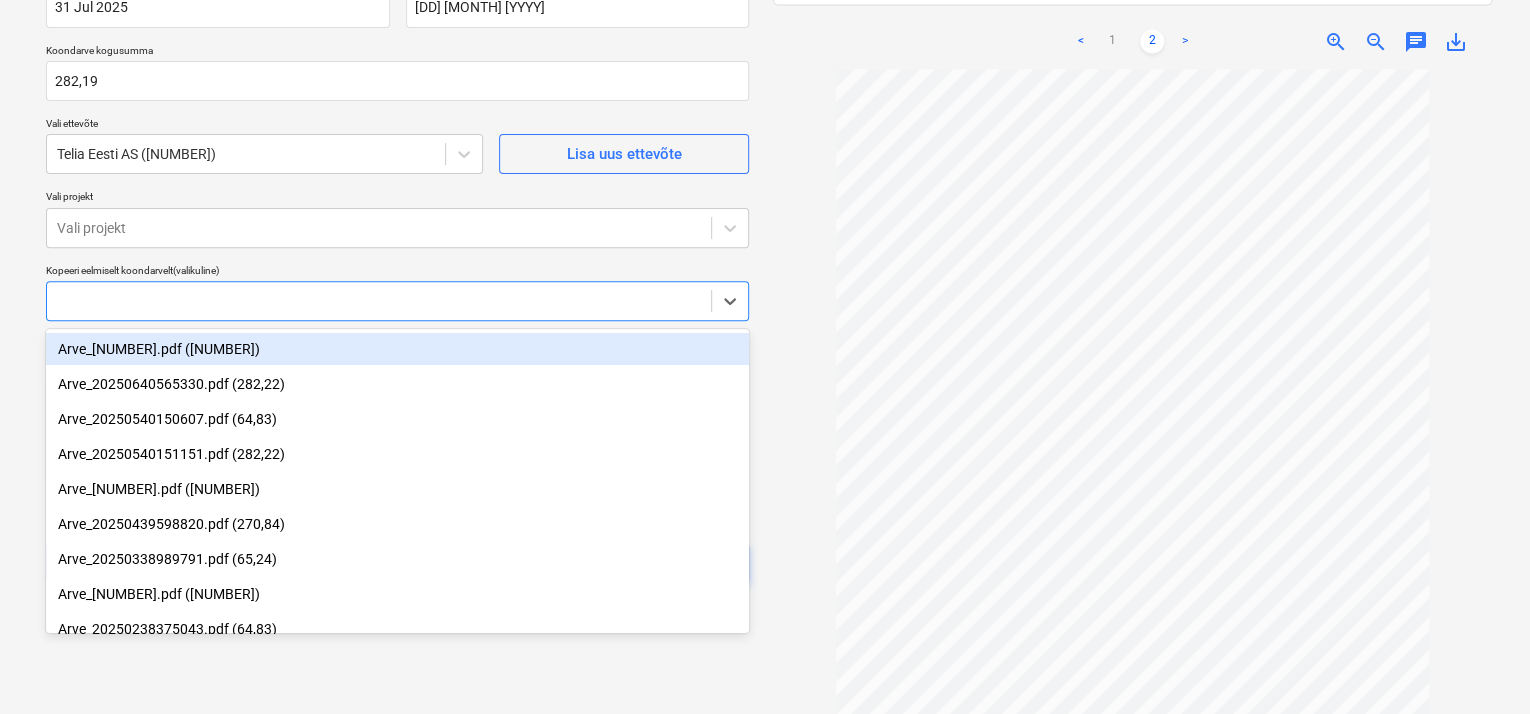 click at bounding box center (379, 301) 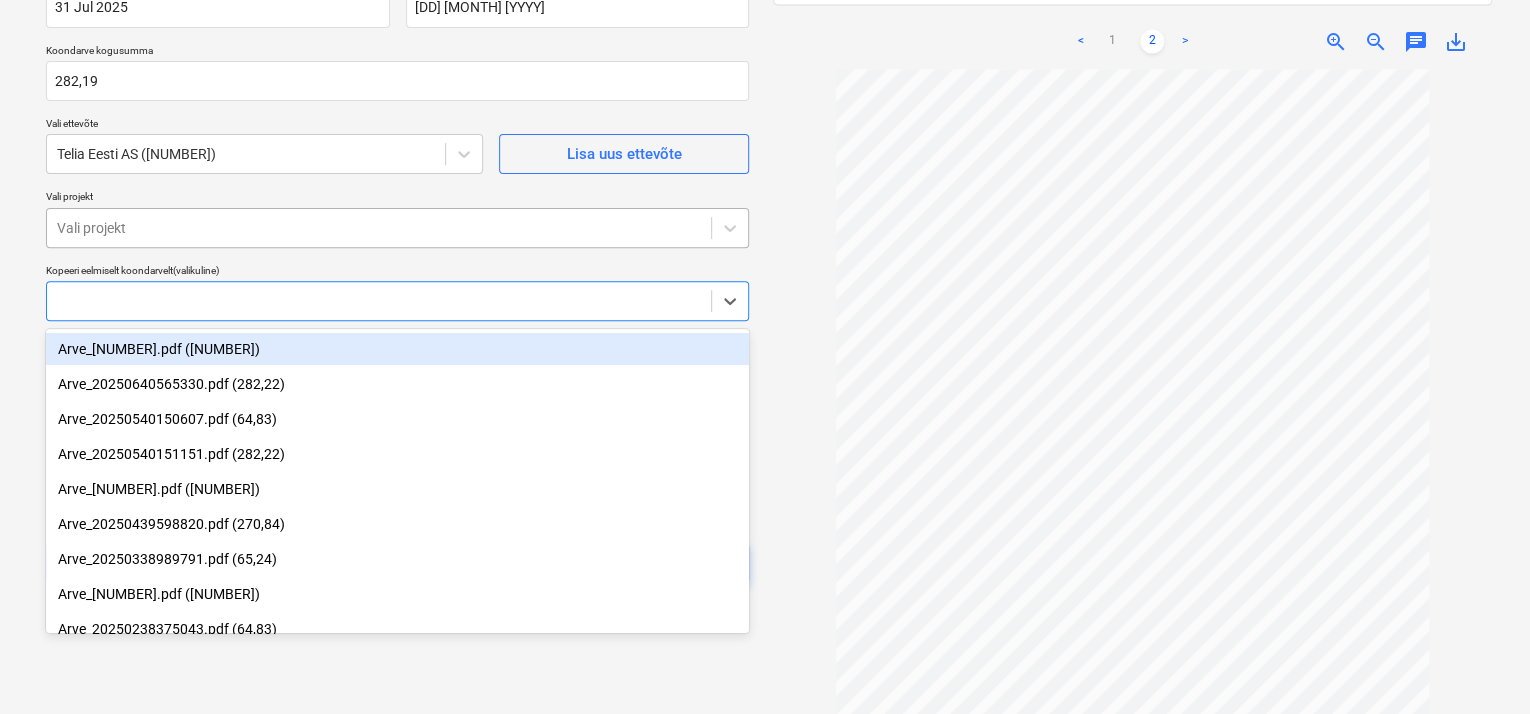 click at bounding box center (379, 228) 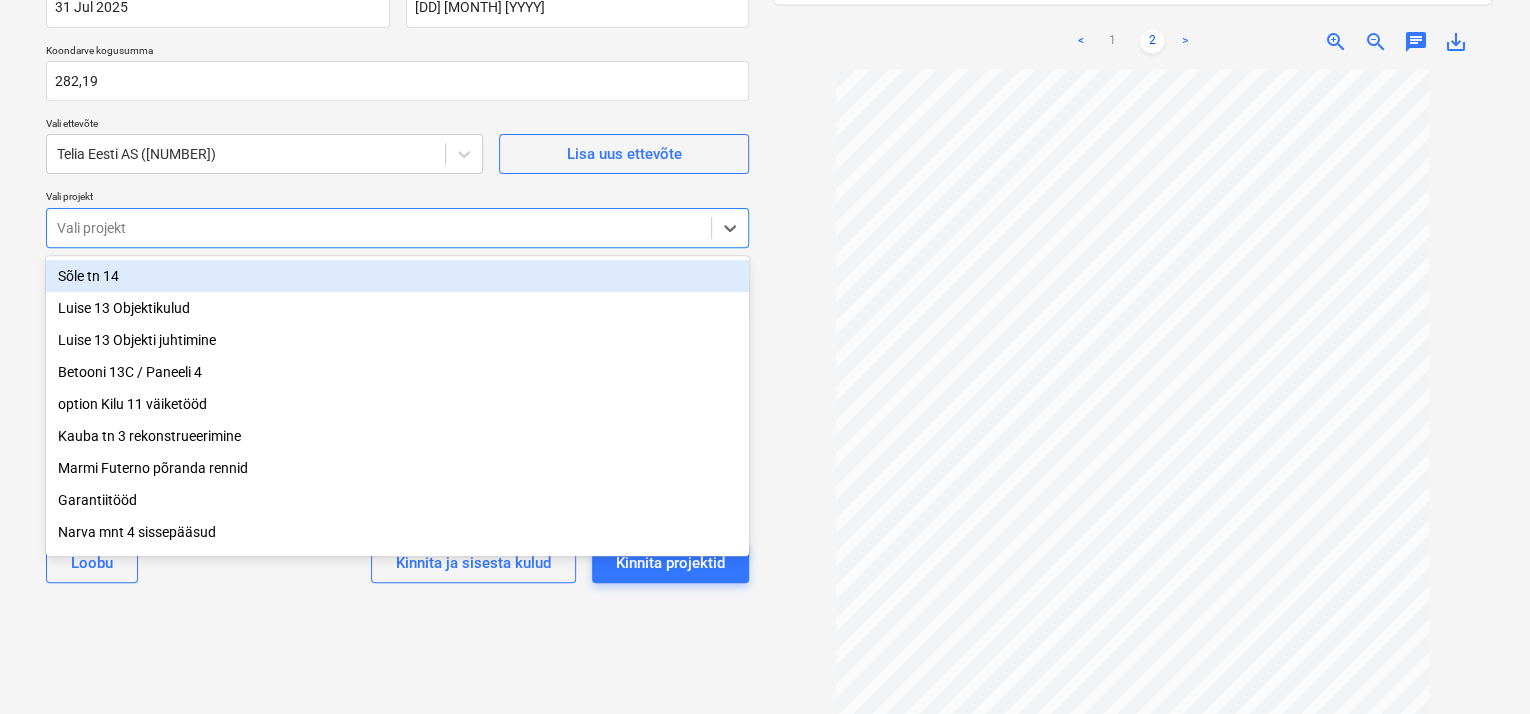 scroll, scrollTop: 0, scrollLeft: 0, axis: both 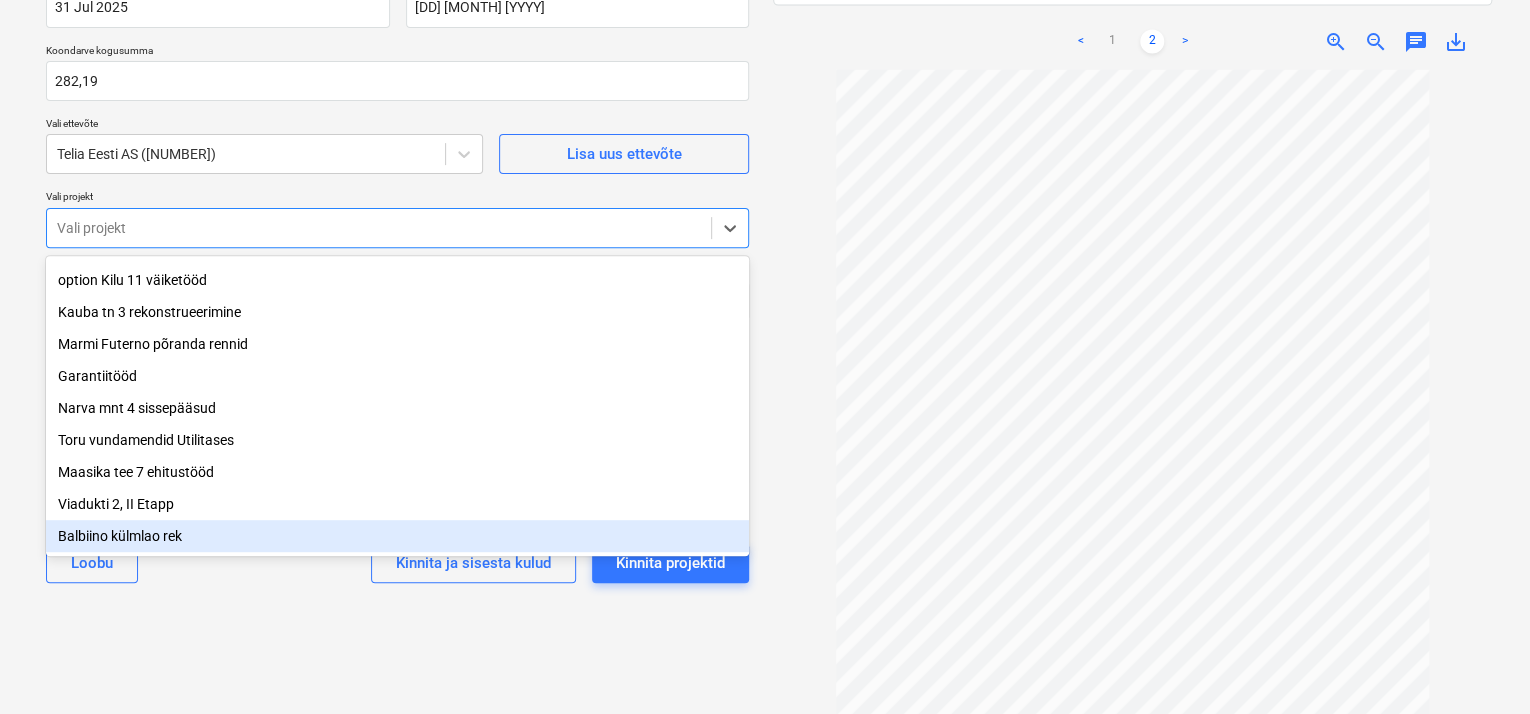click on "Balbiino külmlao rek" at bounding box center [397, 536] 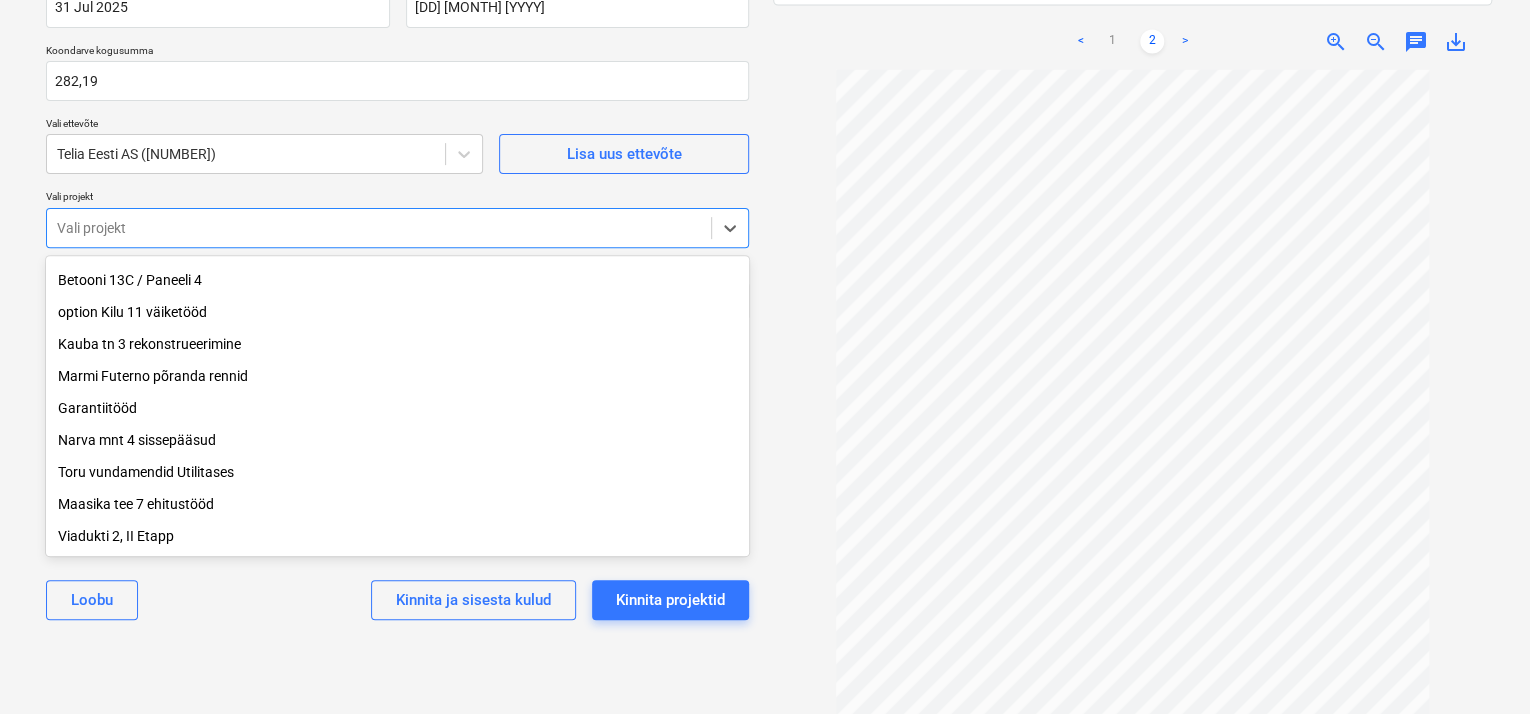click on "Maasika tee 7 ehitustööd" at bounding box center (397, 504) 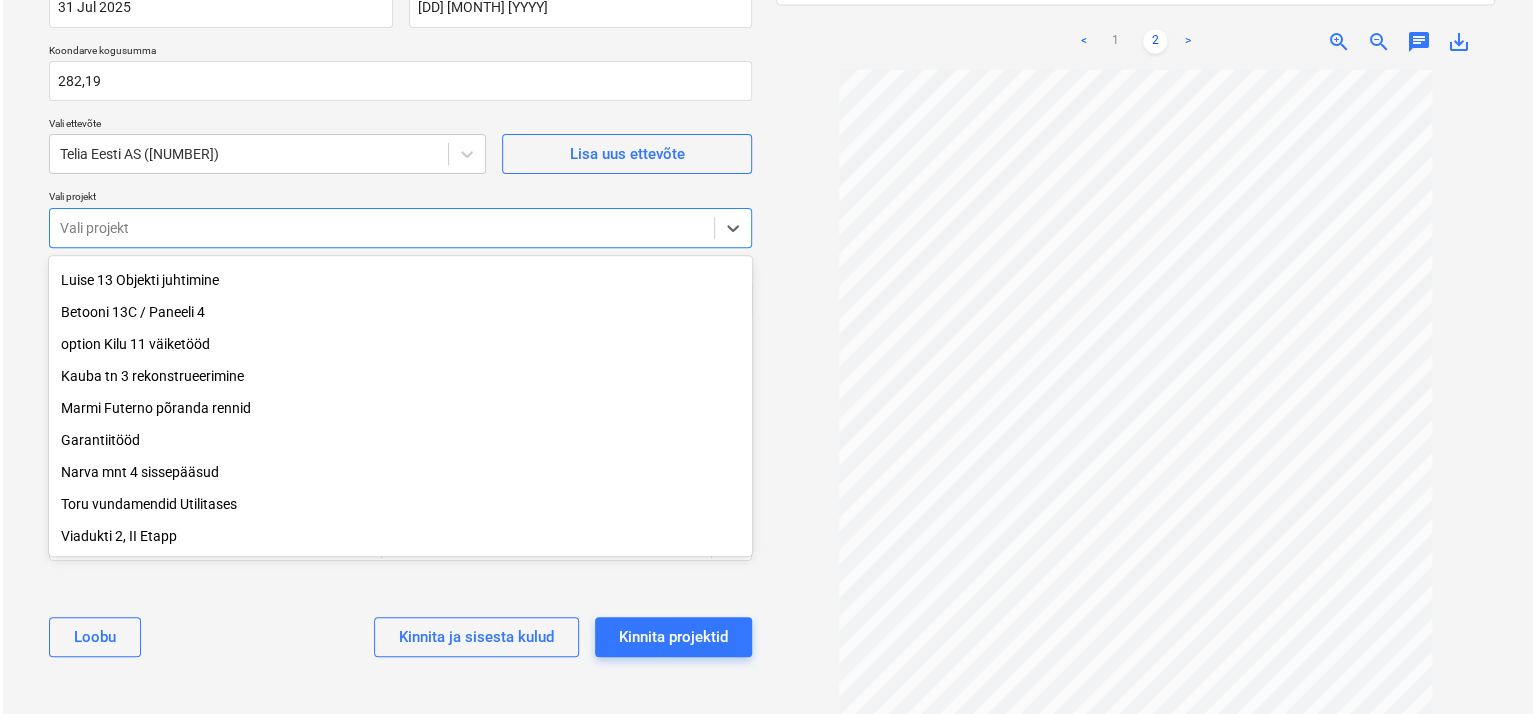 scroll, scrollTop: 68, scrollLeft: 0, axis: vertical 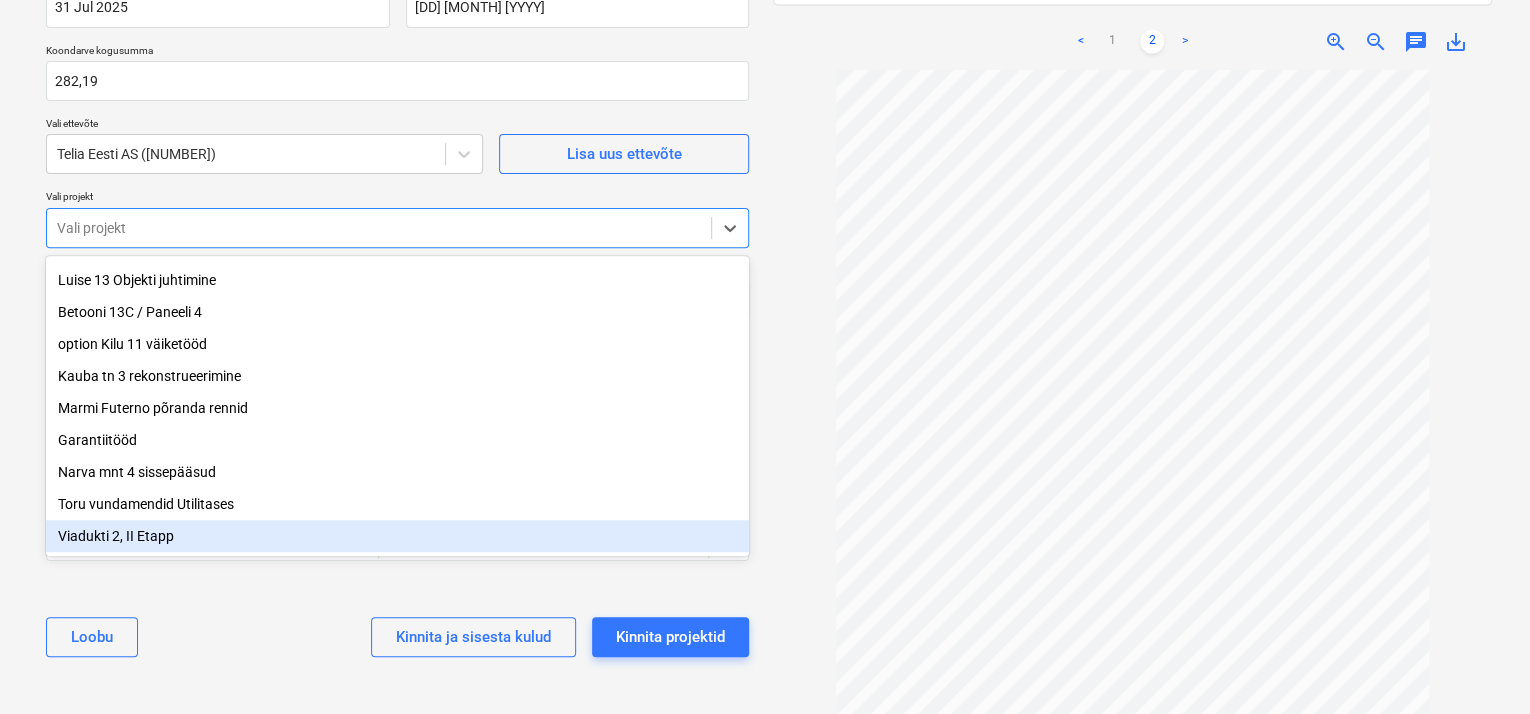 click on "Loobu Kinnita ja sisesta kulud Kinnita projektid" at bounding box center (397, 637) 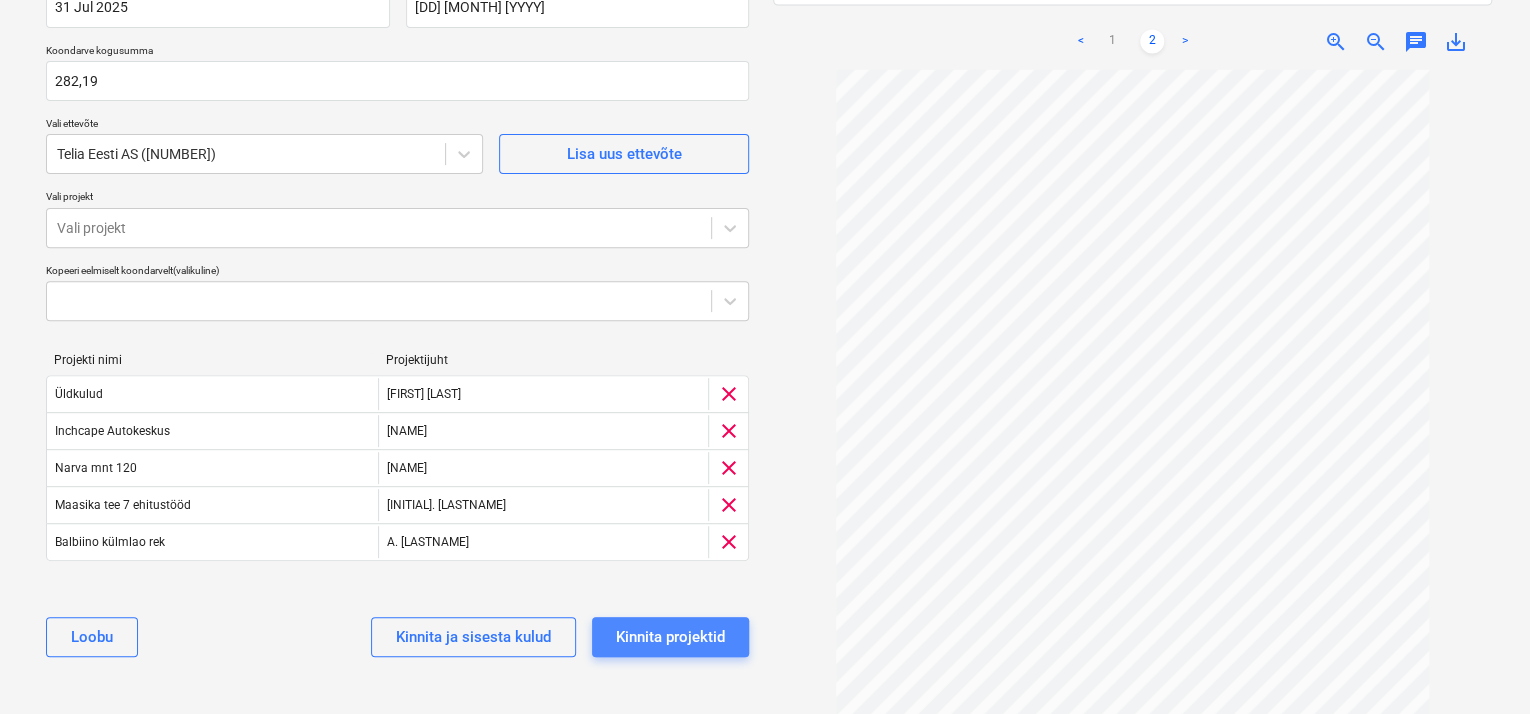 click on "Kinnita projektid" at bounding box center [670, 637] 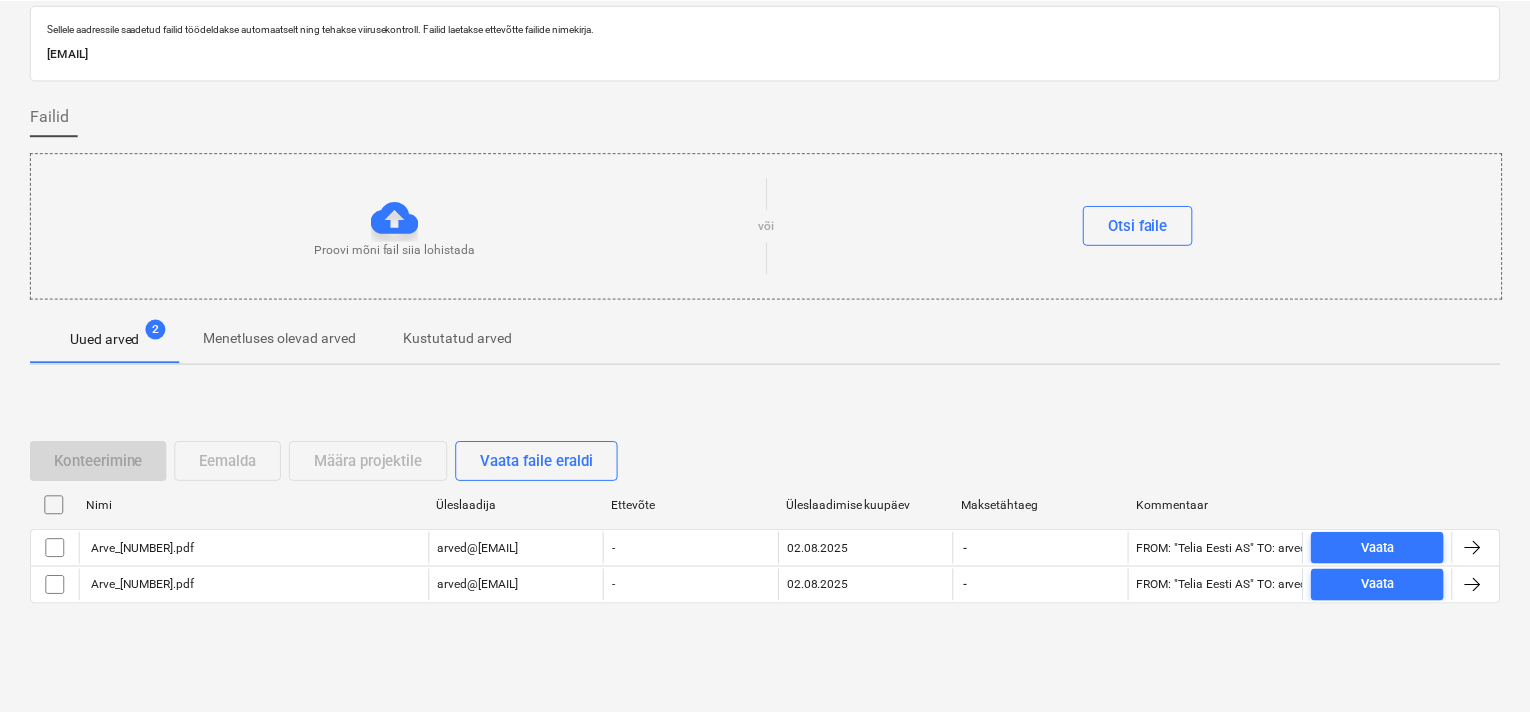 scroll, scrollTop: 60, scrollLeft: 0, axis: vertical 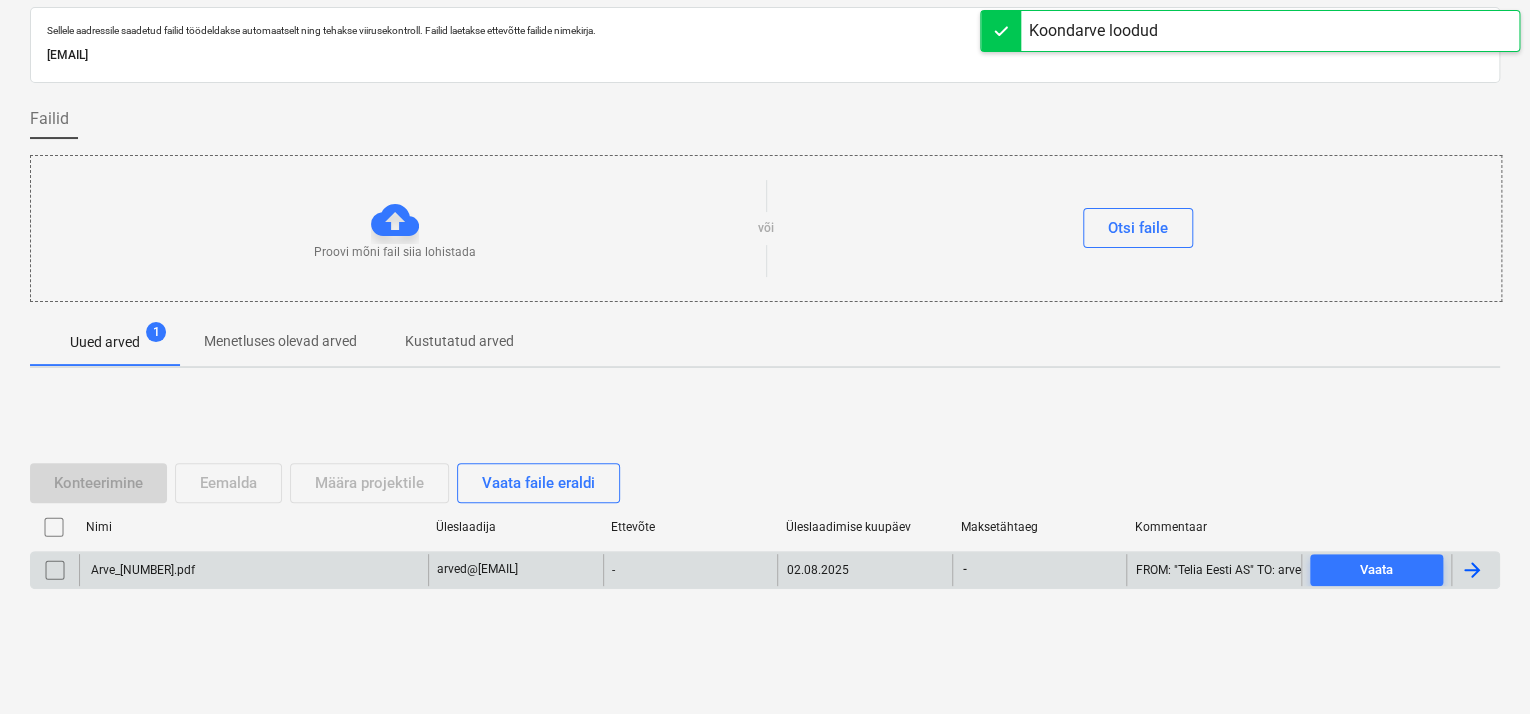 click on "Arve_[NUMBER].pdf" at bounding box center (253, 570) 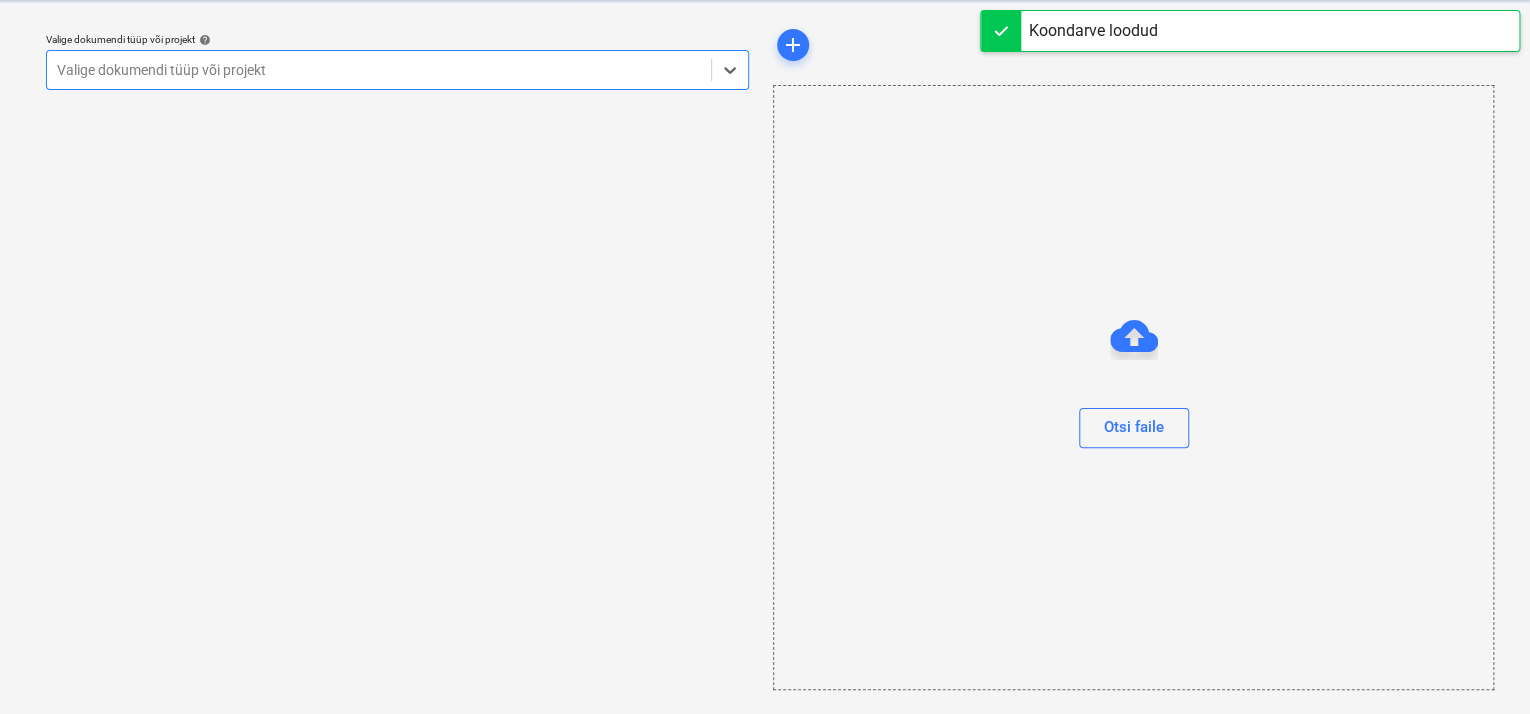 scroll, scrollTop: 49, scrollLeft: 0, axis: vertical 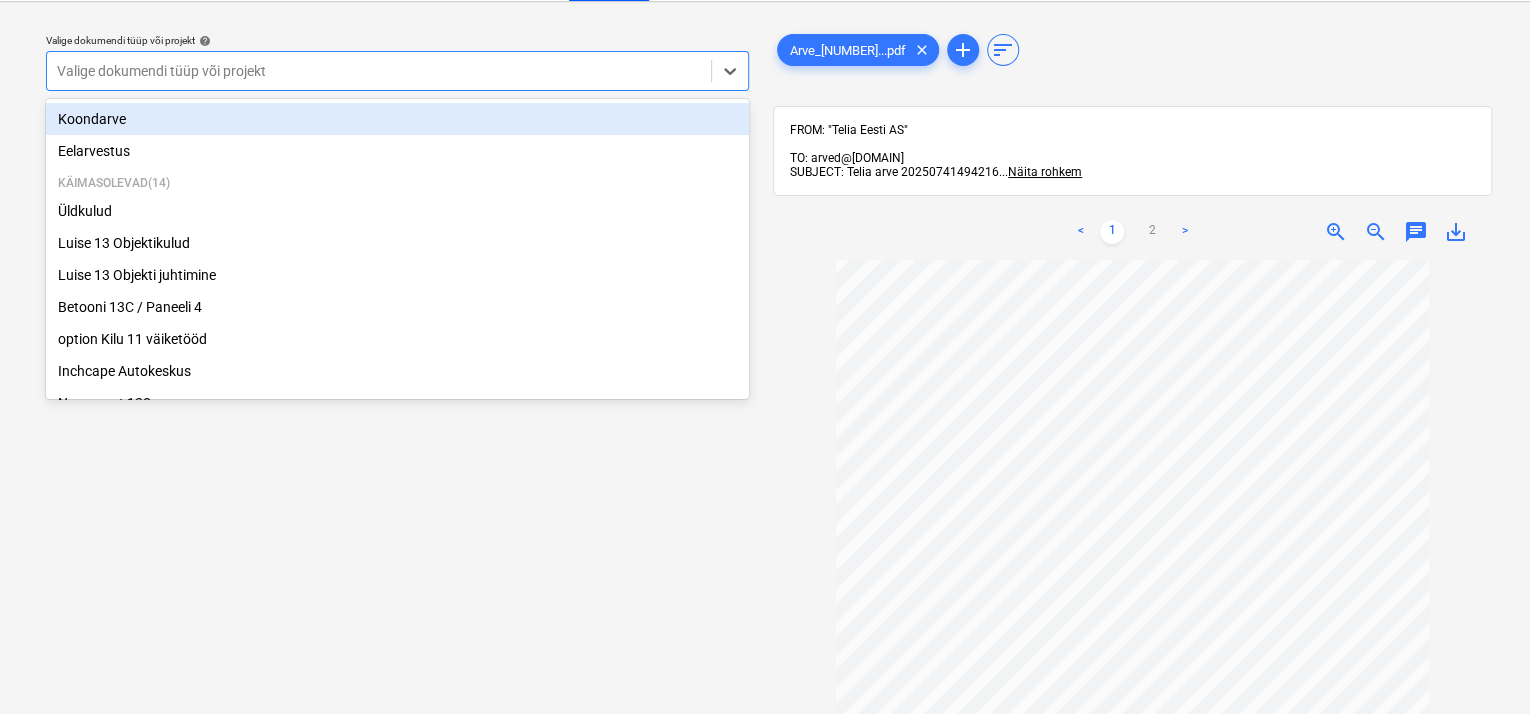 click at bounding box center (379, 71) 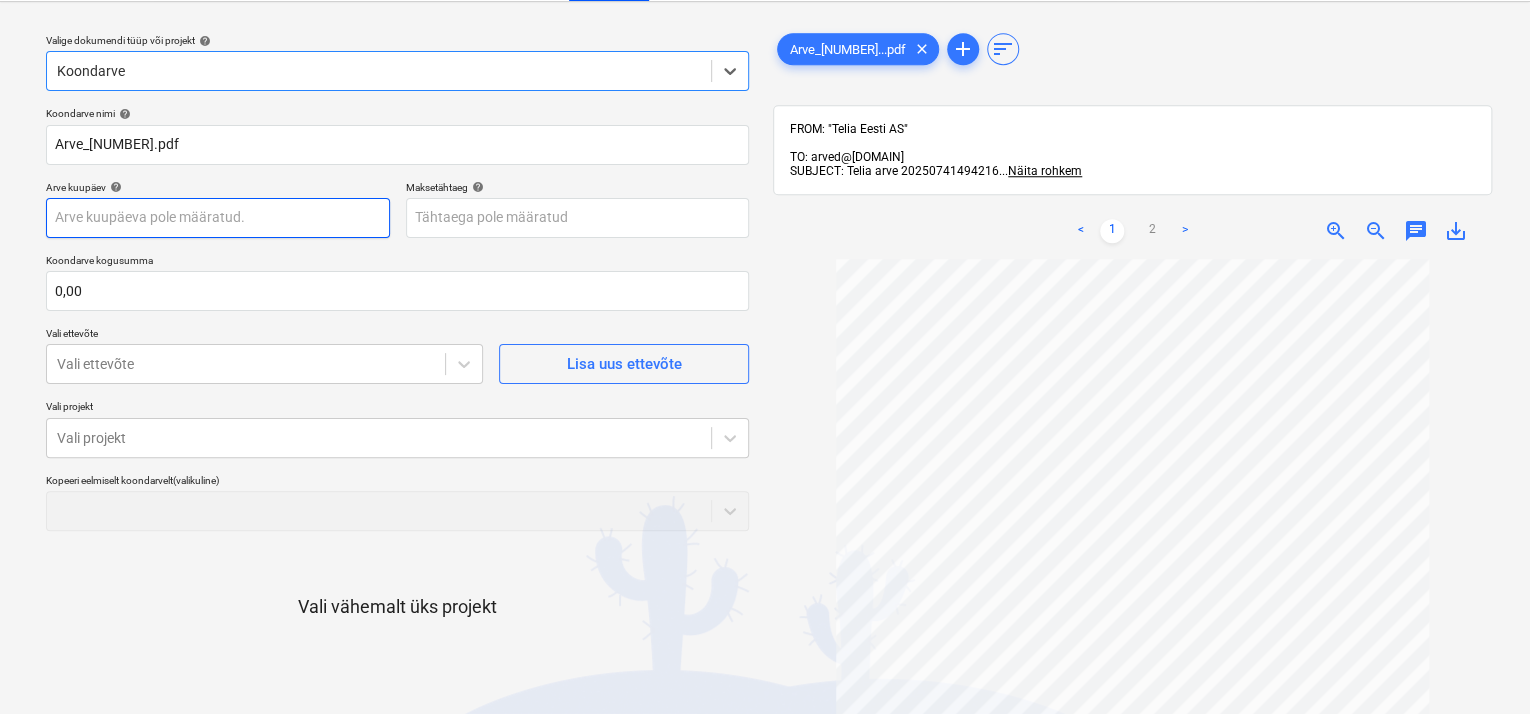 click on "Müük Projektid Kontaktid Ettevõte Koondarved 1 Postkast 1 format_size keyboard_arrow_down help search Otsi notifications 3 keyboard_arrow_down [FIRST] [LAST] keyboard_arrow_down Valige dokumendi tüüp või projekt help option Koondarve, selected.   Select is focused ,type to refine list, press Down to open the menu,  Koondarve Koondarve nimi help Arve_20250741494216.pdf Arve kuupäev help Press the down arrow key to interact with the calendar and
select a date. Press the question mark key to get the keyboard shortcuts for changing dates. Maksetähtaeg help Press the down arrow key to interact with the calendar and
select a date. Press the question mark key to get the keyboard shortcuts for changing dates. Koondarve kogusumma 0,00 Vali ettevõte Vali ettevõte Lisa uus ettevõte Vali projekt Vali projekt Kopeeri eelmiselt koondarvelt  (valikuline) Vali vähemalt üks projekt Loobu Kinnita ja sisesta kulud Kinnita projektid Arve_202507414...pdf clear add sort FROM: "Telia Eesti AS"  ...  Näita rohkem" at bounding box center [765, 308] 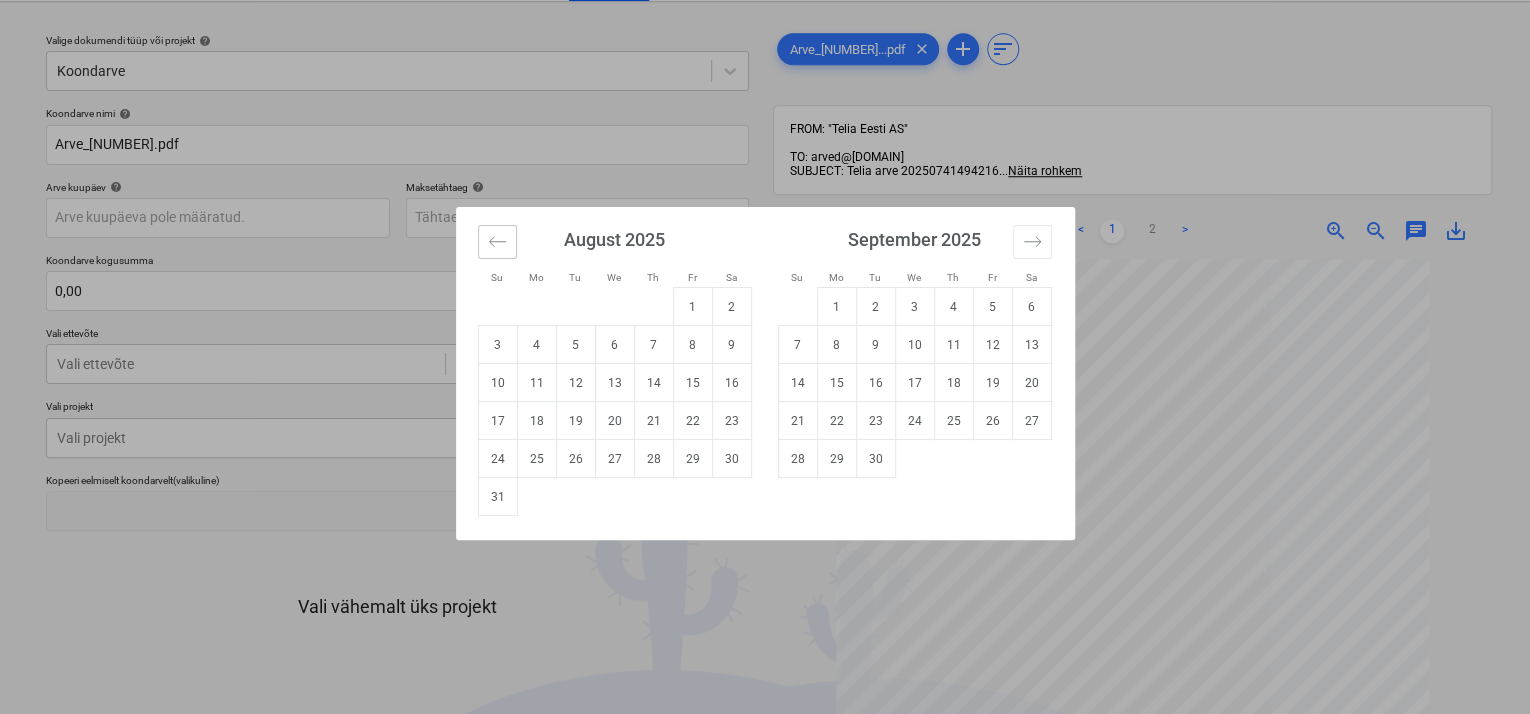 click 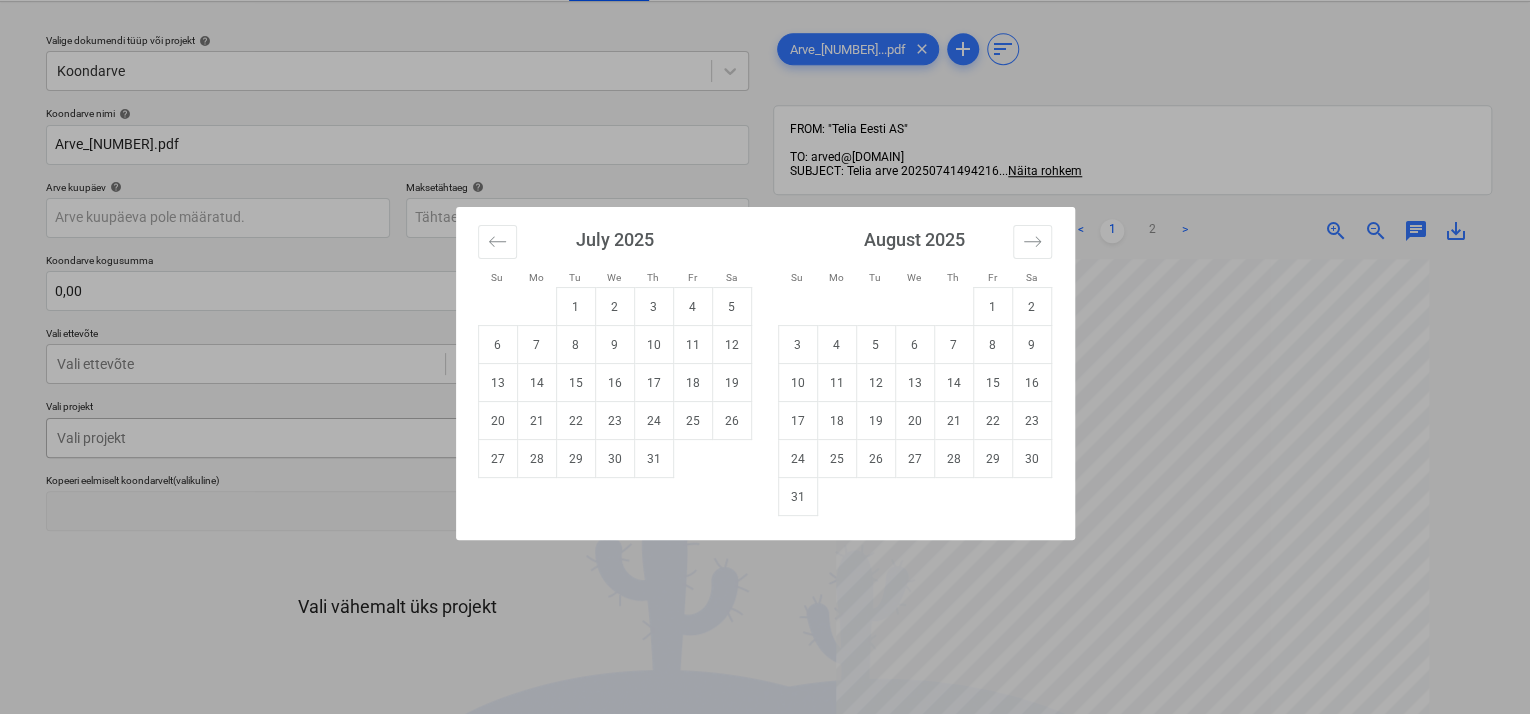 click on "31" at bounding box center (653, 459) 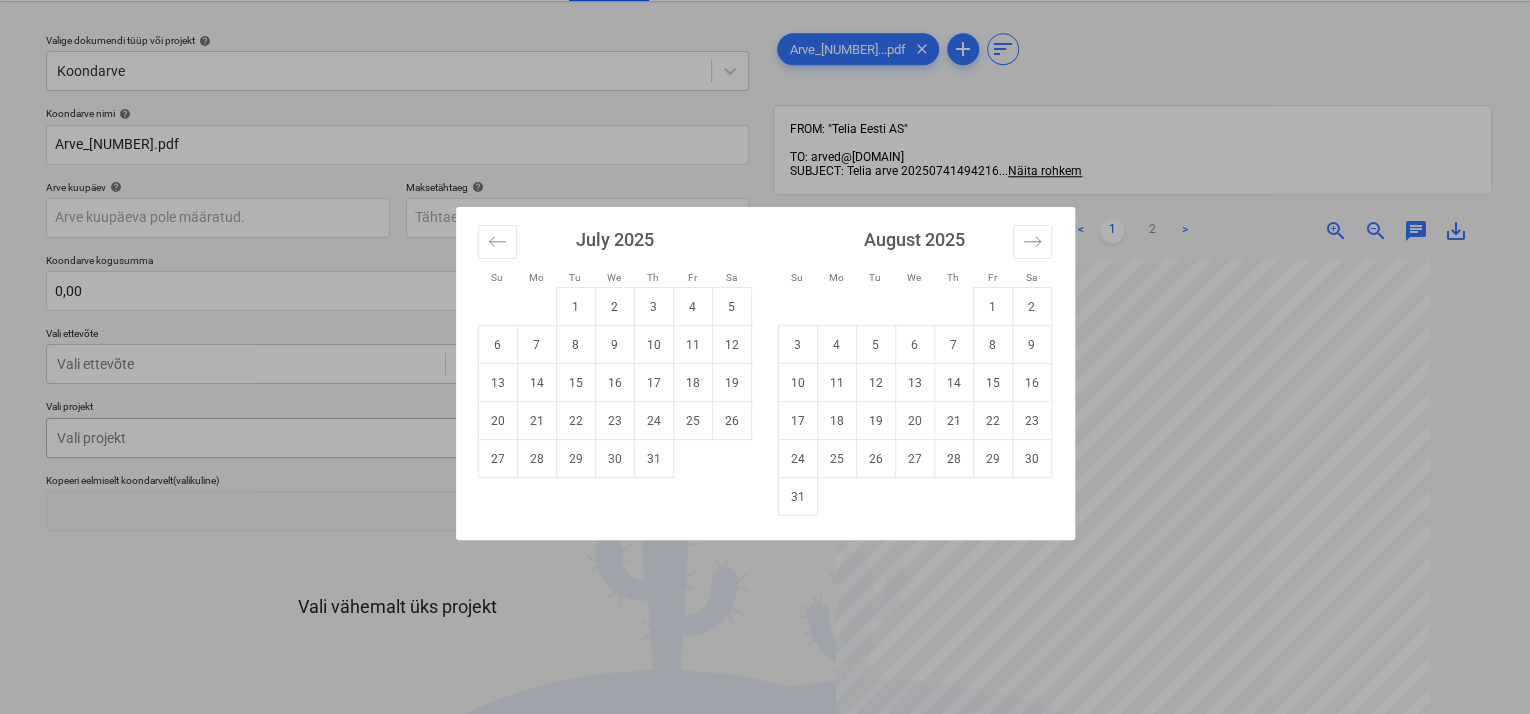 type on "31 Jul 2025" 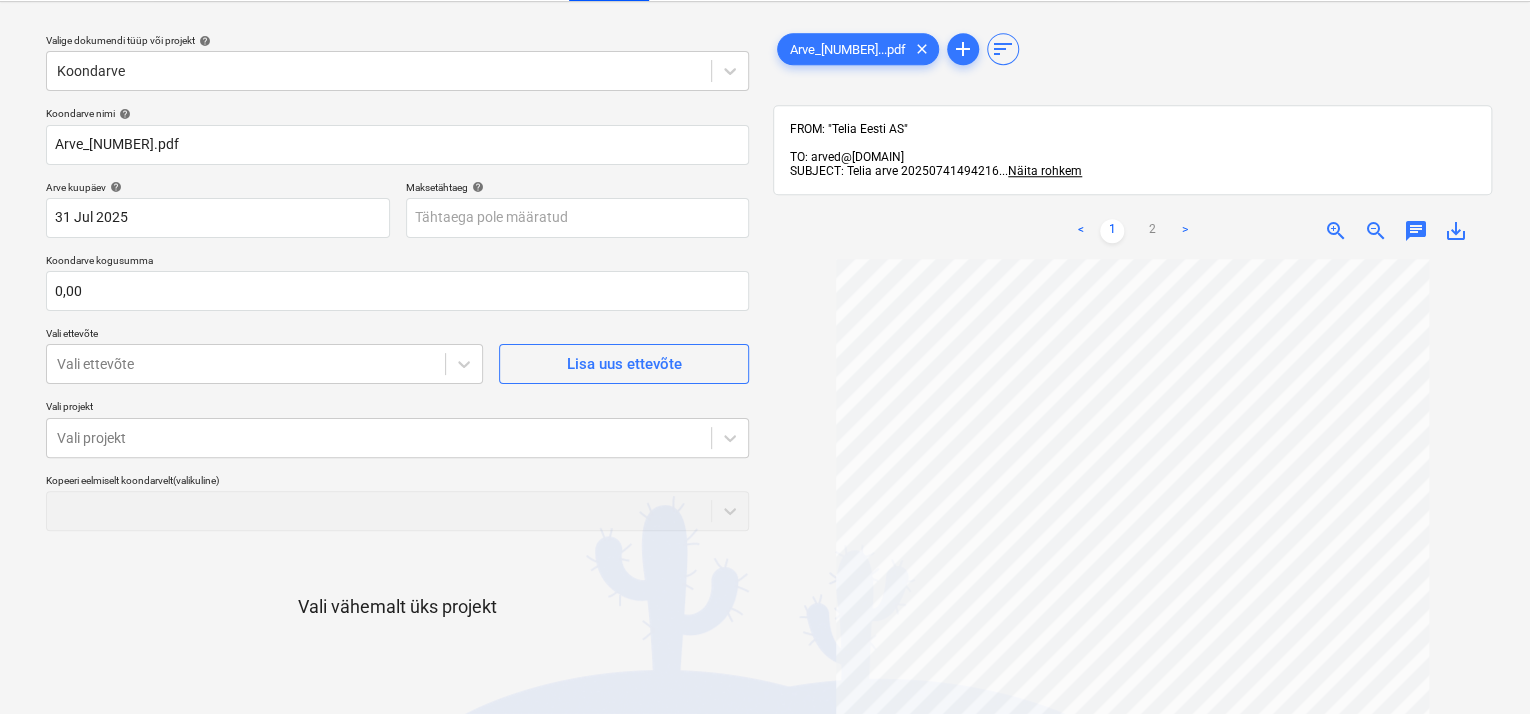 scroll, scrollTop: 0, scrollLeft: 0, axis: both 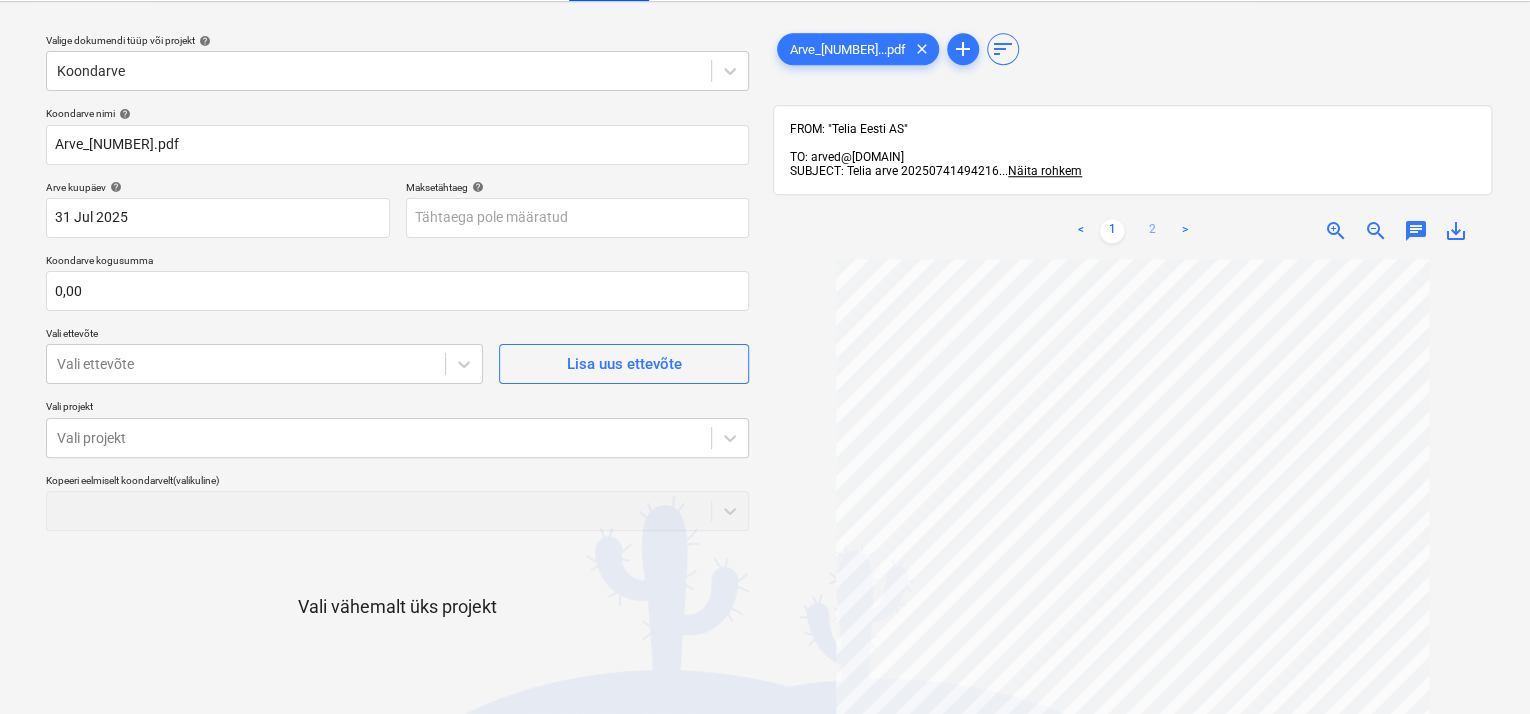 click on "2" at bounding box center (1152, 231) 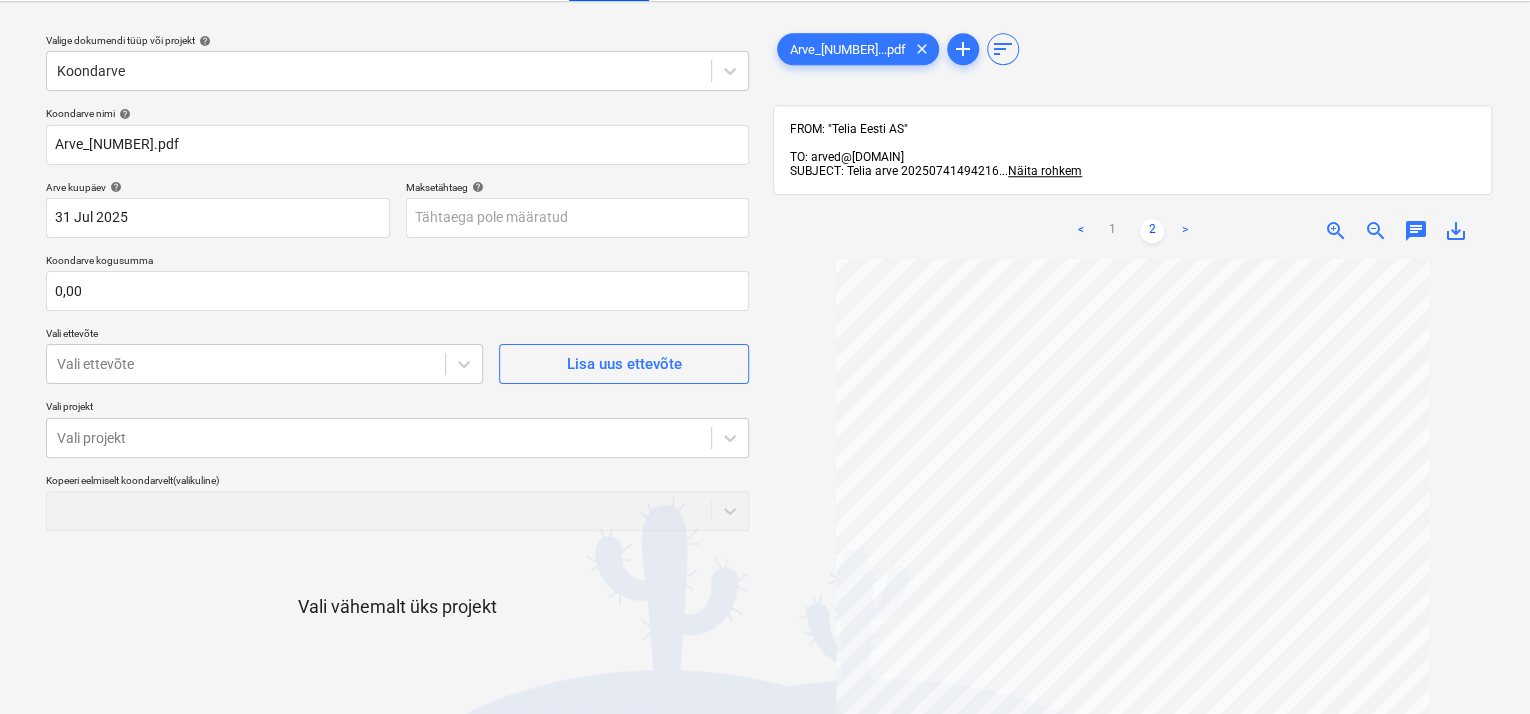 scroll, scrollTop: 0, scrollLeft: 0, axis: both 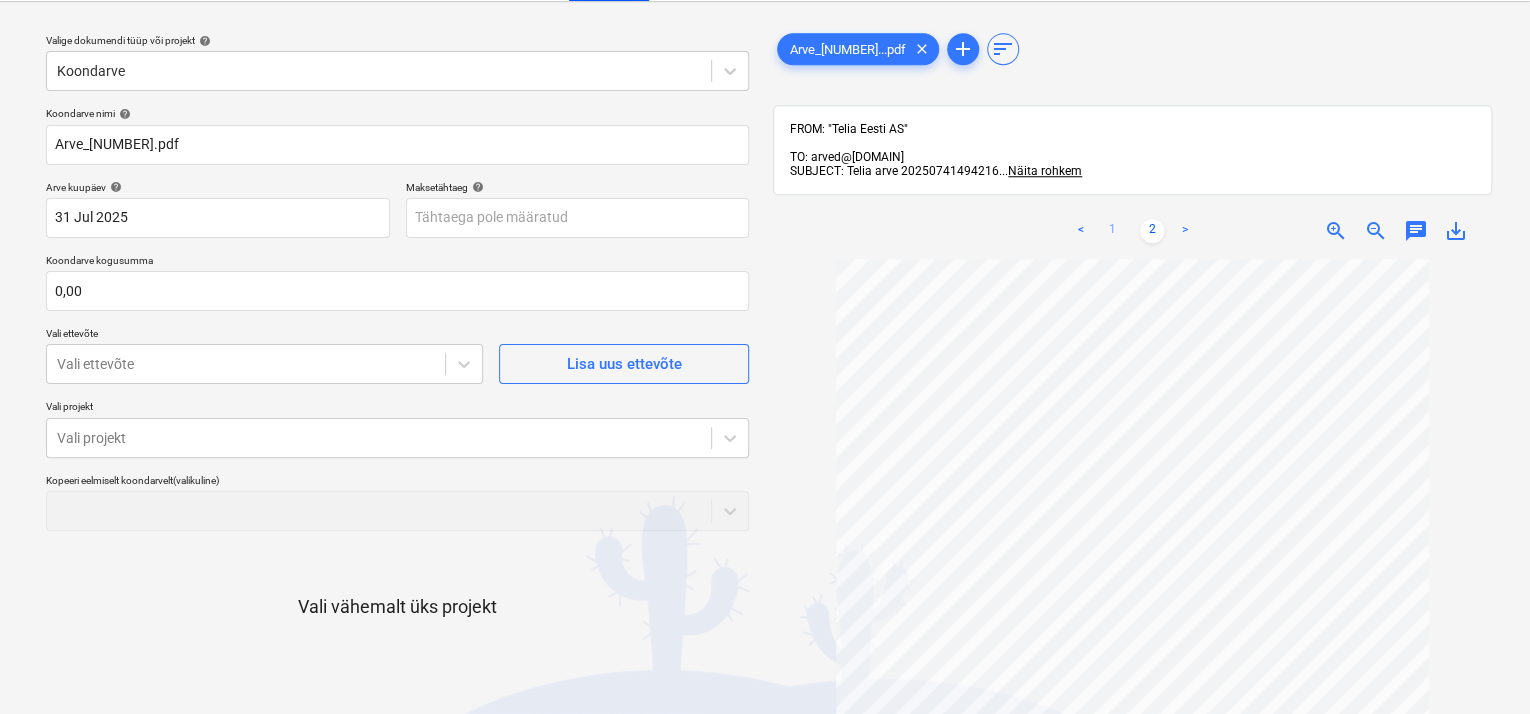 click on "1" at bounding box center (1112, 231) 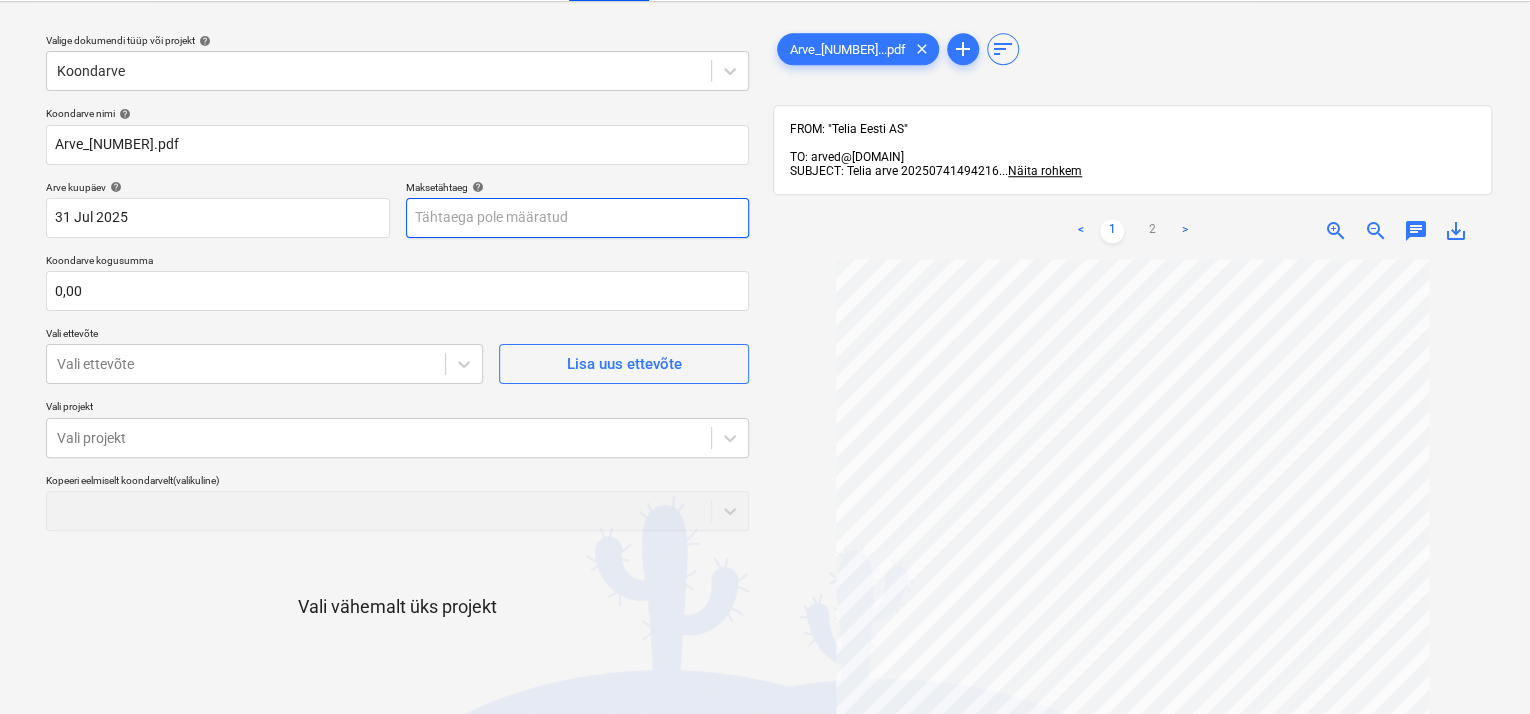 click on "Müük Projektid Kontaktid Ettevõte Koondarved 1 Postkast 1 format_size keyboard_arrow_down help search Otsi notifications 3 keyboard_arrow_down A. Saliste keyboard_arrow_down Valige dokumendi tüüp või projekt help Koondarve Koondarve nimi help Arve_[NUMBER].pdf Arve kuupäev help 31 Jul [YYYY] 31.07.[YYYY] Press the down arrow key to interact with the calendar and
select a date. Press the question mark key to get the keyboard shortcuts for changing dates. Maksetähtaeg help Press the down arrow key to interact with the calendar and
select a date. Press the question mark key to get the keyboard shortcuts for changing dates. Koondarve kogusumma 0,00 Vali ettevõte Vali ettevõte Lisa uus ettevõte Vali projekt Vali projekt Kopeeri eelmiselt koondarvelt  (valikuline) Vali vähemalt üks projekt Loobu Kinnita ja sisesta kulud Kinnita projektid Arve_[NUMBER]...pdf clear add sort FROM: "Telia Eesti AS"  TO: arved@[DOMAIN] SUBJECT: Telia arve [NUMBER] ...  Näita rohkem ...  < 1 2 > 0" at bounding box center (765, 308) 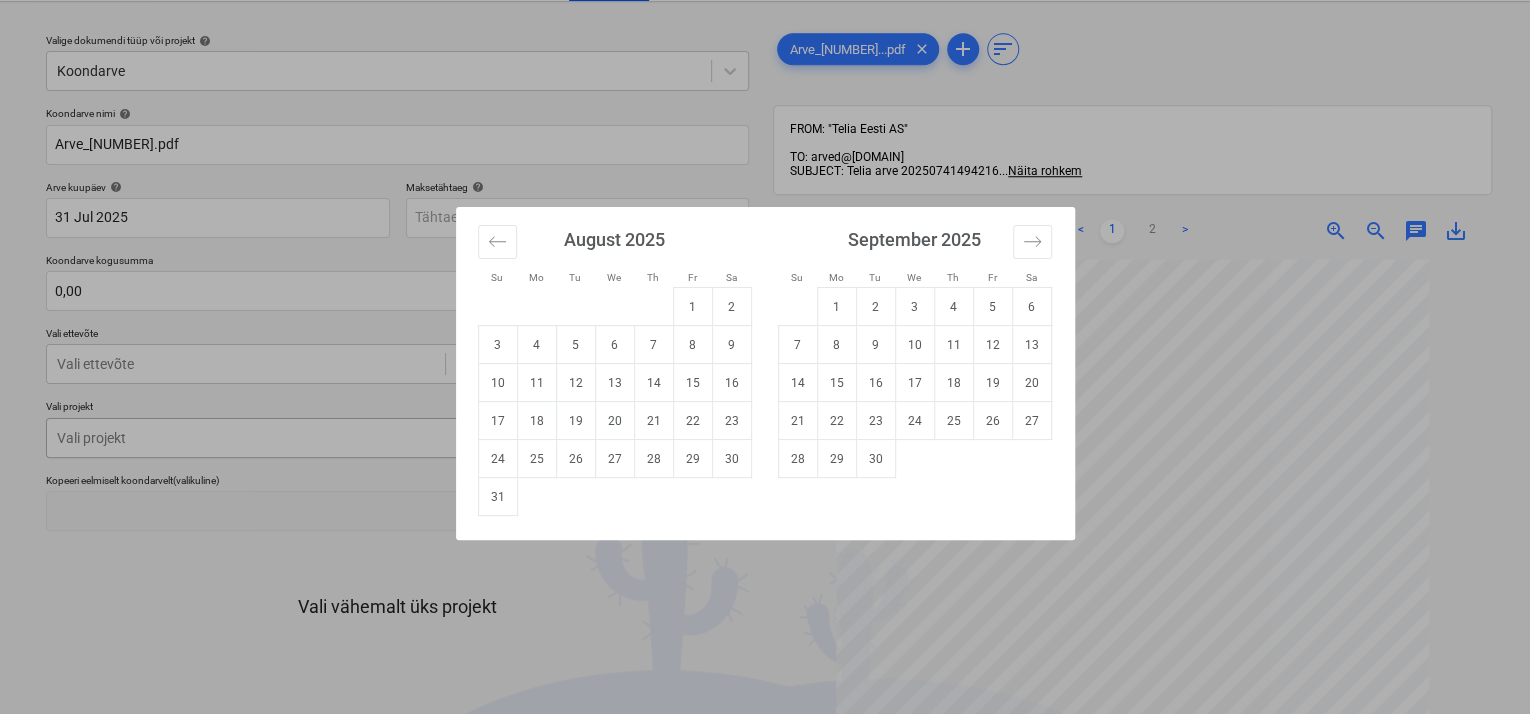 drag, startPoint x: 620, startPoint y: 416, endPoint x: 585, endPoint y: 416, distance: 35 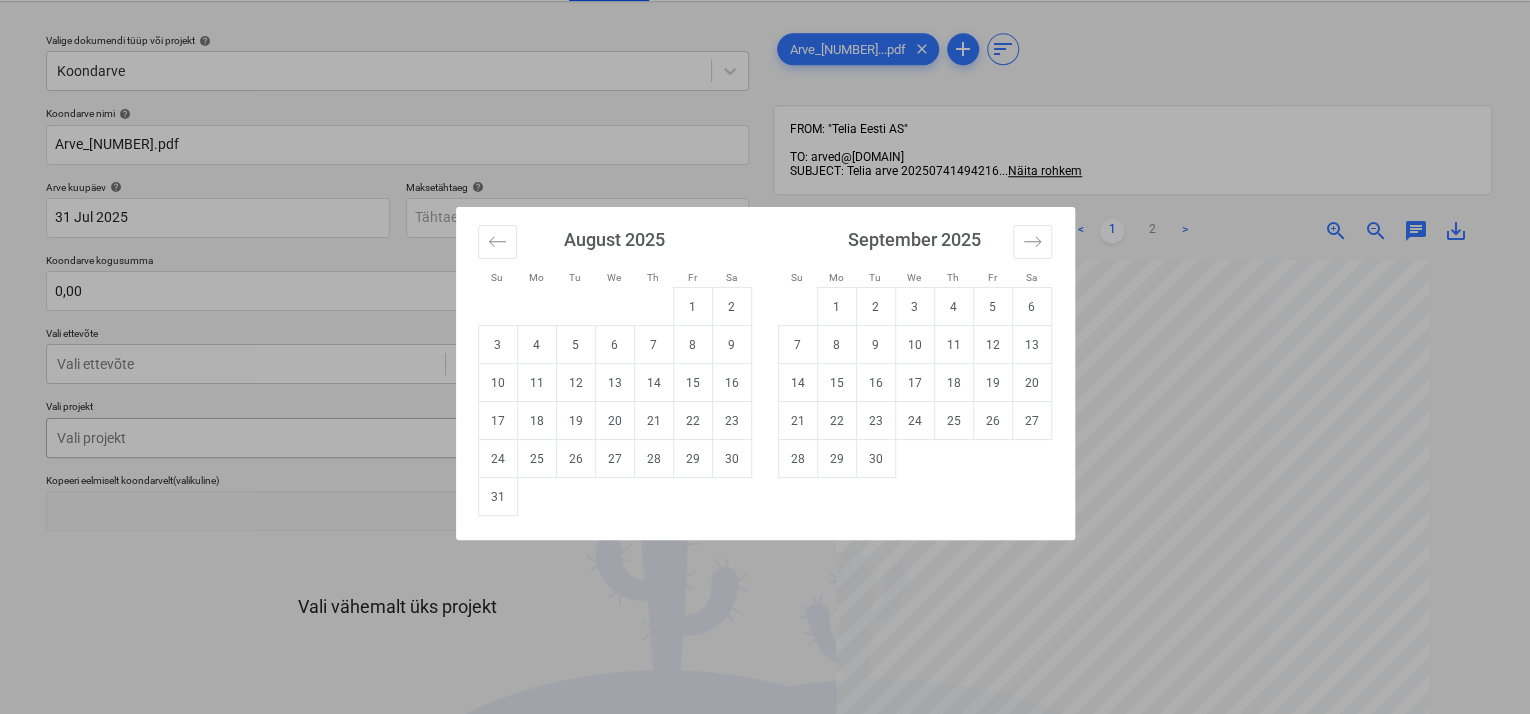 click on "20" at bounding box center (614, 421) 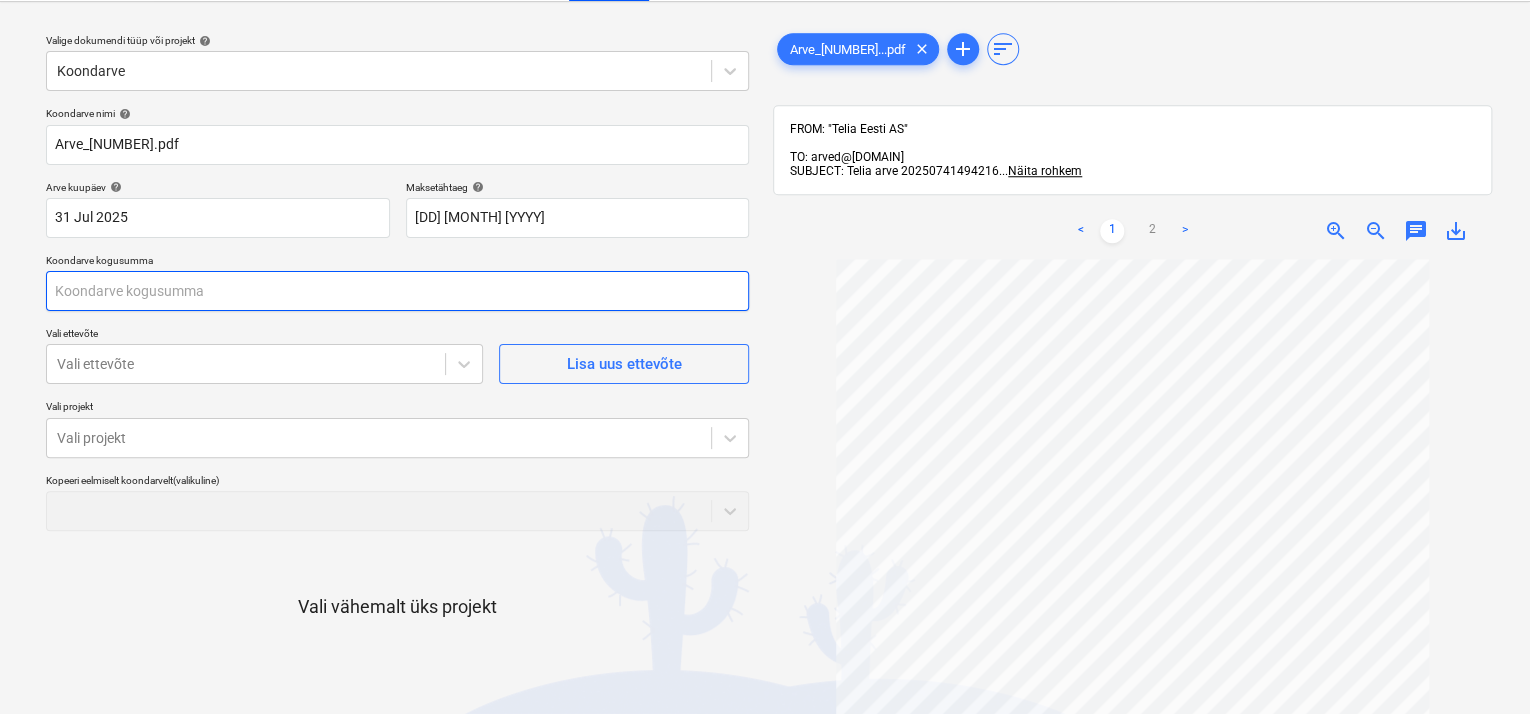 click at bounding box center [397, 291] 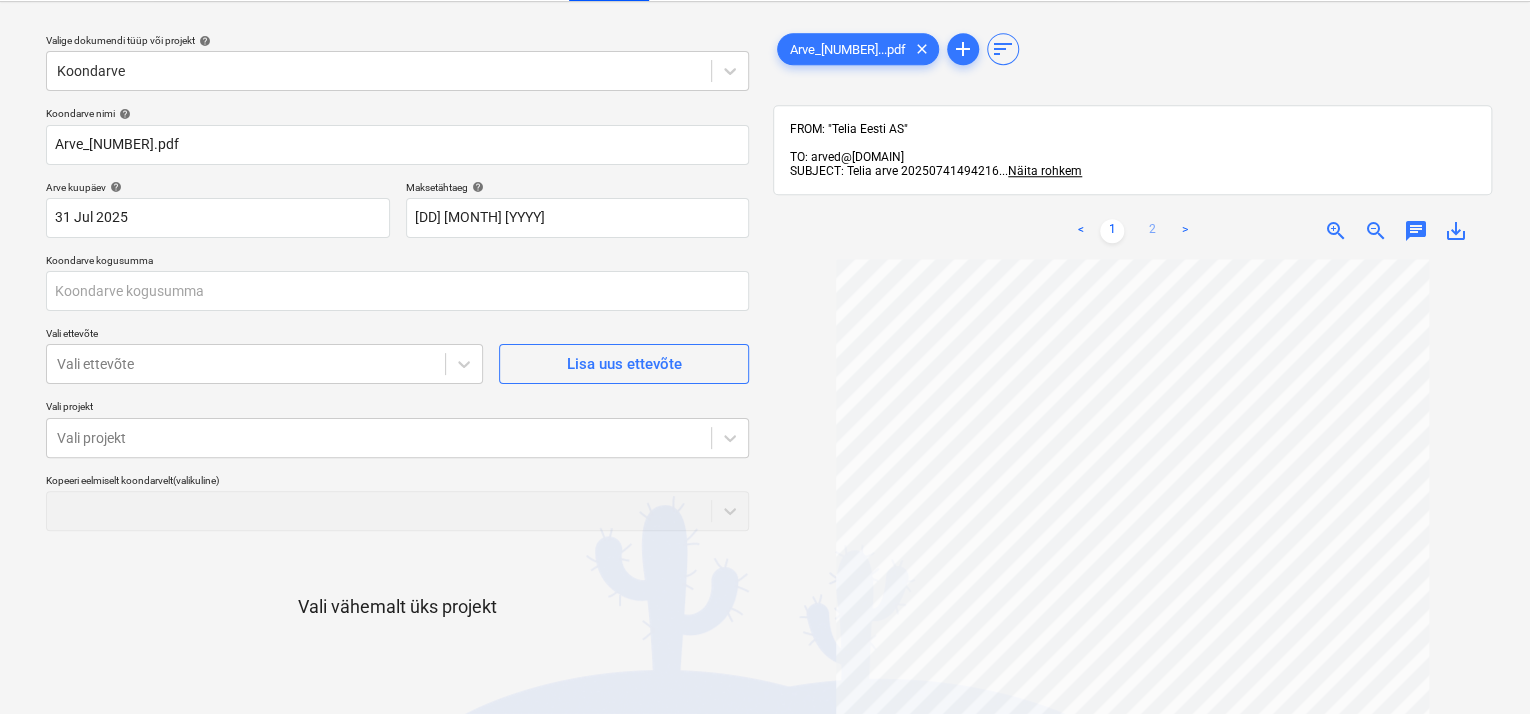 click on "2" at bounding box center [1152, 231] 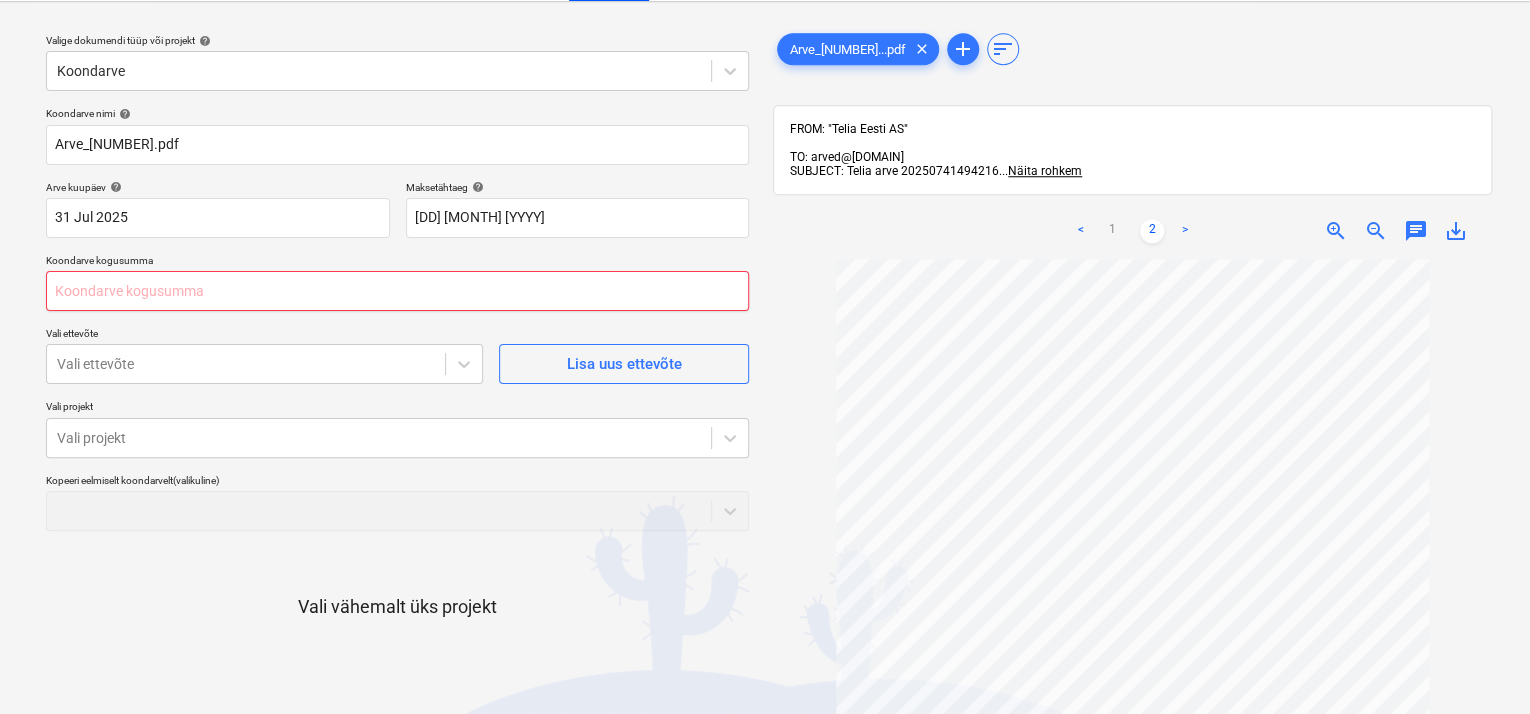 click at bounding box center [397, 291] 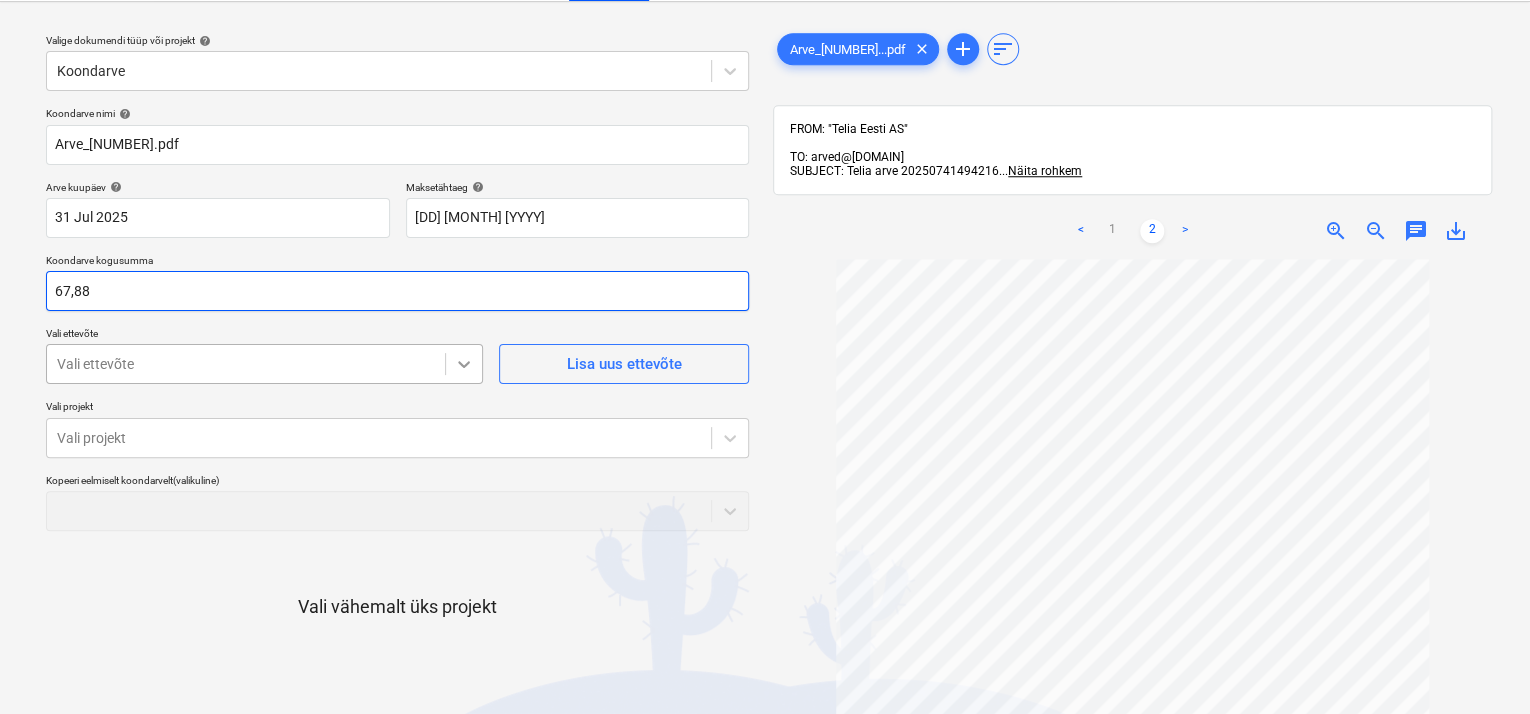 type on "67,88" 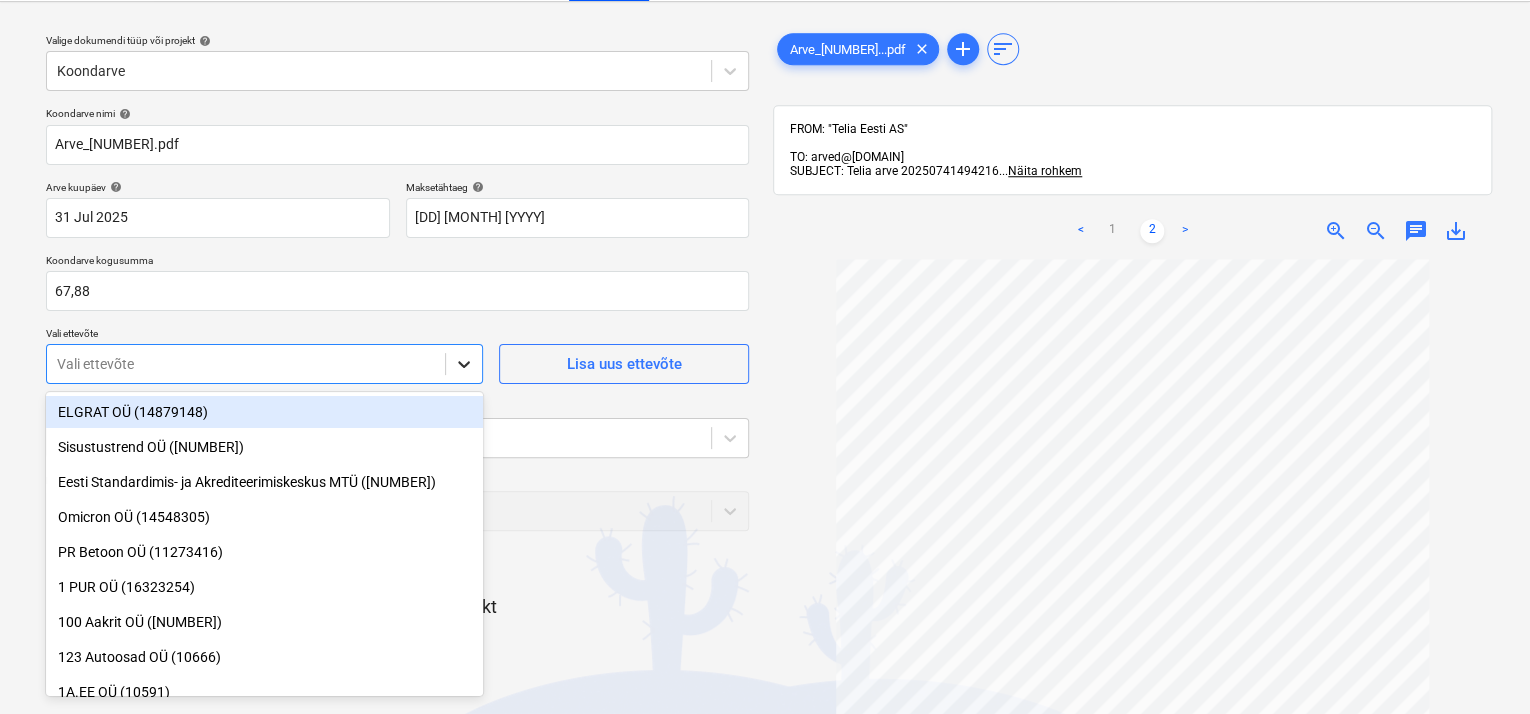 click 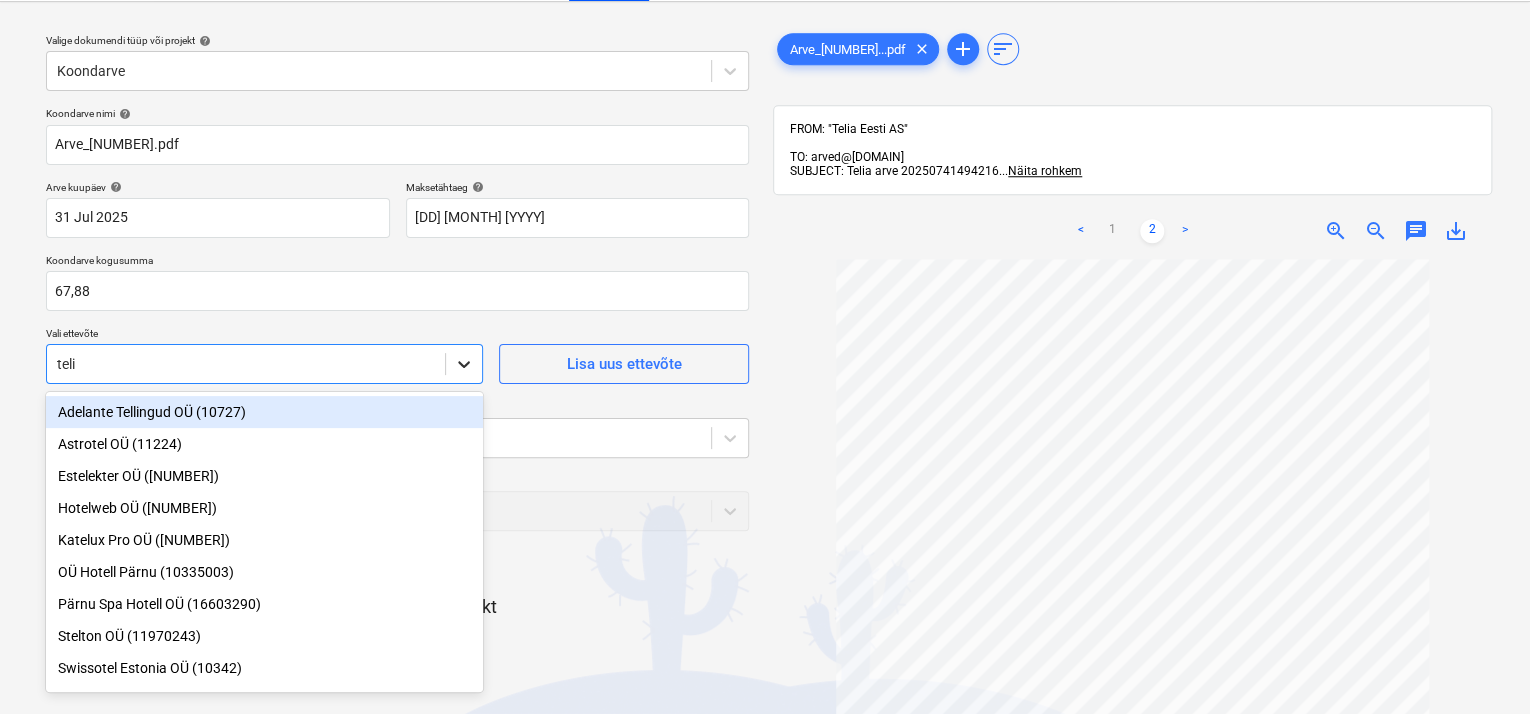 type on "telia" 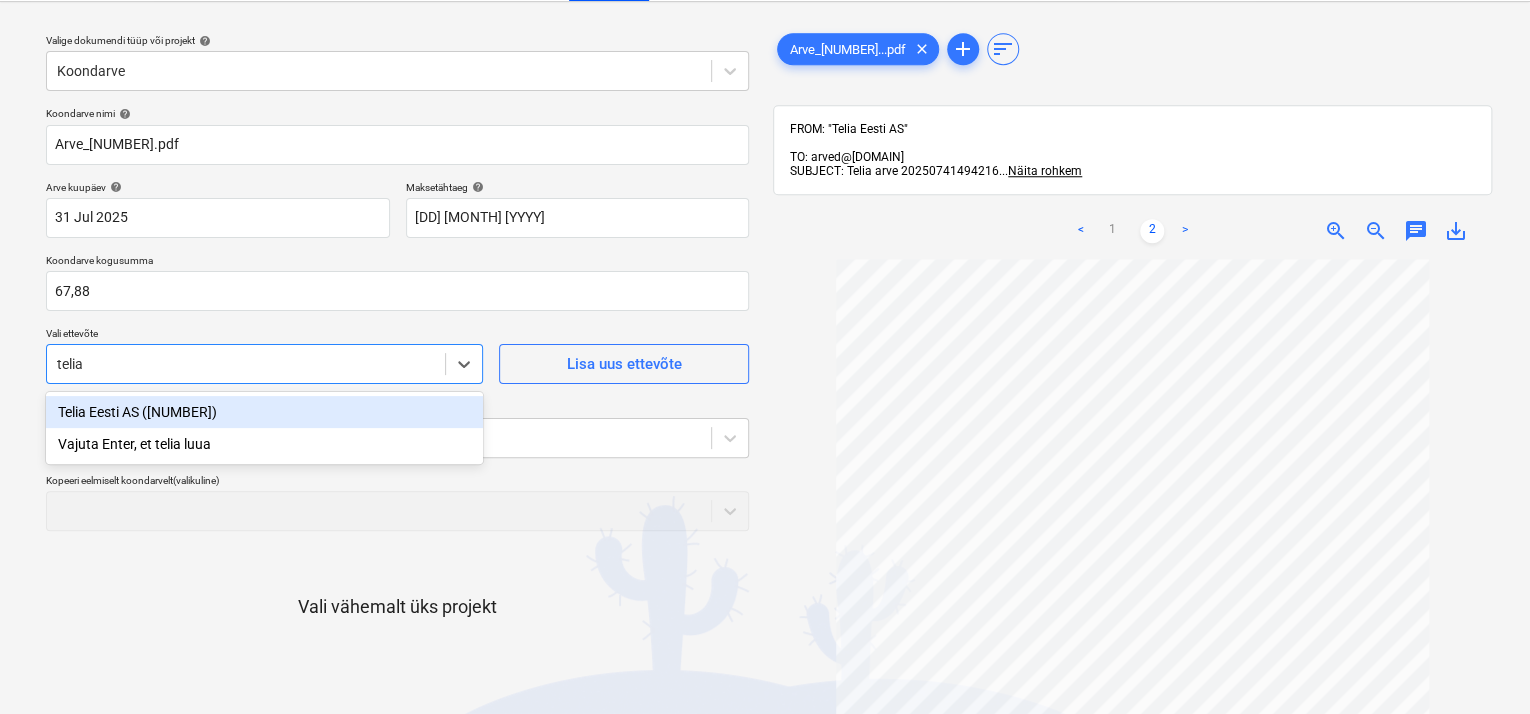 click on "Telia Eesti AS ([NUMBER])" at bounding box center [264, 412] 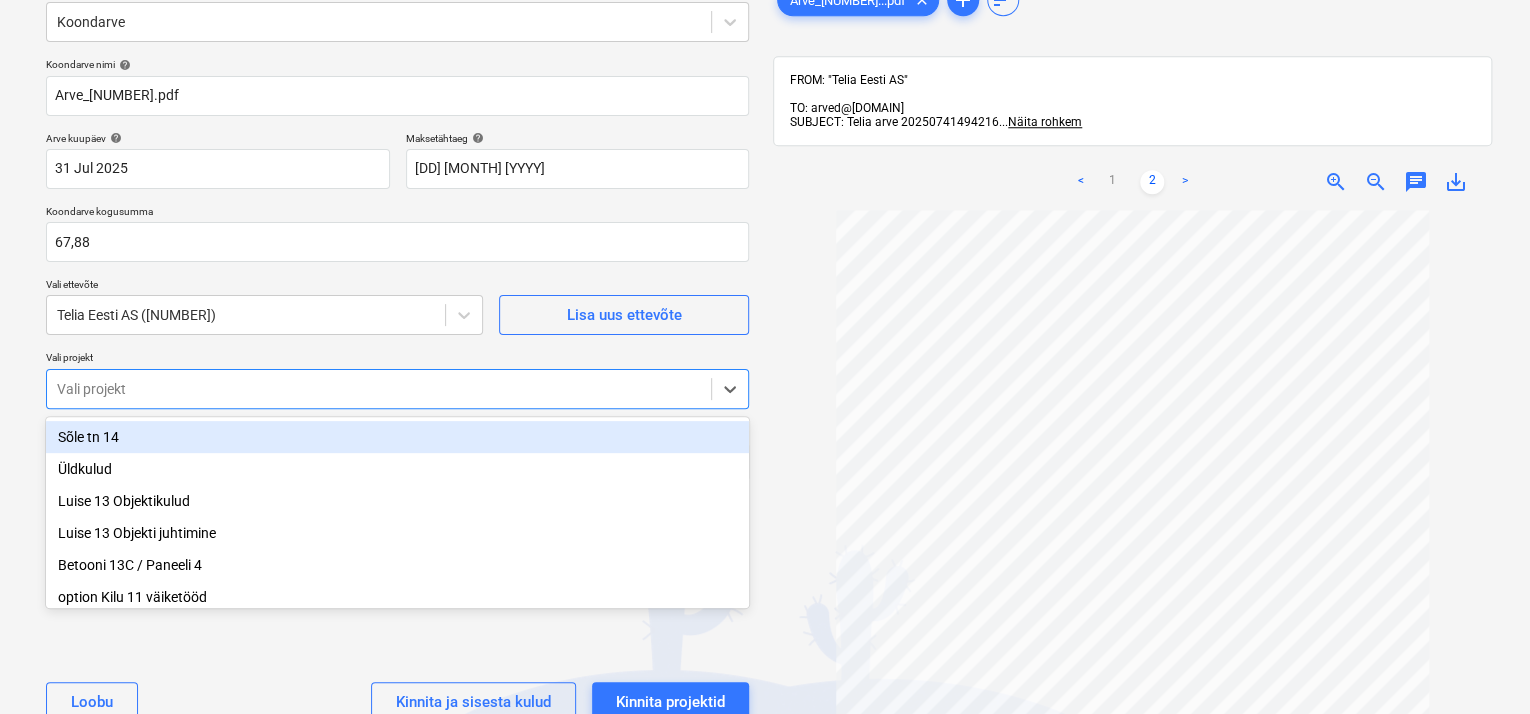 click on "Müük Projektid Kontaktid Ettevõte Koondarved 1 Postkast 1 format_size keyboard_arrow_down help search Otsi notifications 3 keyboard_arrow_down A. Saliste keyboard_arrow_down Valige dokumendi tüüp või projekt help Koondarve Koondarve nimi help Arve_[NUMBER].pdf Arve kuupäev help 31 Jul [YYYY] 31.07.[YYYY] Press the down arrow key to interact with the calendar and
select a date. Press the question mark key to get the keyboard shortcuts for changing dates. Maksetähtaeg help 20 Aug [YYYY] 20.08.[YYYY] Press the down arrow key to interact with the calendar and
select a date. Press the question mark key to get the keyboard shortcuts for changing dates. Koondarve kogusumma 67,88 Vali ettevõte Telia Eesti AS ([NUMBER])  Lisa uus ettevõte Vali projekt option Sõle tn 14 focused, 1 of 16. 16 results available. Use Up and Down to choose options, press Enter to select the currently focused option, press Escape to exit the menu, press Tab to select the option and exit the menu. Vali projekt  (valikuline) <" at bounding box center [765, 259] 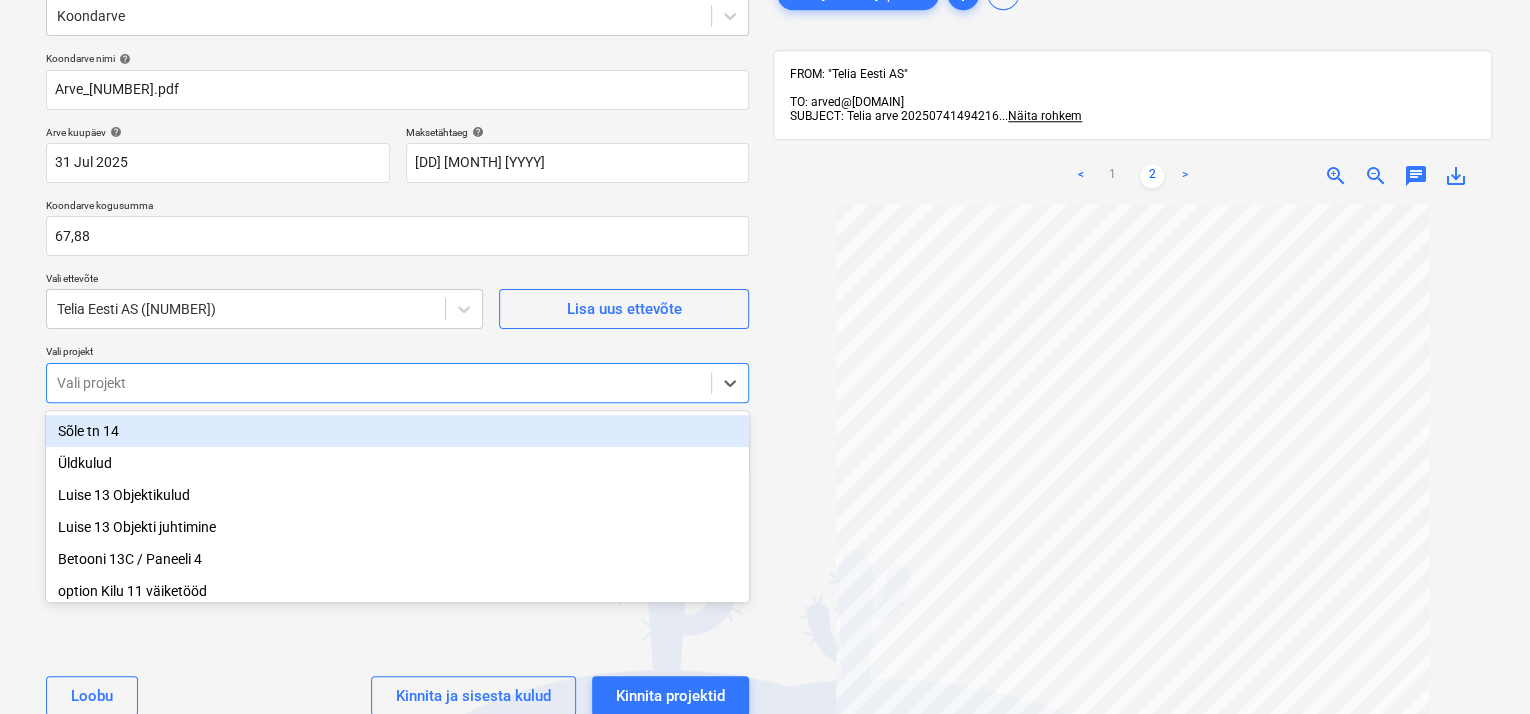 scroll, scrollTop: 108, scrollLeft: 0, axis: vertical 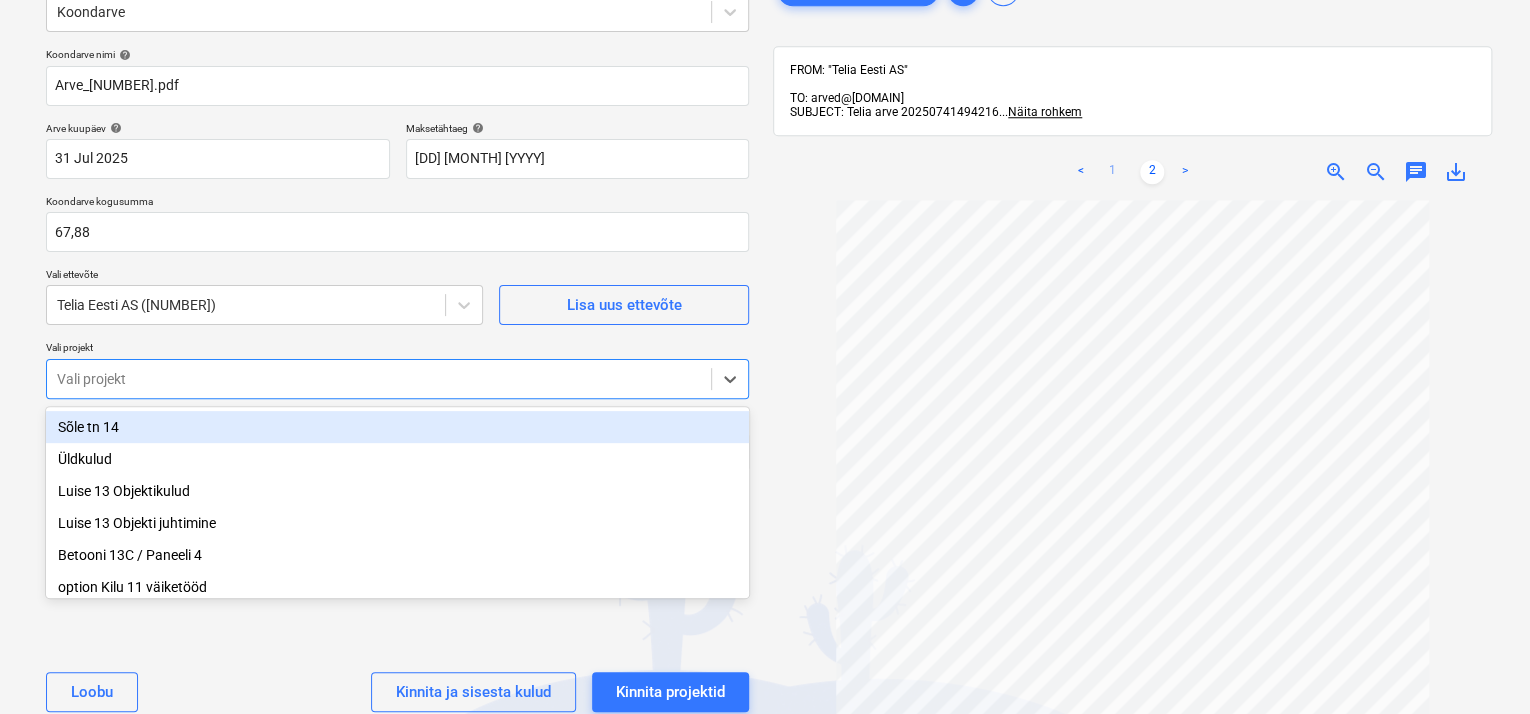 click on "1" at bounding box center (1112, 172) 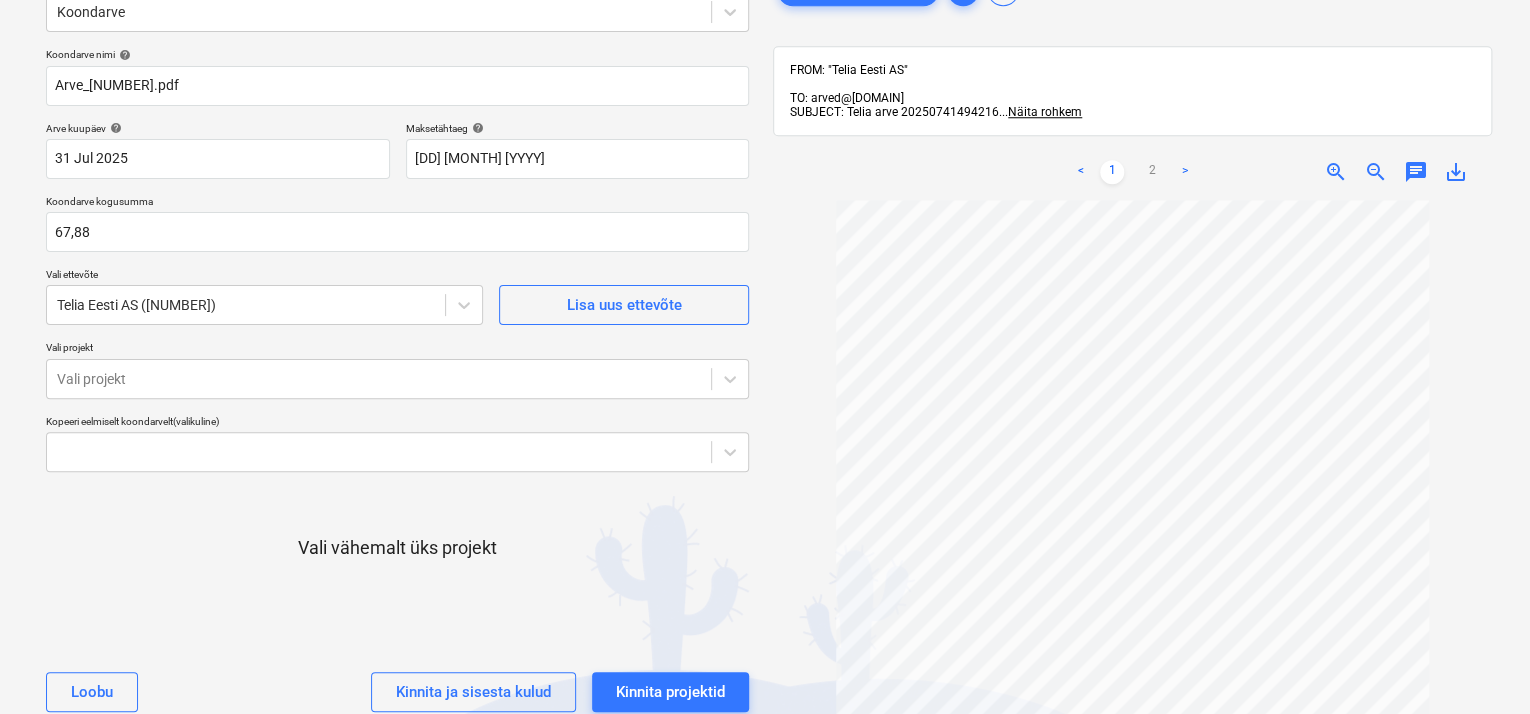 scroll, scrollTop: 184, scrollLeft: 0, axis: vertical 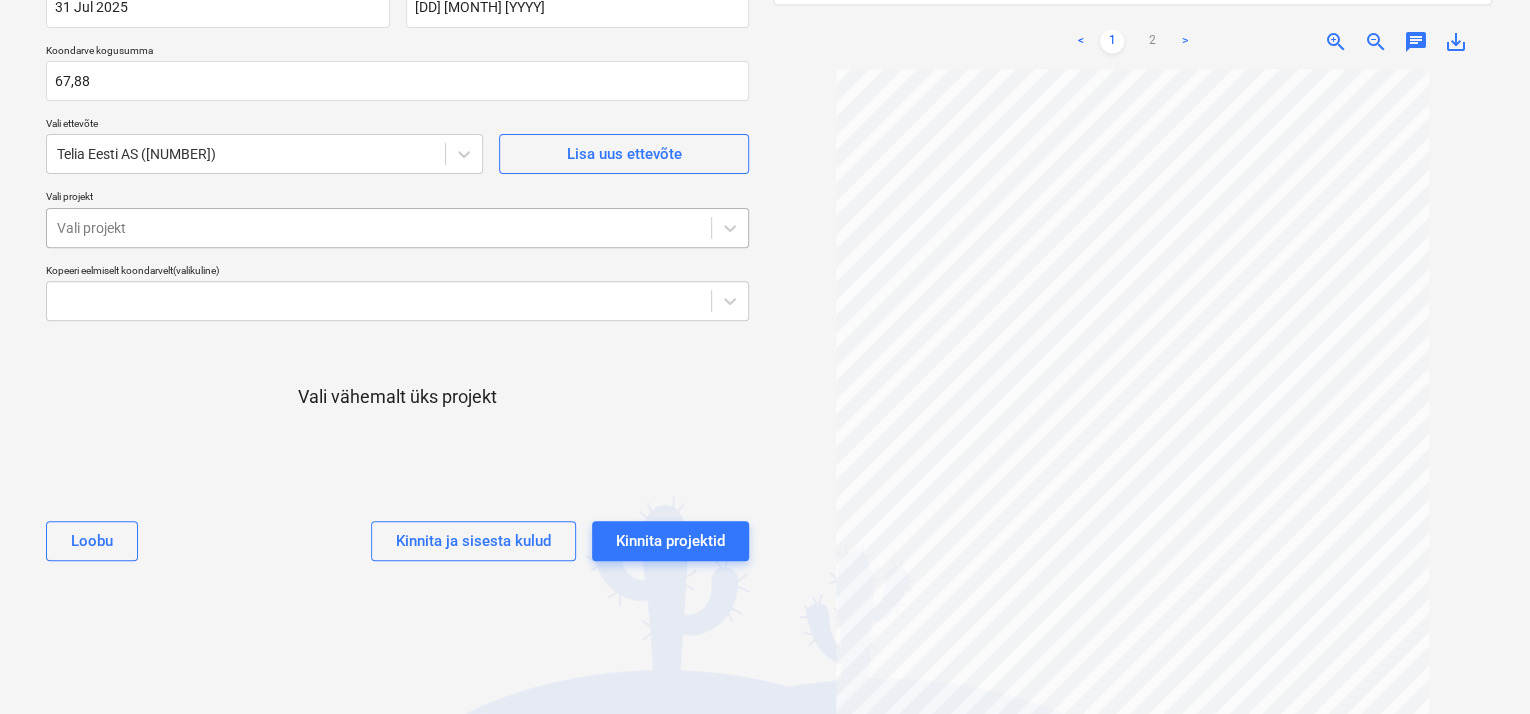 click at bounding box center [379, 228] 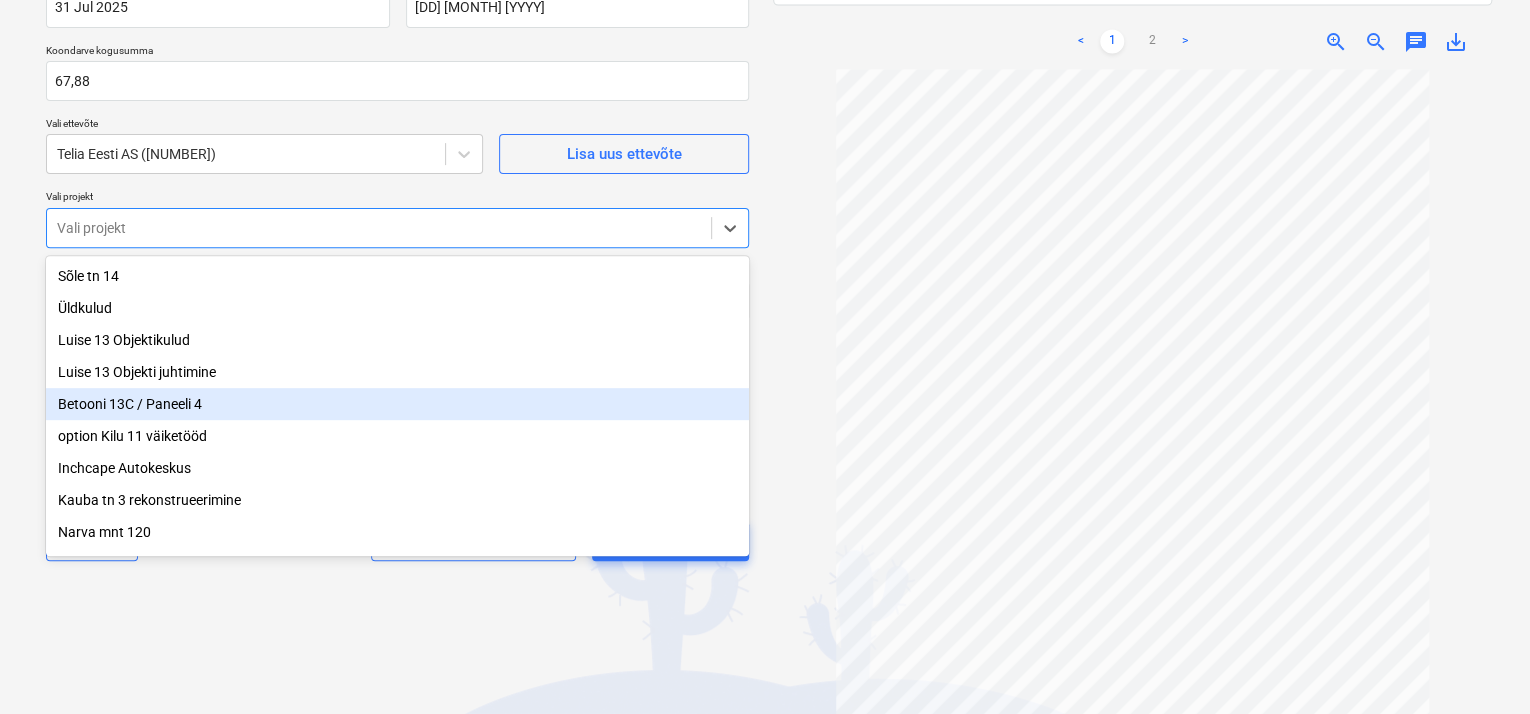 scroll, scrollTop: 232, scrollLeft: 0, axis: vertical 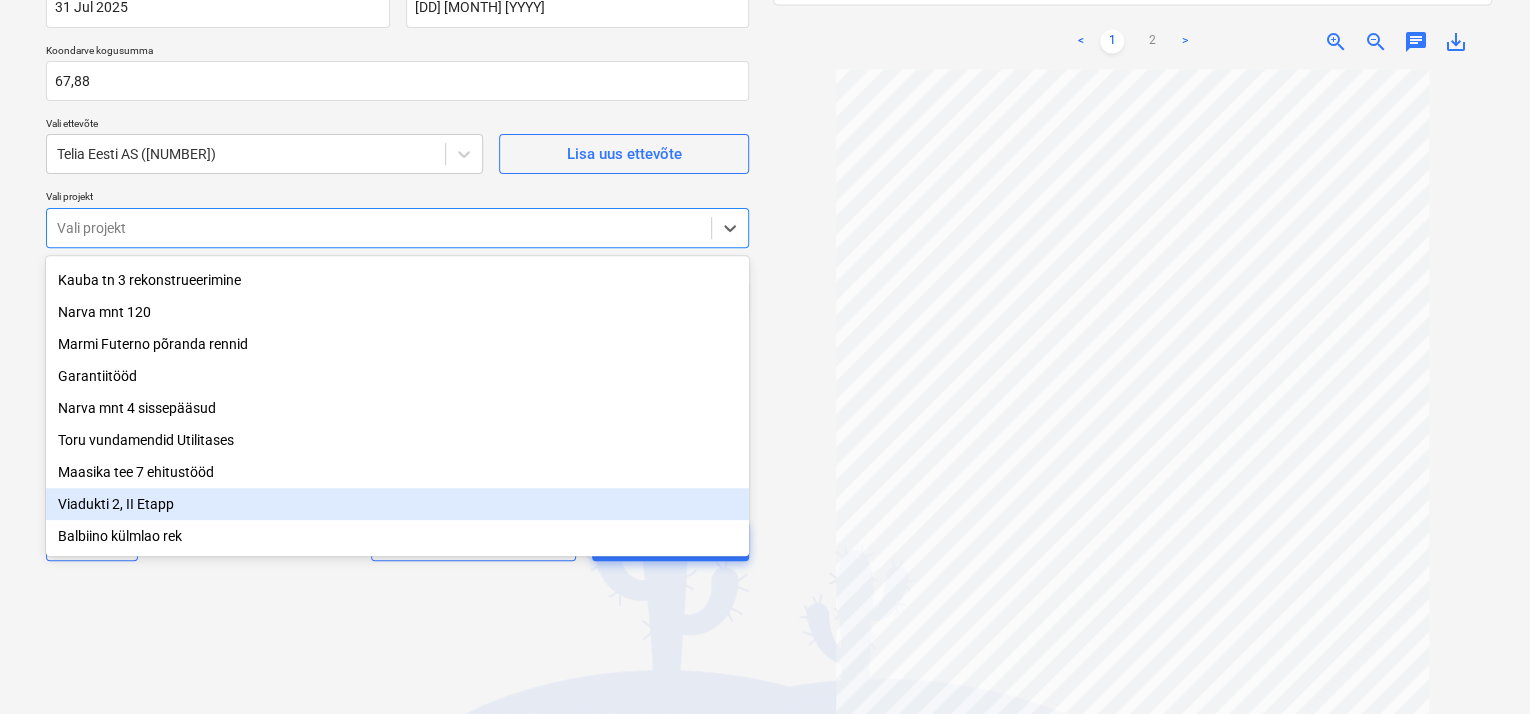click on "Viadukti 2, II Etapp" at bounding box center (397, 504) 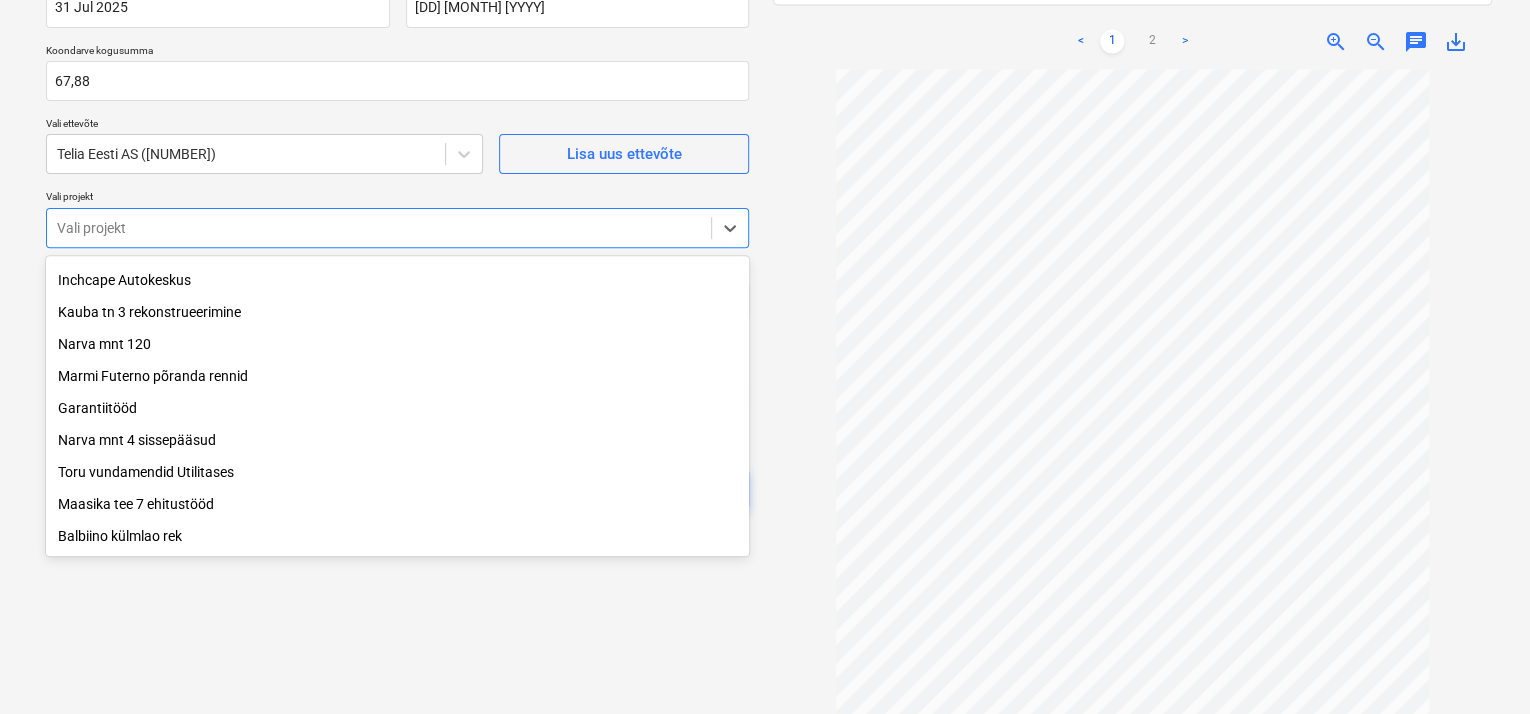 scroll, scrollTop: 200, scrollLeft: 0, axis: vertical 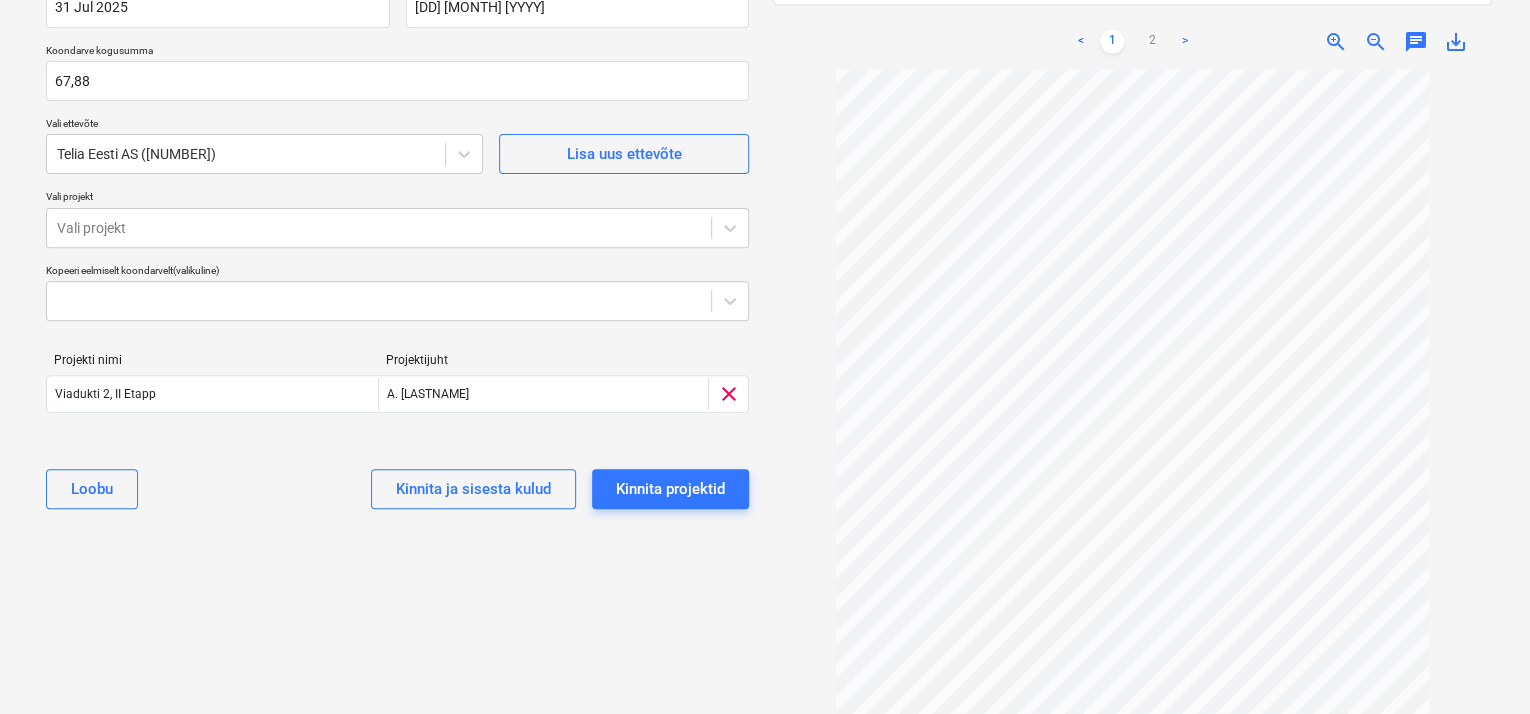 click on "Valige dokumendi tüüp või projekt help Koondarve Koondarve nimi help Arve_[NUMBER].pdf Arve kuupäev help 31 Jul [YYYY] 31.07.[YYYY] Press the down arrow key to interact with the calendar and
select a date. Press the question mark key to get the keyboard shortcuts for changing dates. Maksetähtaeg help 20 Aug [YYYY] 20.08.[YYYY] Press the down arrow key to interact with the calendar and
select a date. Press the question mark key to get the keyboard shortcuts for changing dates. Koondarve kogusumma 67,88 Vali ettevõte Telia Eesti AS ([NUMBER])  Lisa uus ettevõte Vali projekt Vali projekt Kopeeri eelmiselt koondarvelt  (valikuline) Projekti nimi Projektijuht Viadukti 2, II Etapp A. Kuut clear Please wait Loobu Kinnita ja sisesta kulud Kinnita projektid" at bounding box center (397, 253) 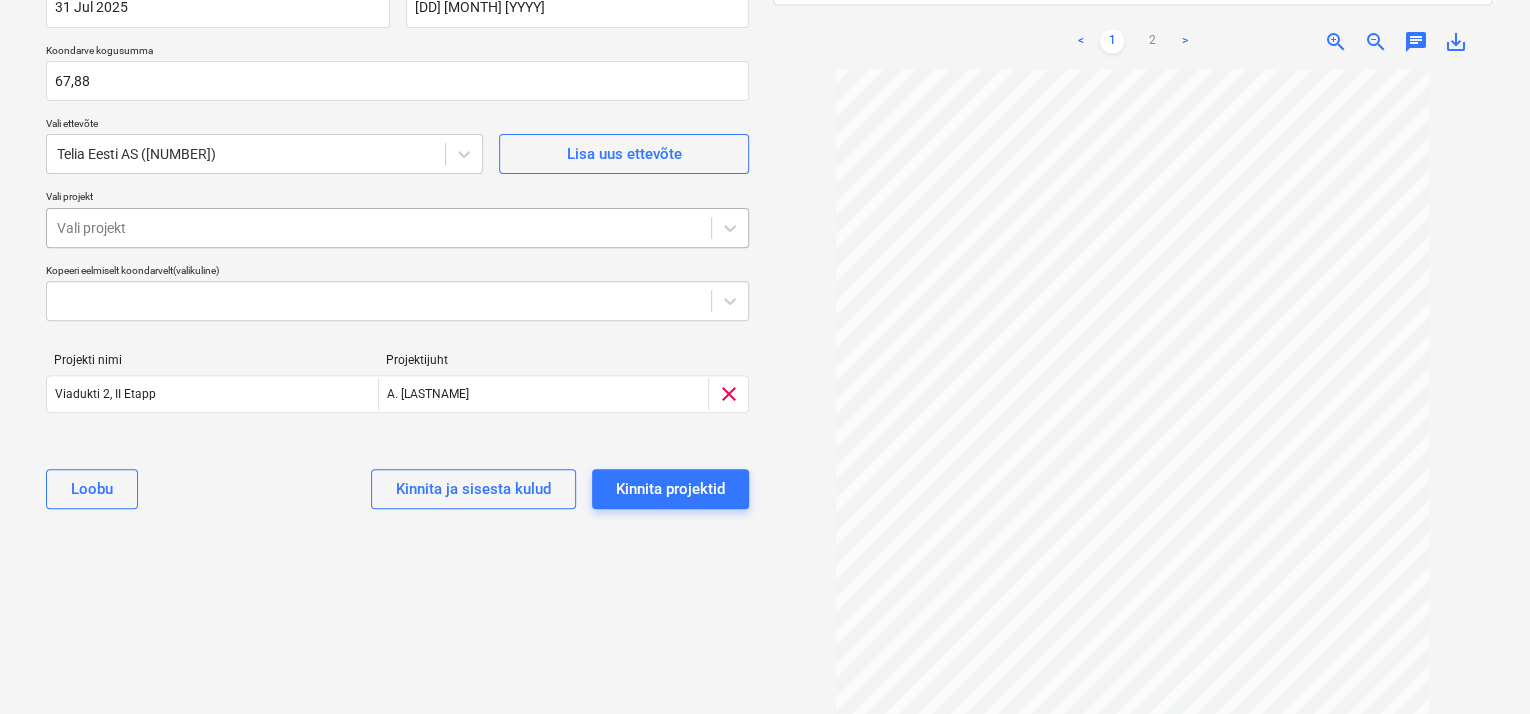 click at bounding box center (379, 228) 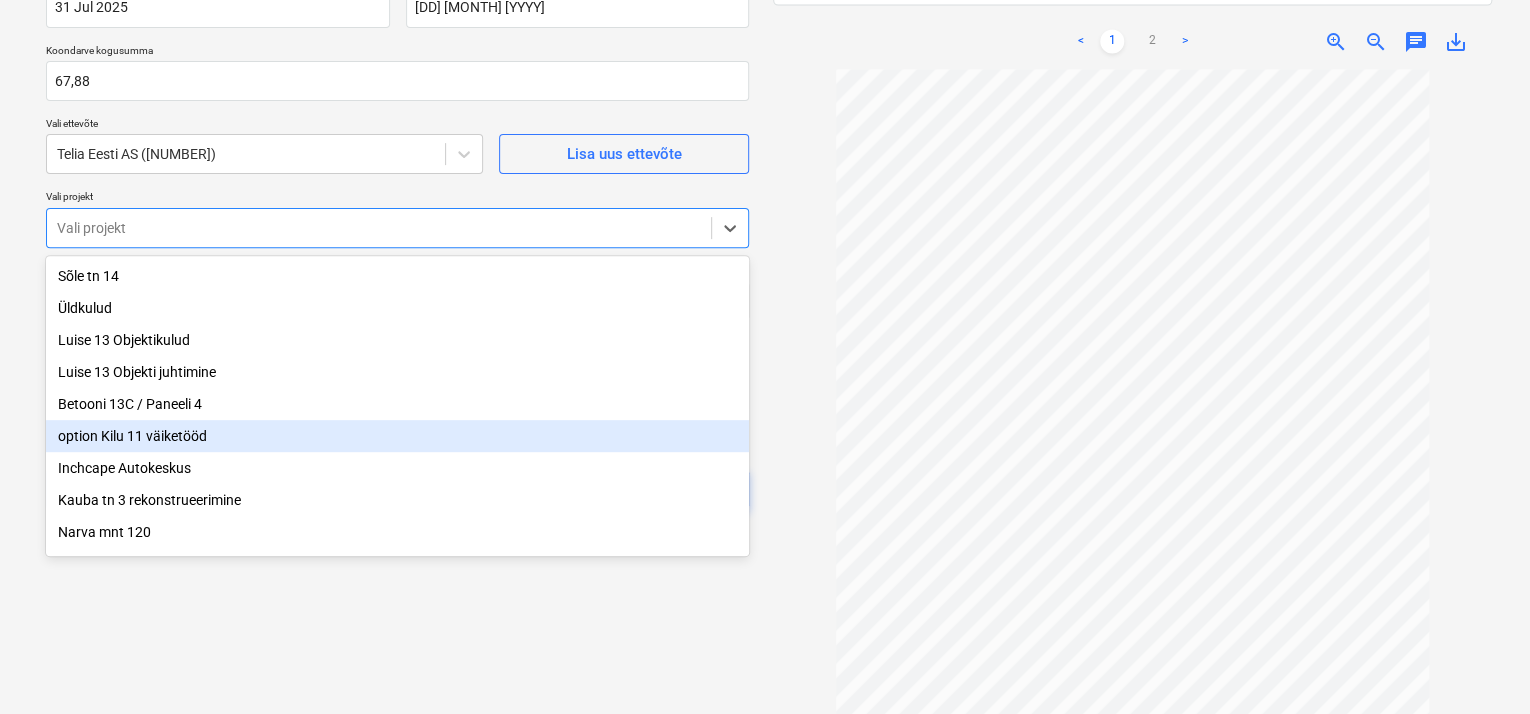 scroll, scrollTop: 100, scrollLeft: 0, axis: vertical 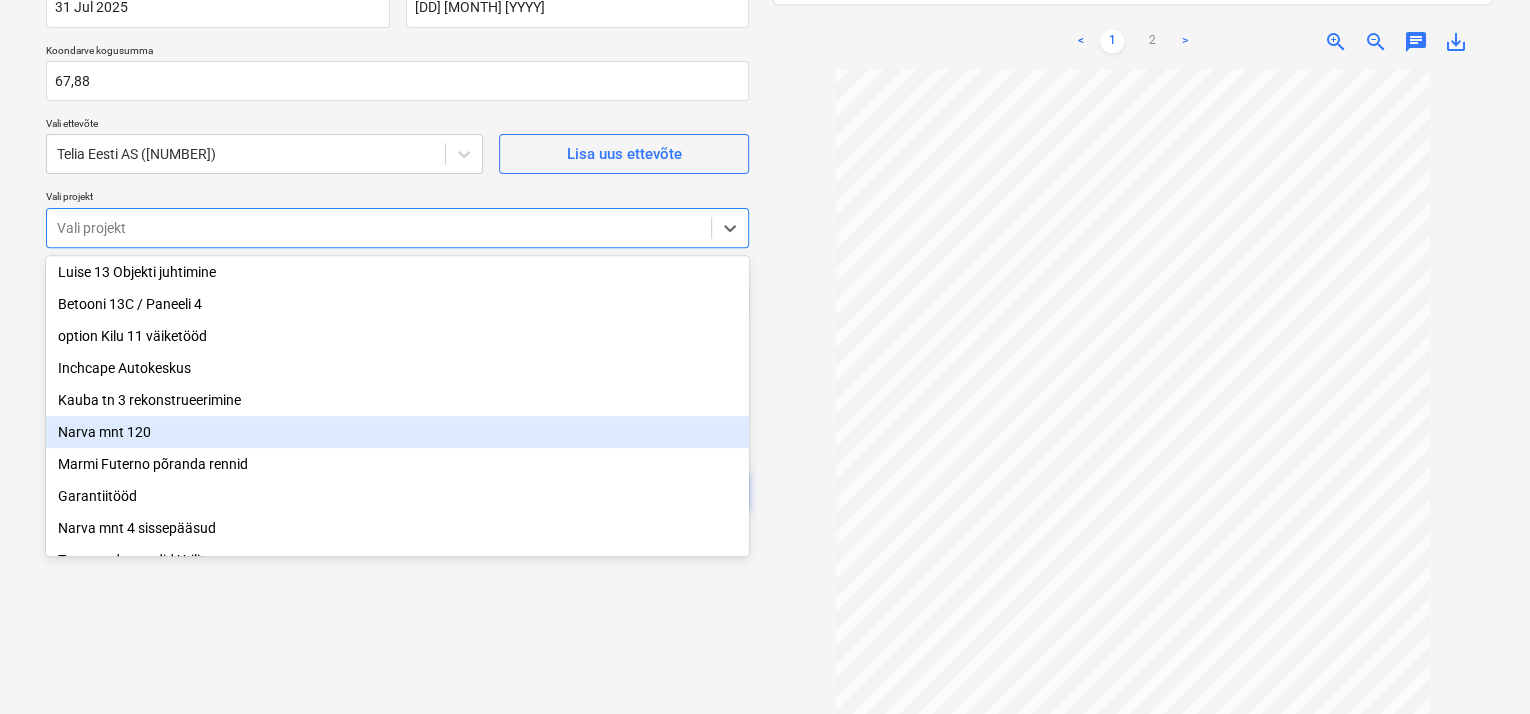 click on "Narva mnt 120" at bounding box center [397, 432] 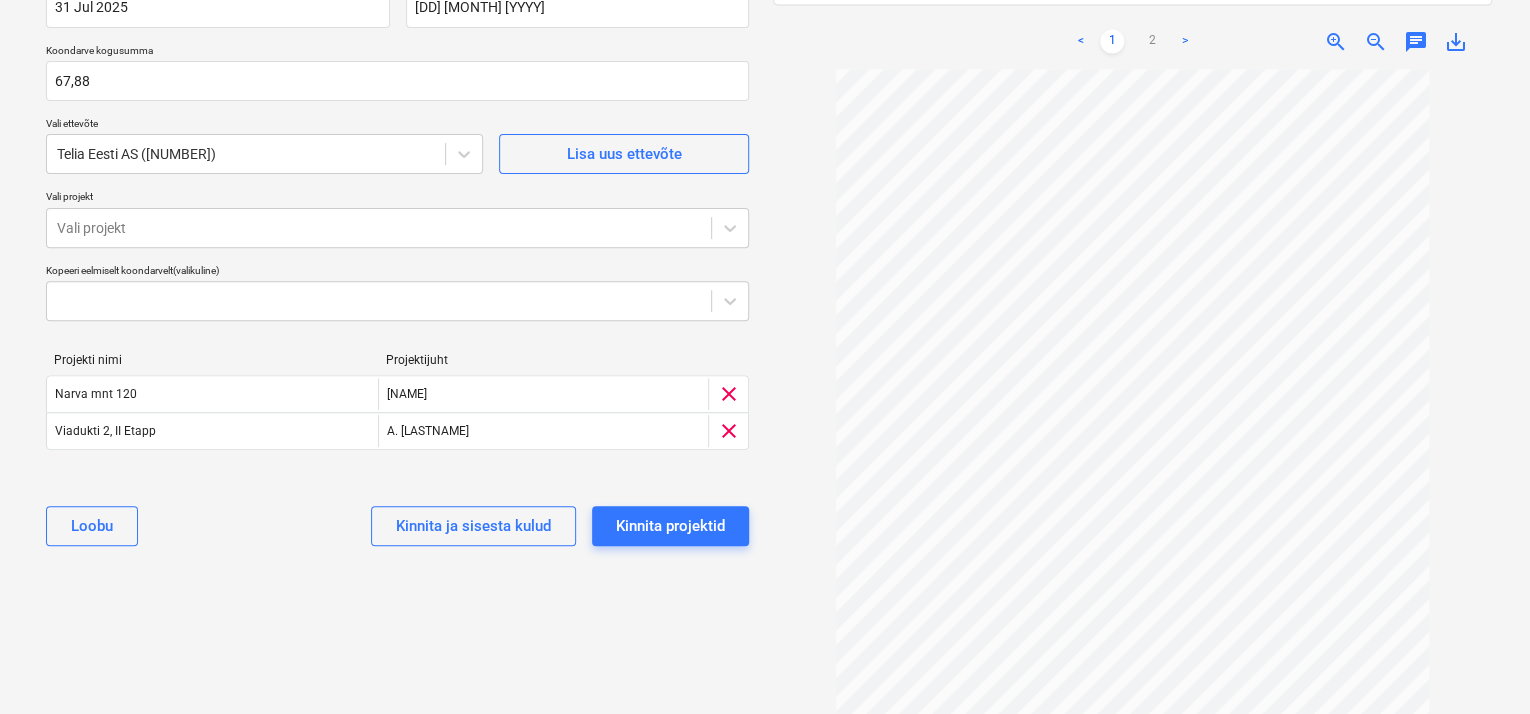 drag, startPoint x: 210, startPoint y: 650, endPoint x: 278, endPoint y: 472, distance: 190.54659 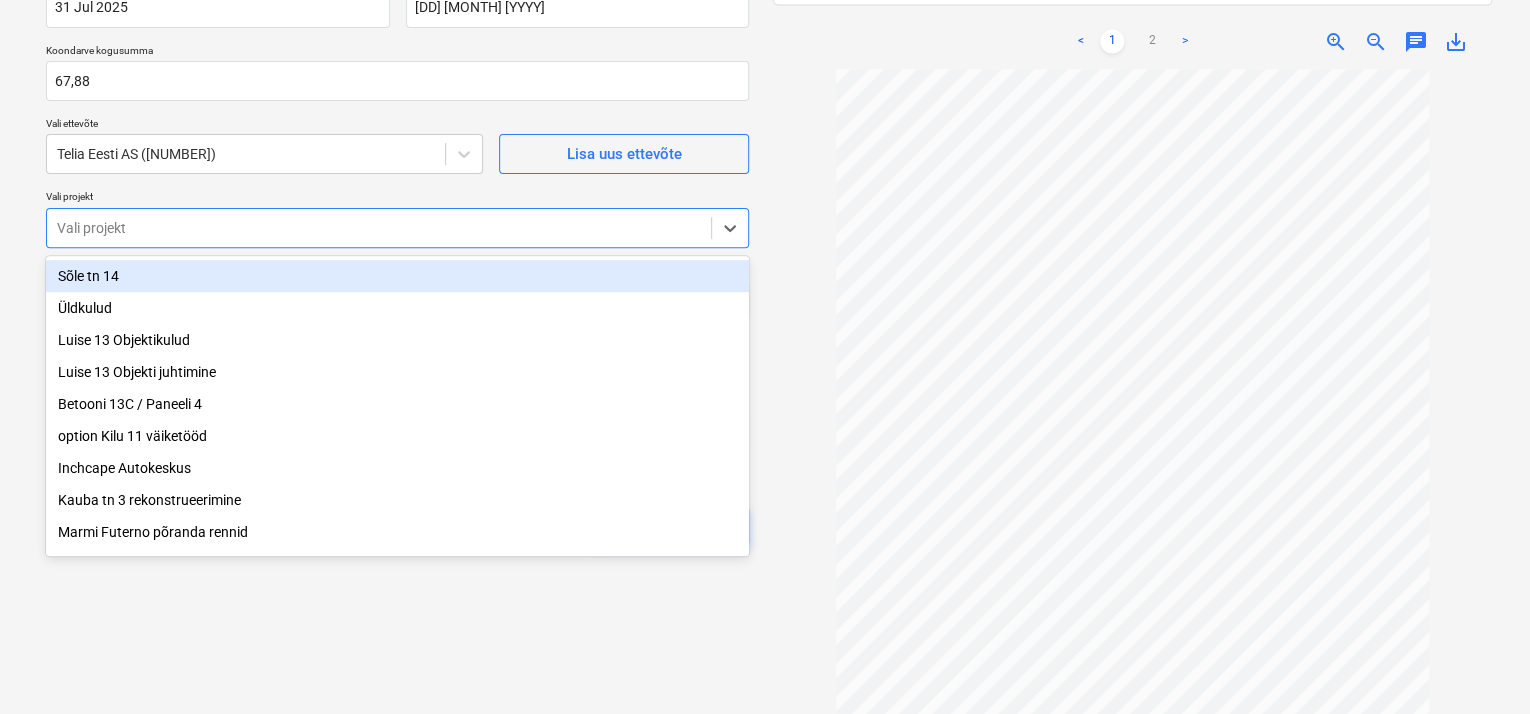 click at bounding box center [379, 228] 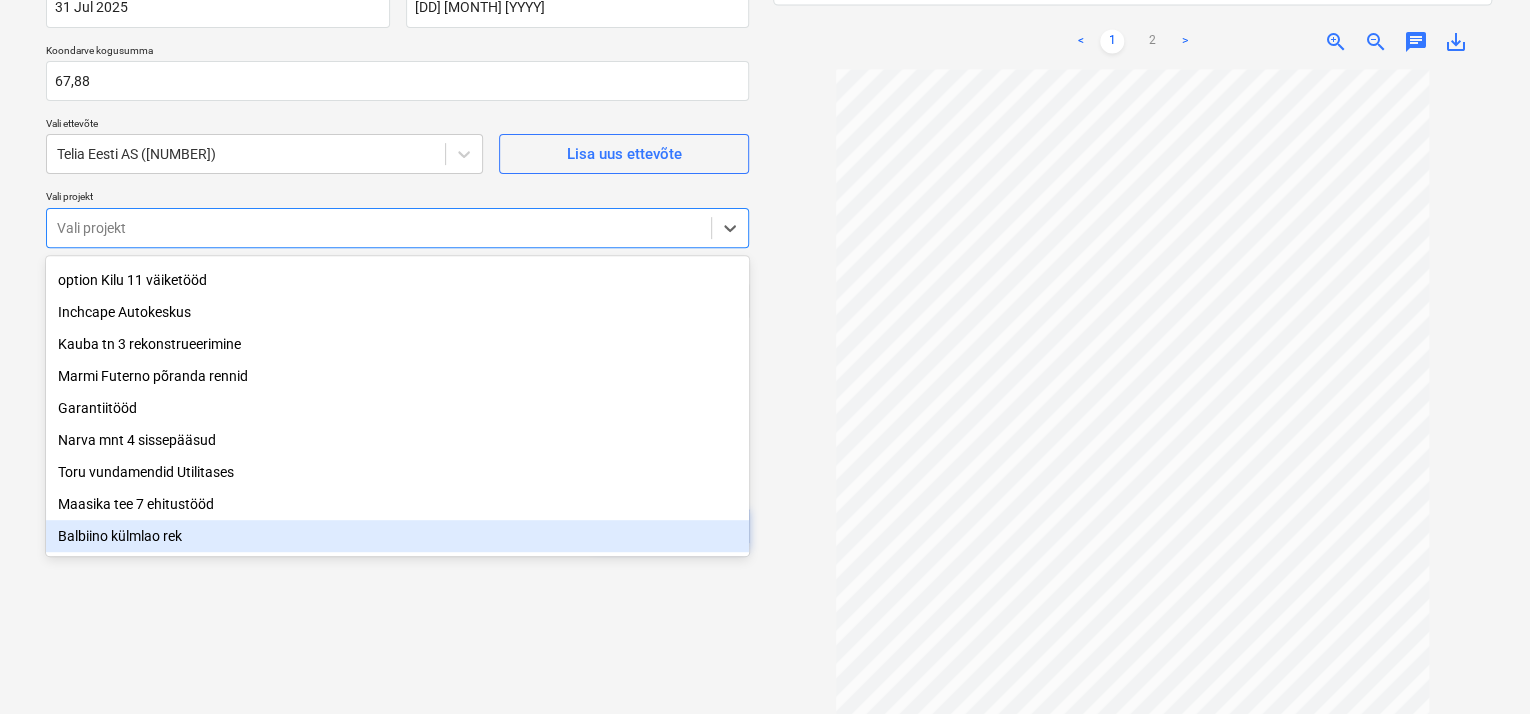 click on "Balbiino külmlao rek" at bounding box center (397, 536) 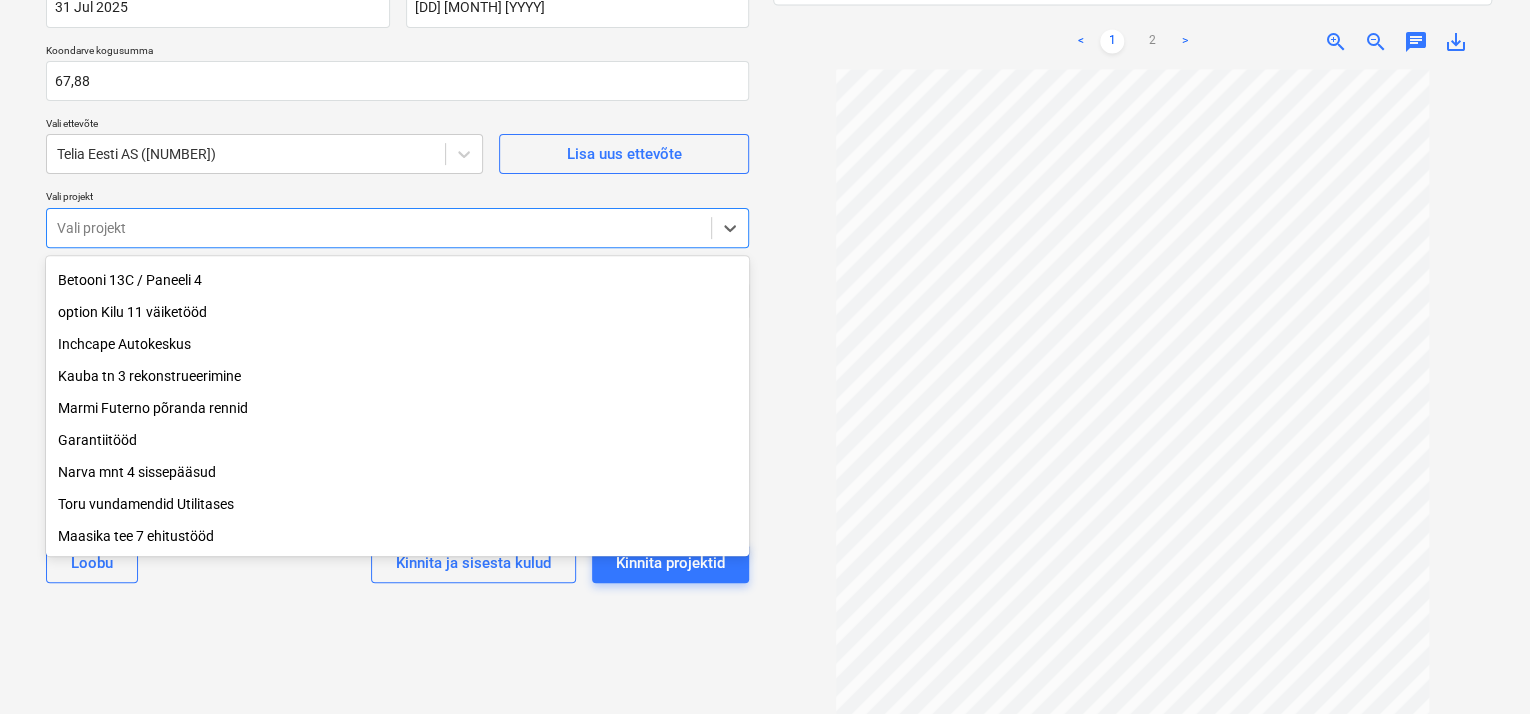 scroll, scrollTop: 134, scrollLeft: 0, axis: vertical 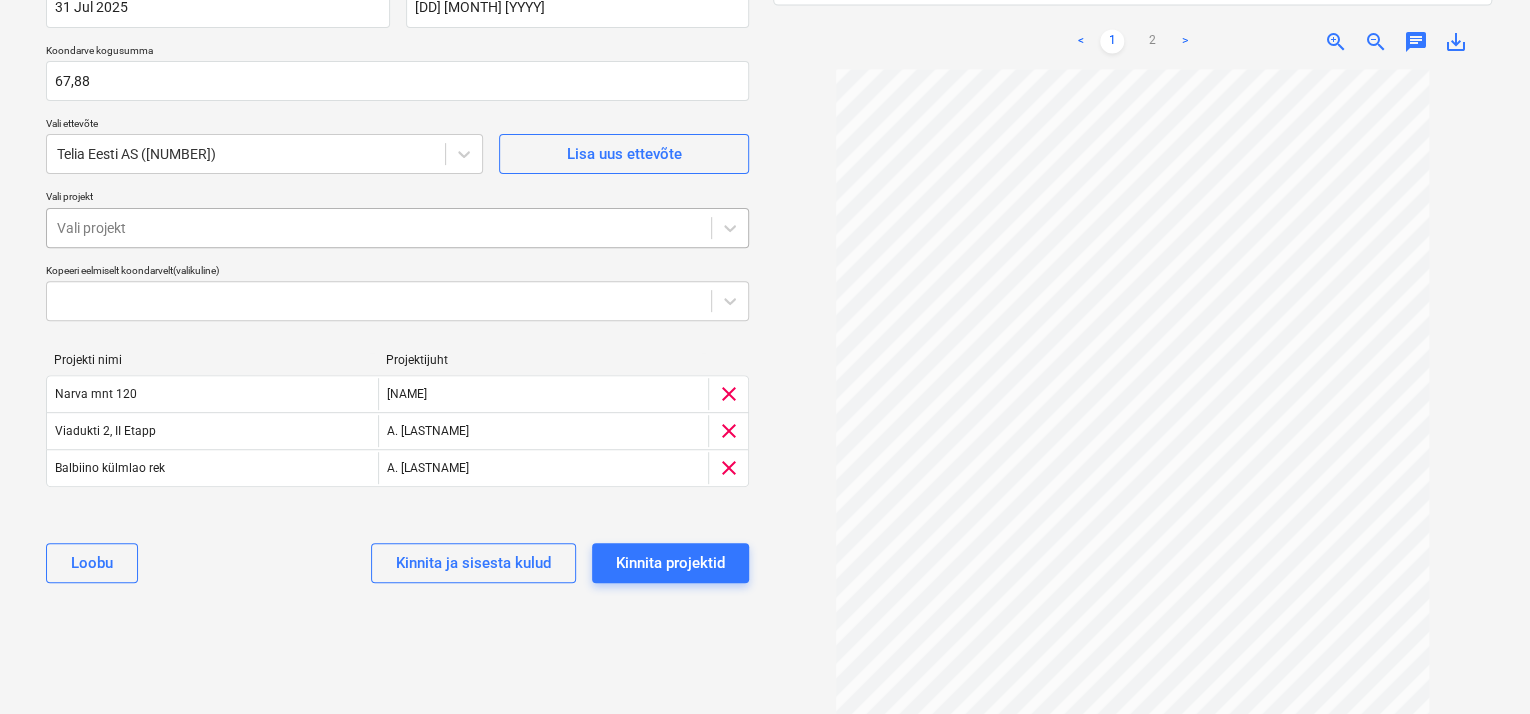 click at bounding box center (379, 228) 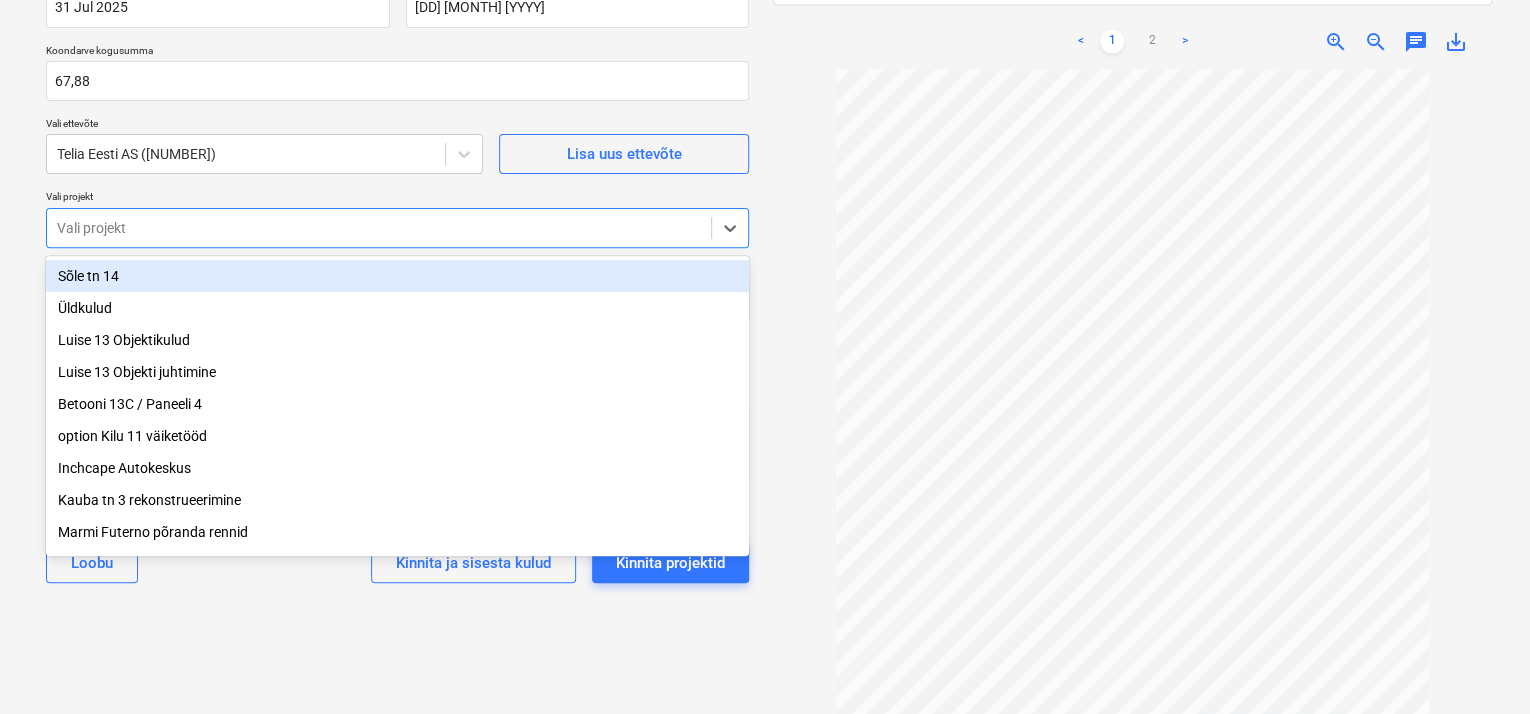 click on "Arve_[NUMBER]...pdf clear add sort FROM: "Telia Eesti AS"  TO: arved@[DOMAIN] SUBJECT: Telia arve [NUMBER] ...  Näita rohkem ...  Näita rohkem < 1 2 > zoom_in zoom_out chat 0 save_alt" at bounding box center [1132, 253] 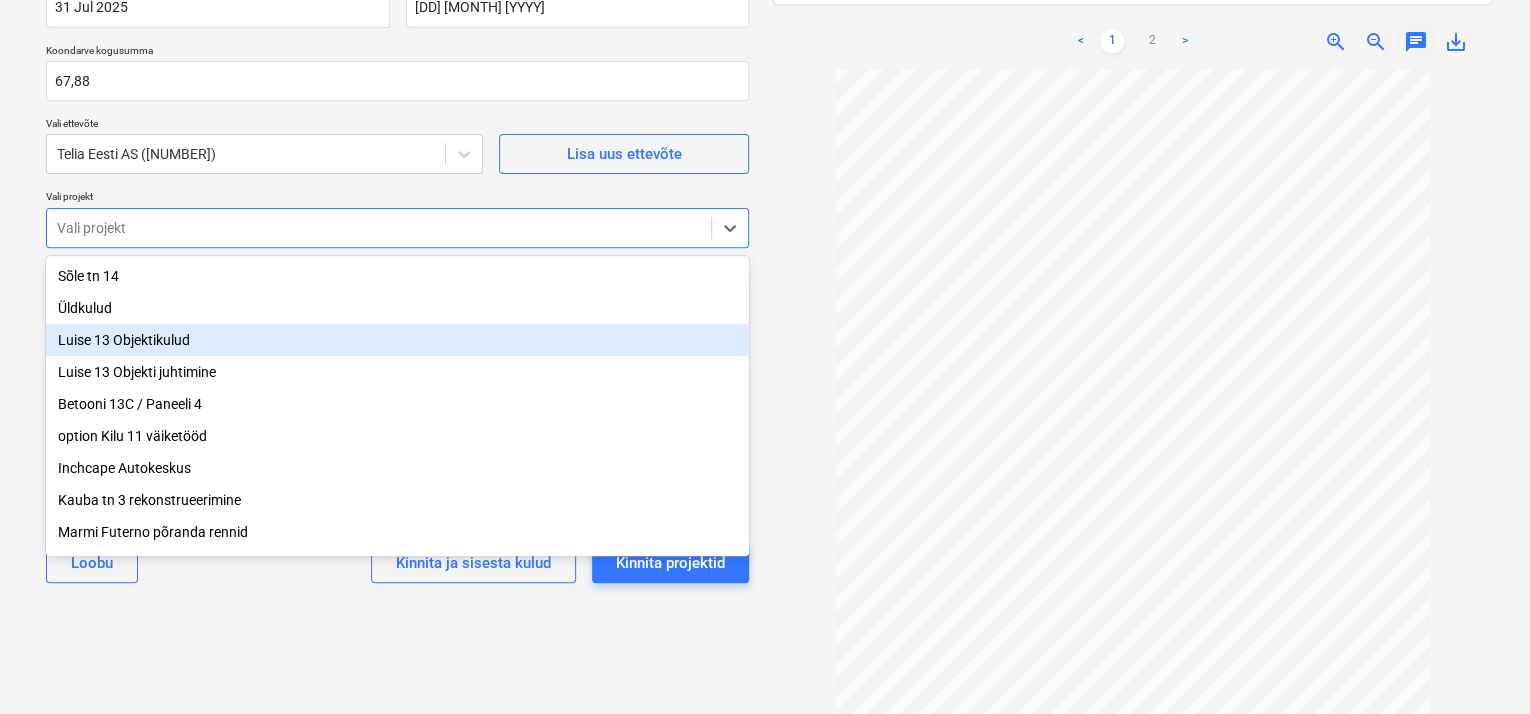 scroll, scrollTop: 134, scrollLeft: 0, axis: vertical 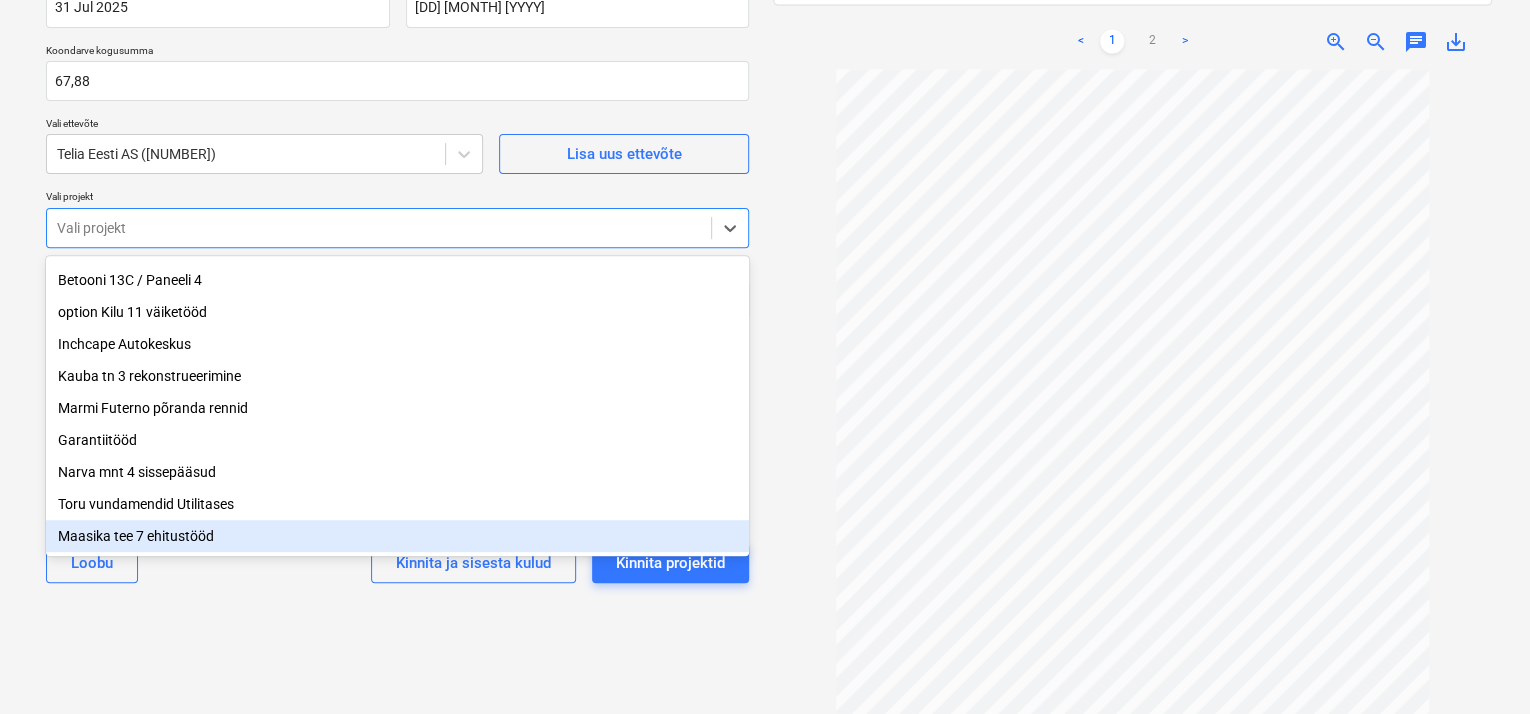 click on "Maasika tee 7 ehitustööd" at bounding box center (397, 536) 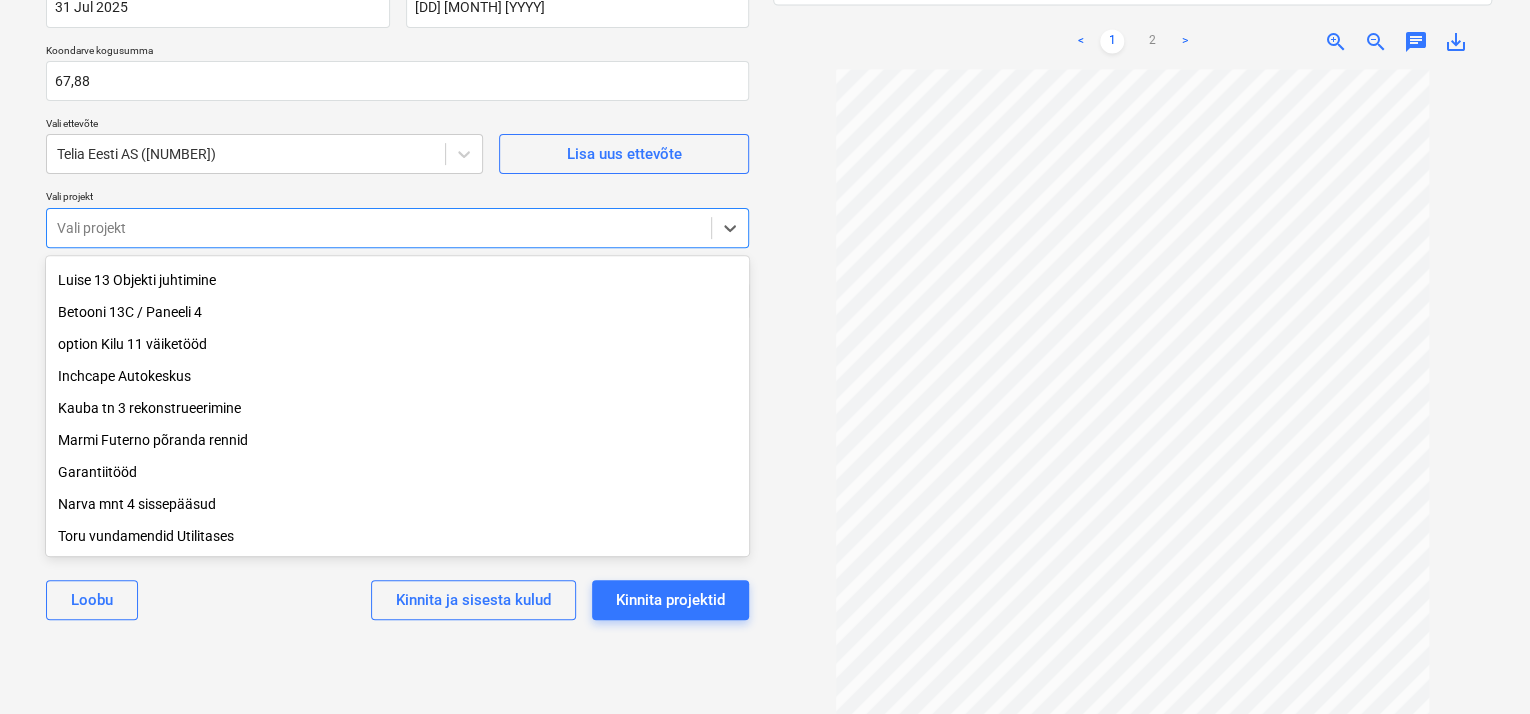 click at bounding box center (1132, 399) 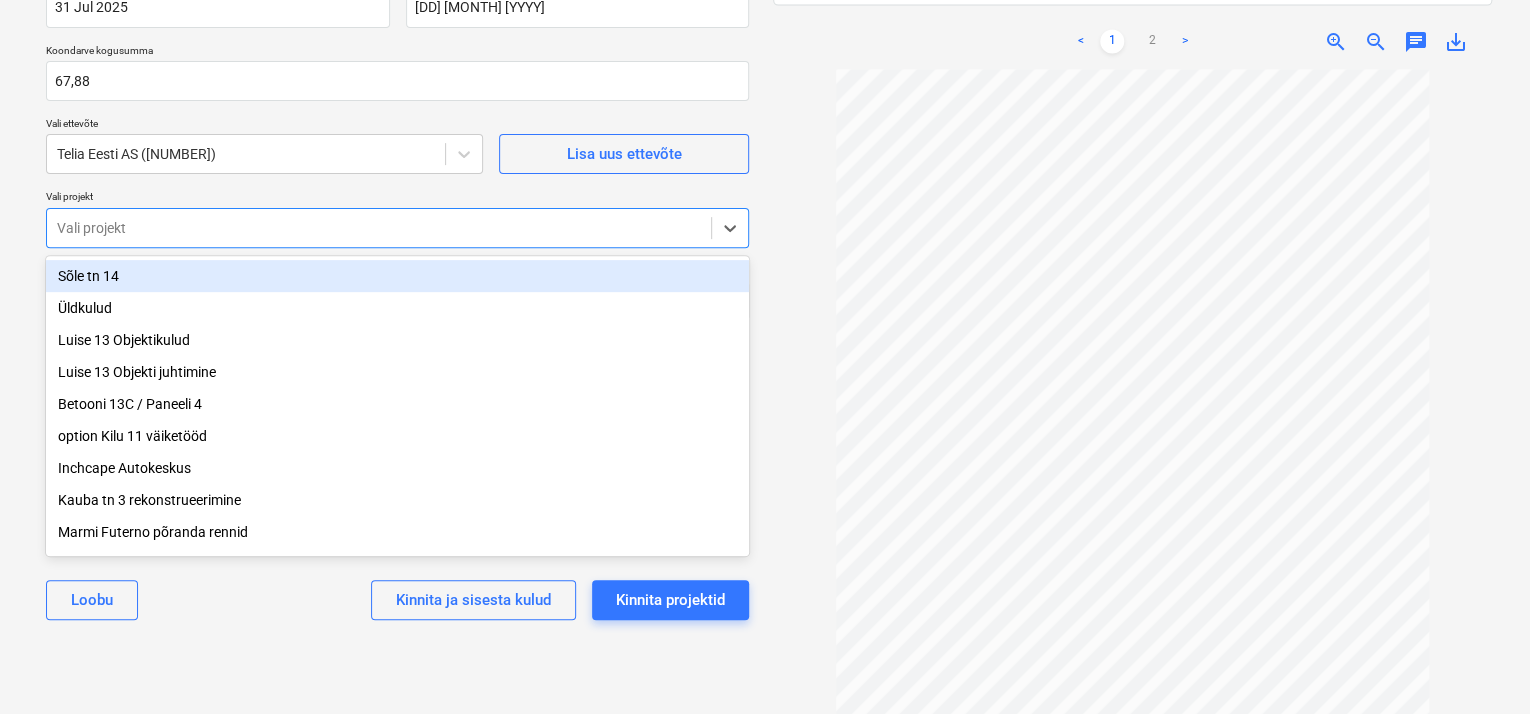 click at bounding box center (379, 228) 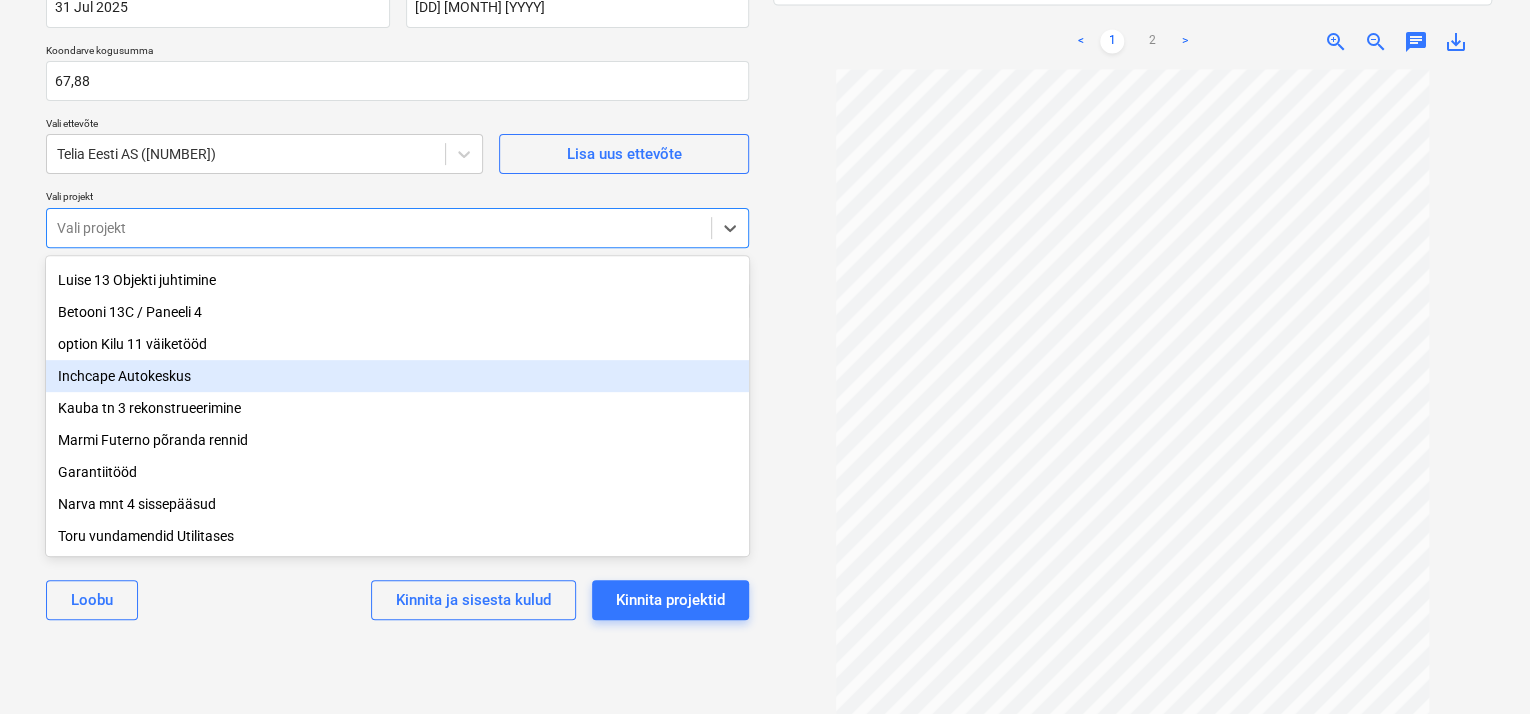 click on "Inchcape Autokeskus" at bounding box center [397, 376] 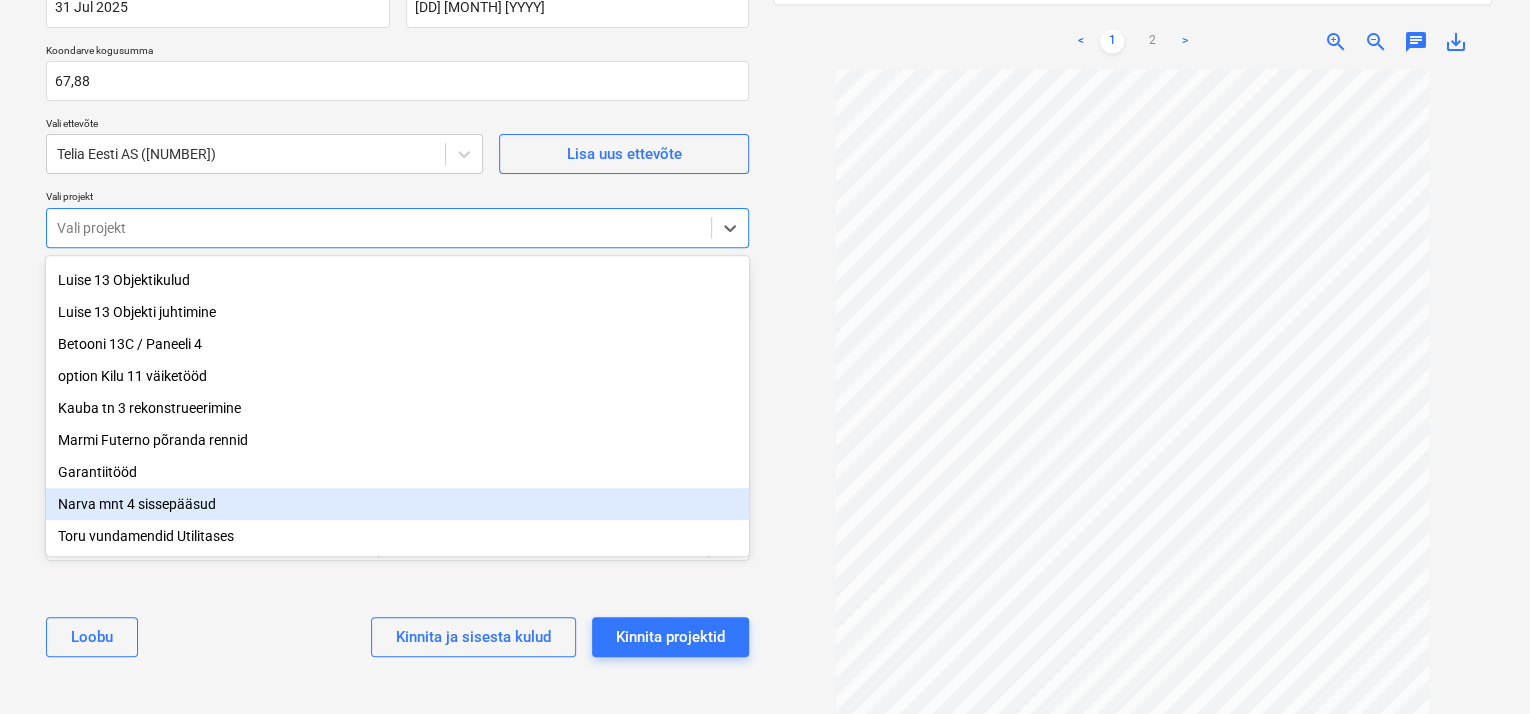 drag, startPoint x: 245, startPoint y: 614, endPoint x: 272, endPoint y: 613, distance: 27.018513 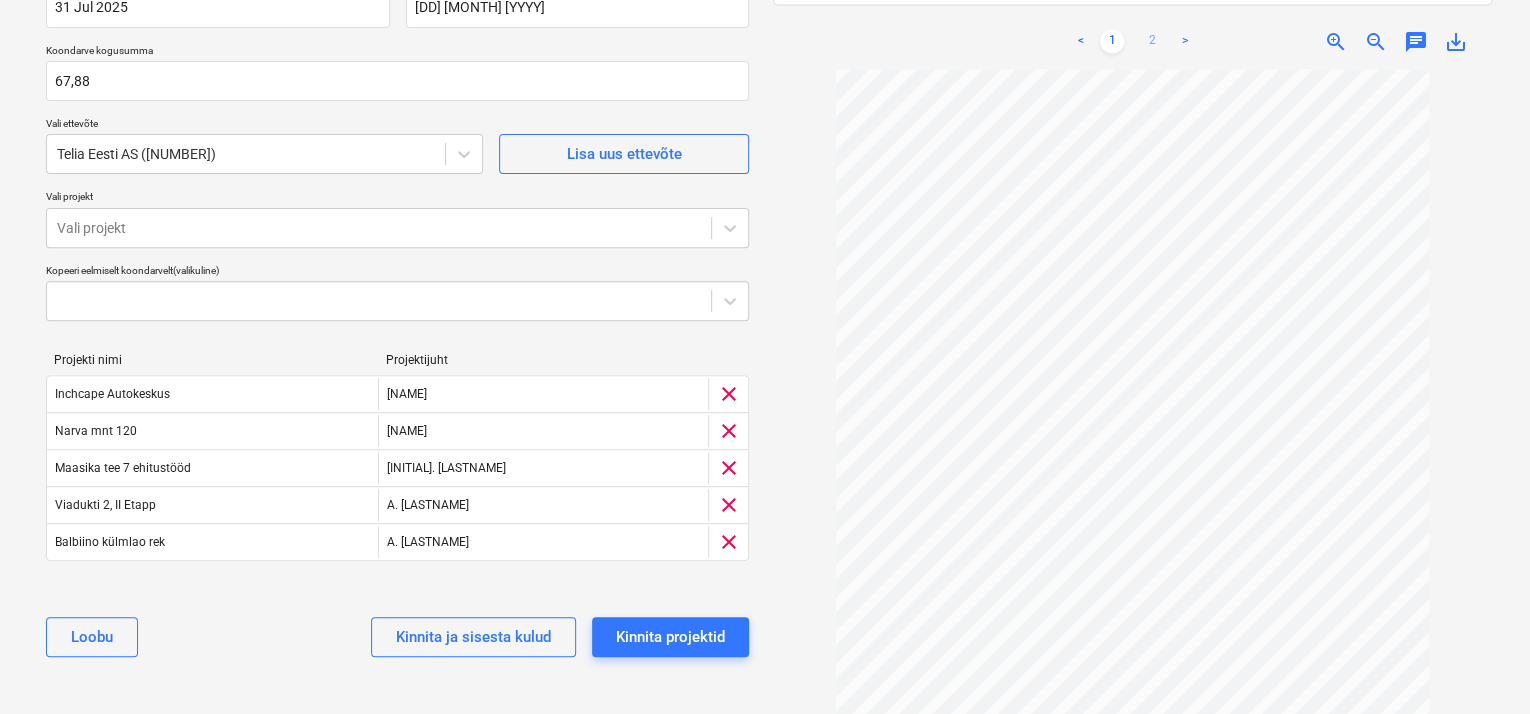 click on "2" at bounding box center (1152, 42) 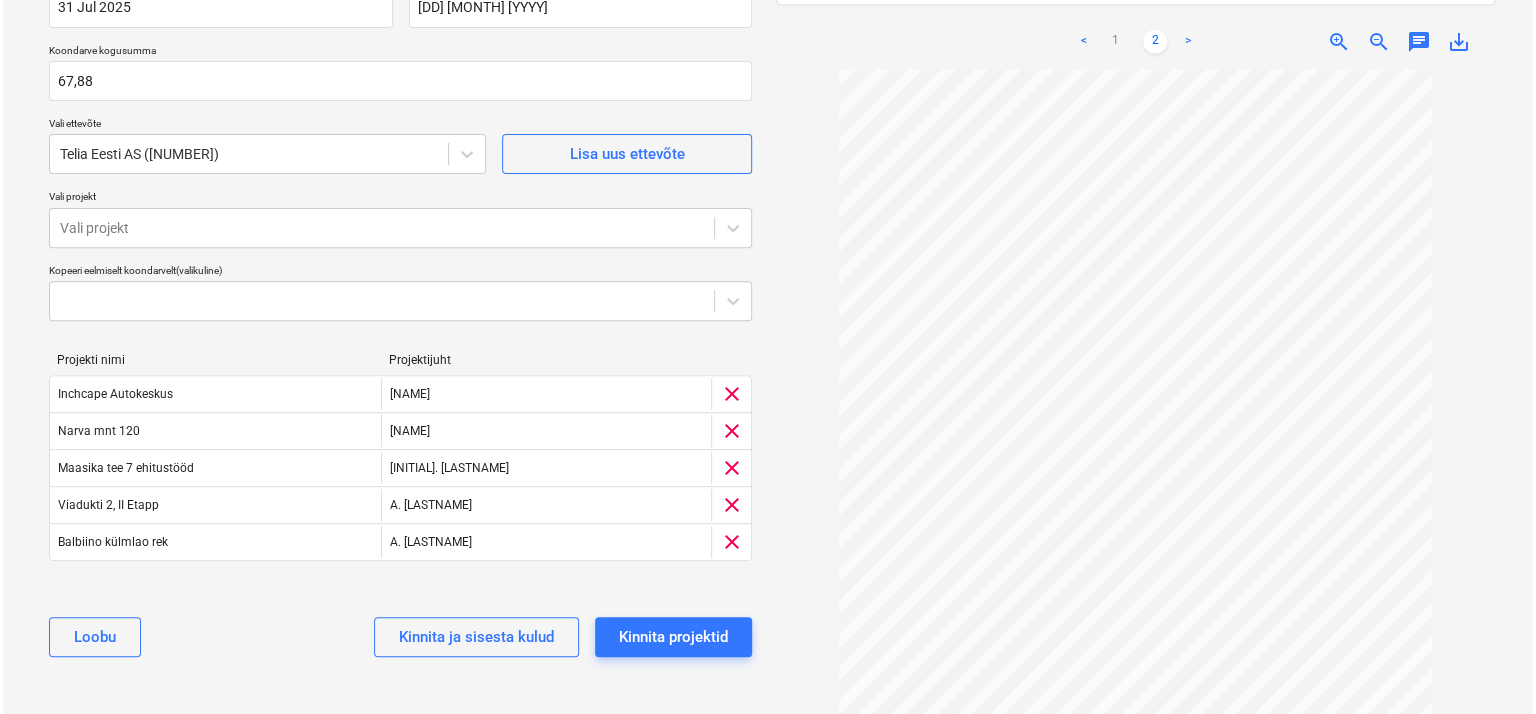 scroll, scrollTop: 0, scrollLeft: 0, axis: both 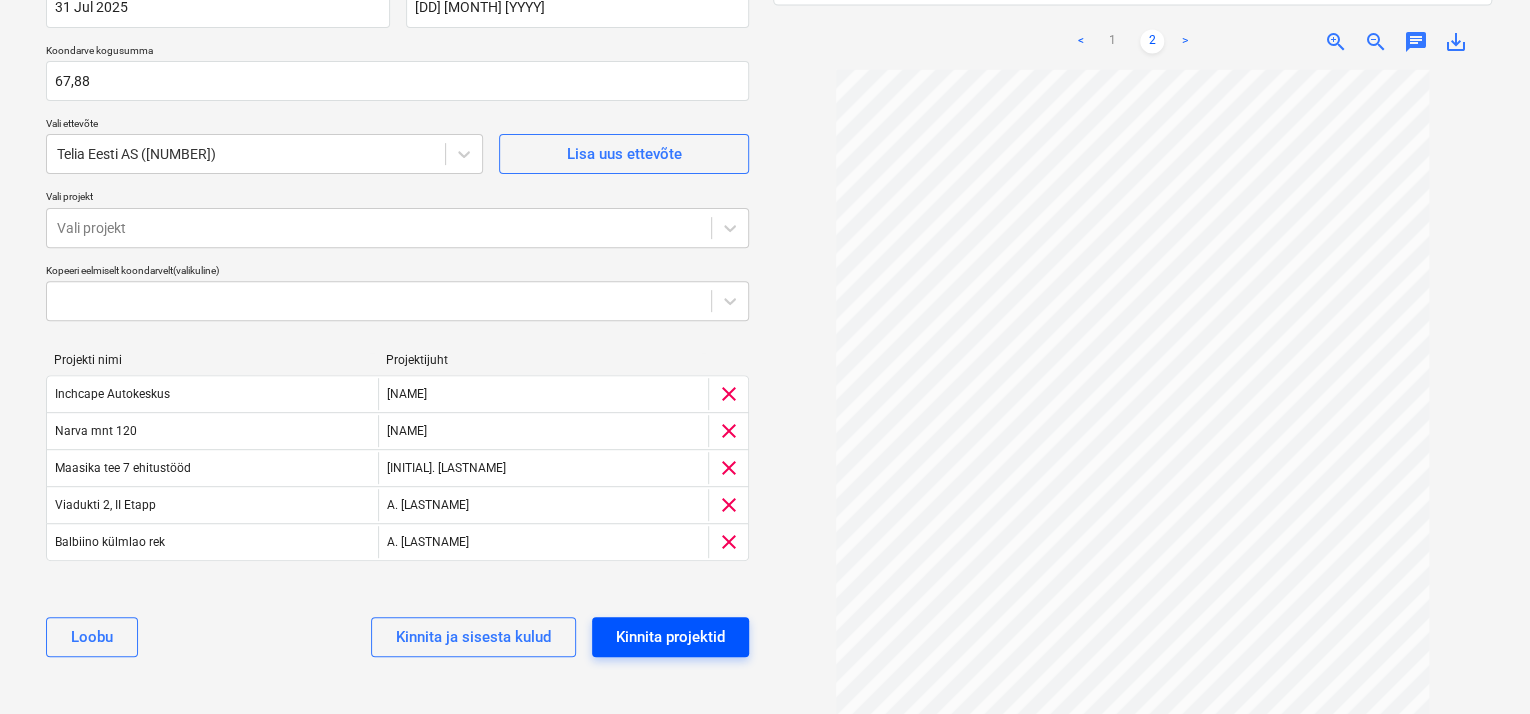 click on "Kinnita projektid" at bounding box center (670, 637) 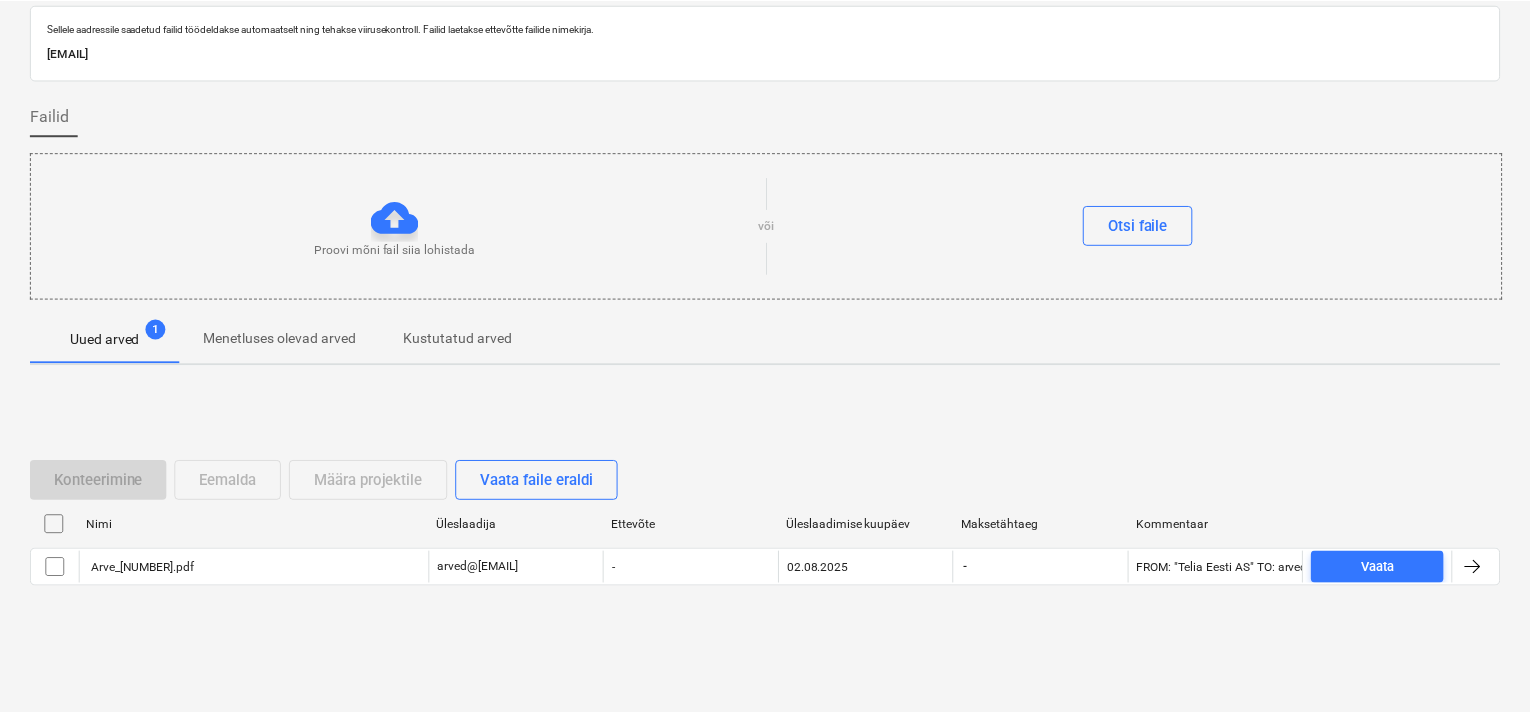 scroll, scrollTop: 60, scrollLeft: 0, axis: vertical 